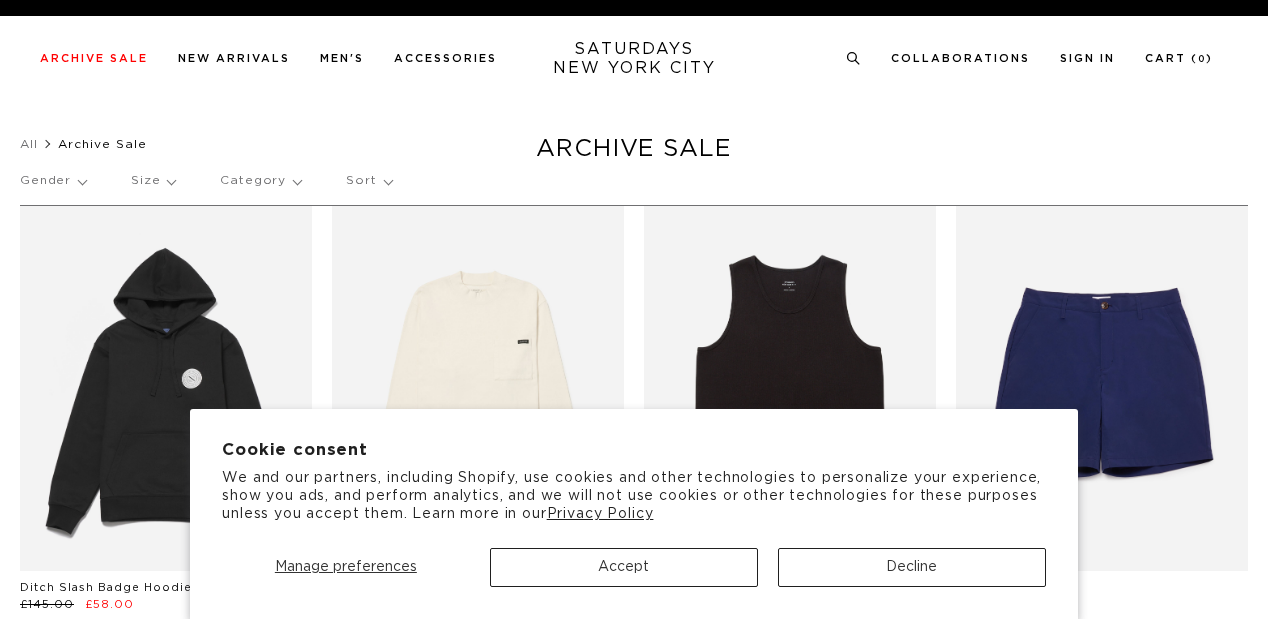 scroll, scrollTop: 0, scrollLeft: 0, axis: both 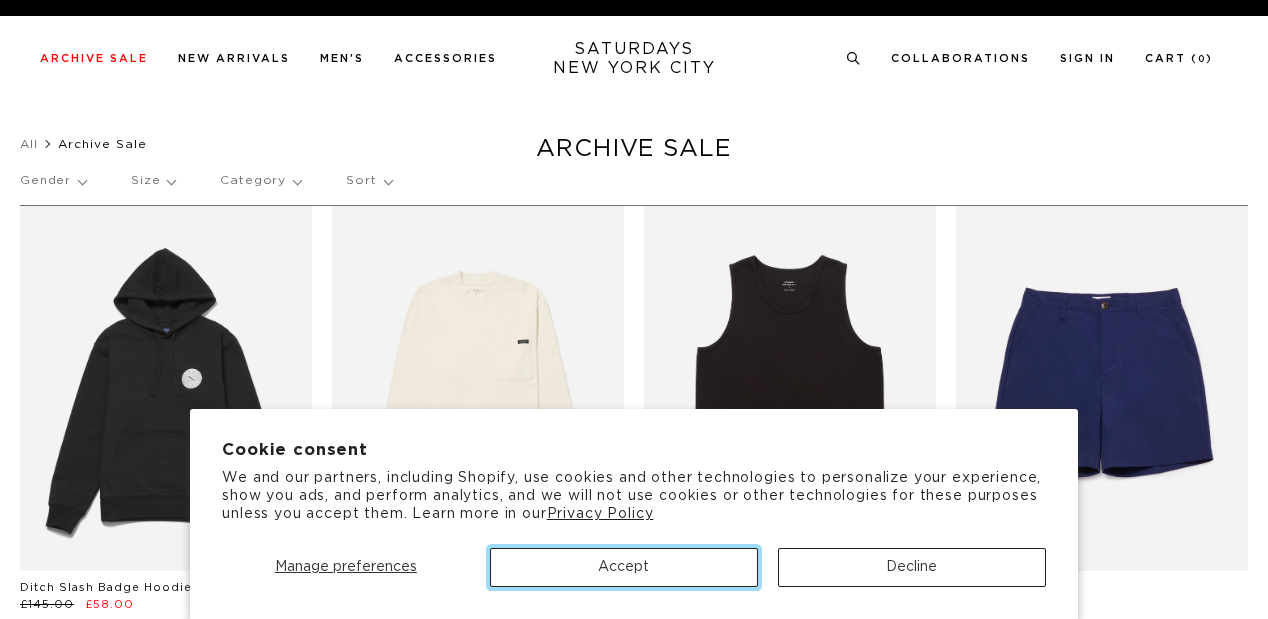 click on "Accept" at bounding box center [624, 567] 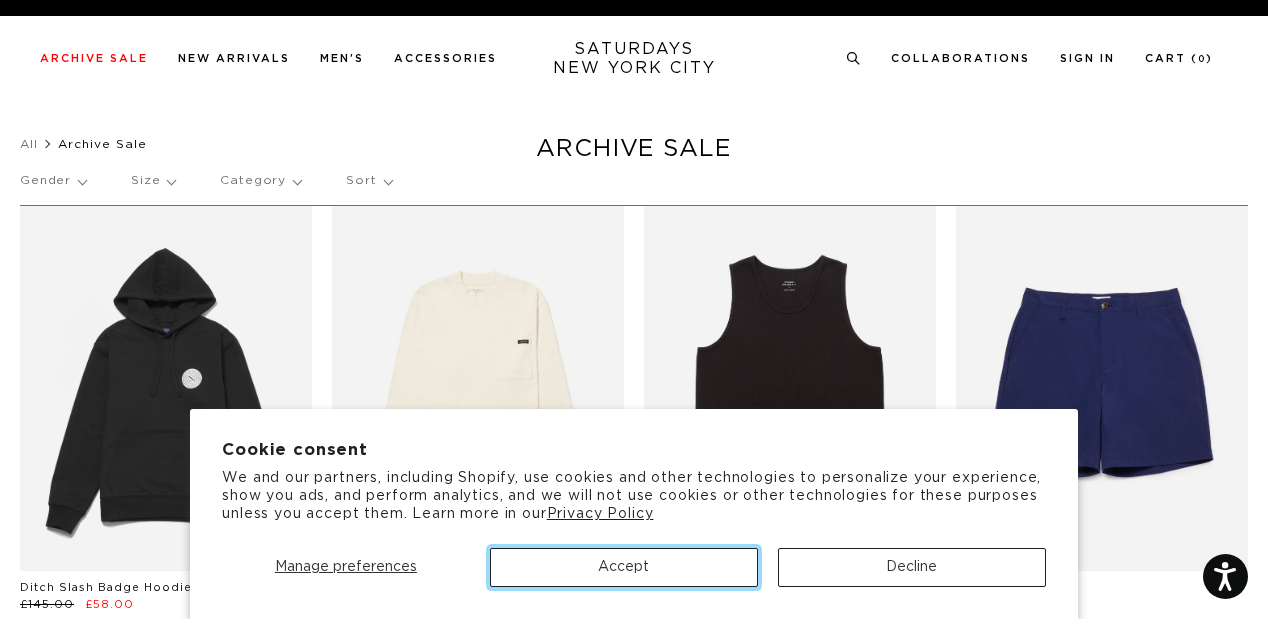 click on "Accept" at bounding box center (624, 567) 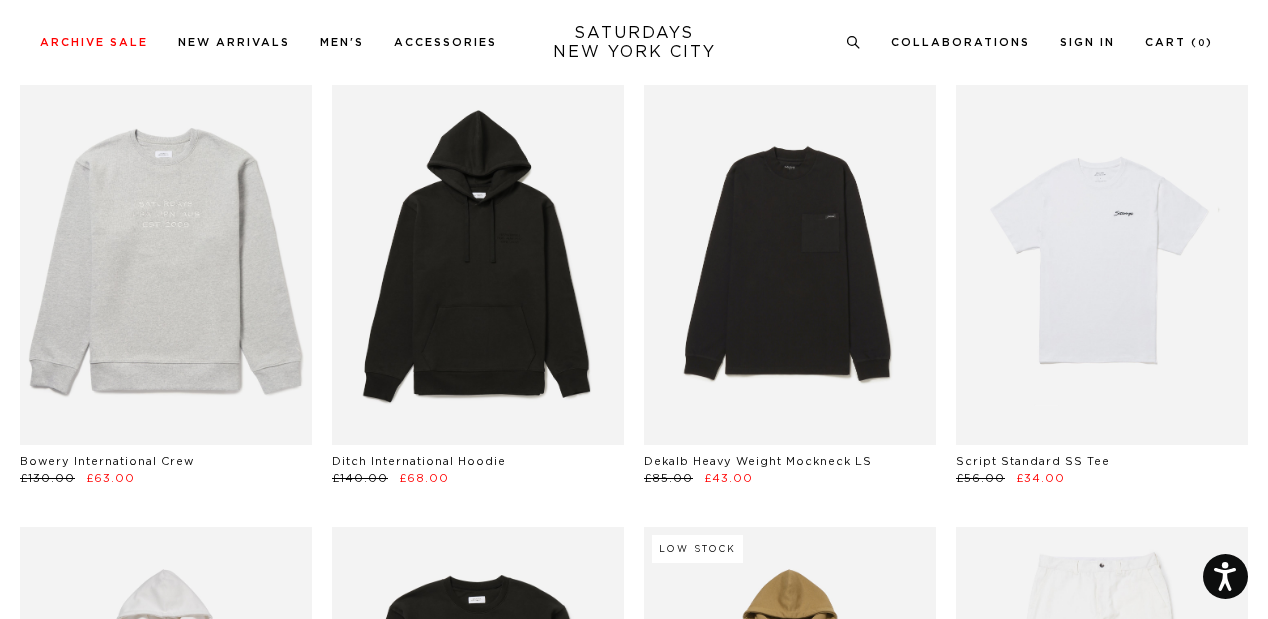 scroll, scrollTop: 554, scrollLeft: 0, axis: vertical 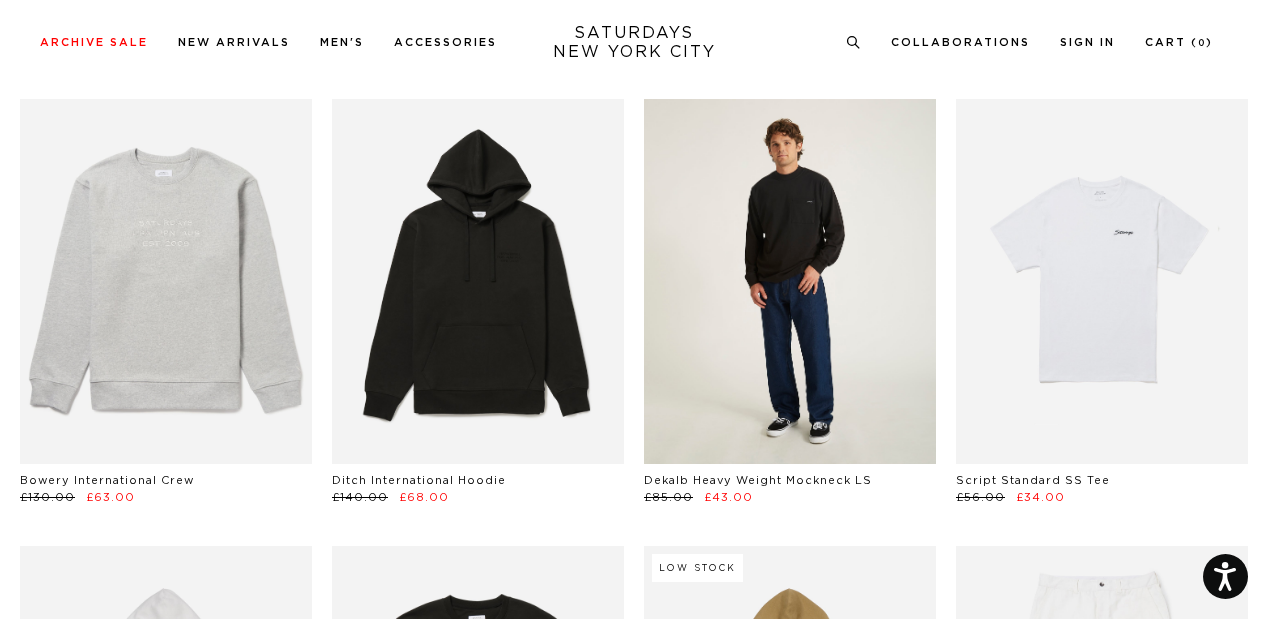 click at bounding box center [790, 281] 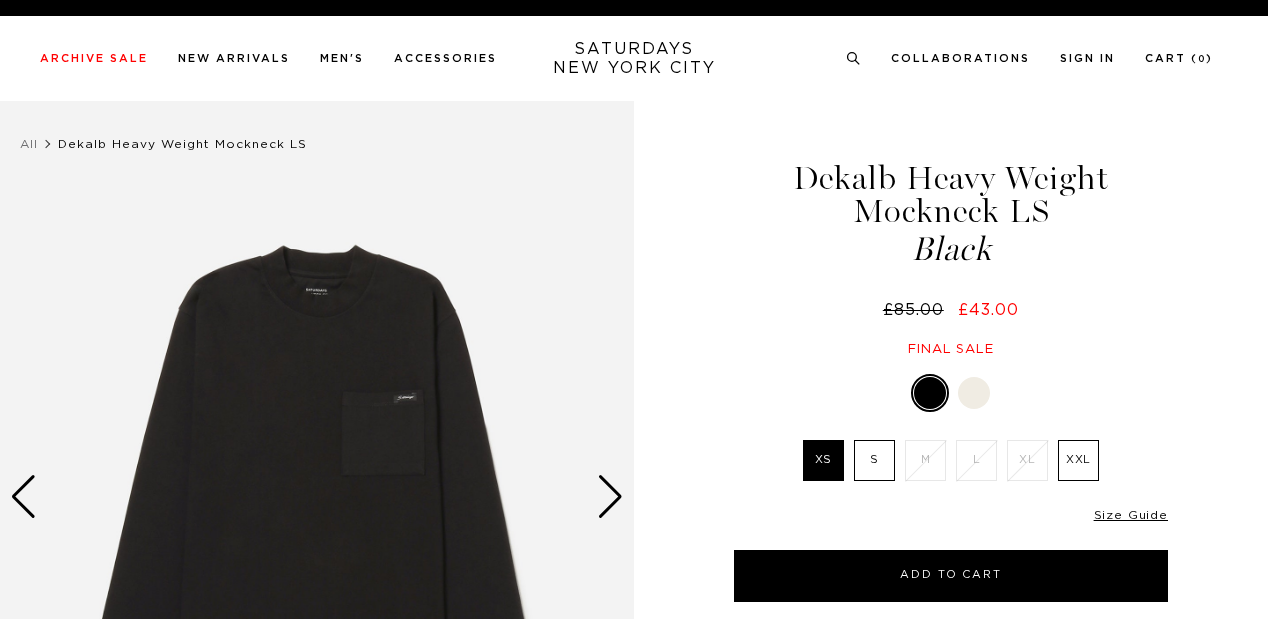 scroll, scrollTop: 0, scrollLeft: 0, axis: both 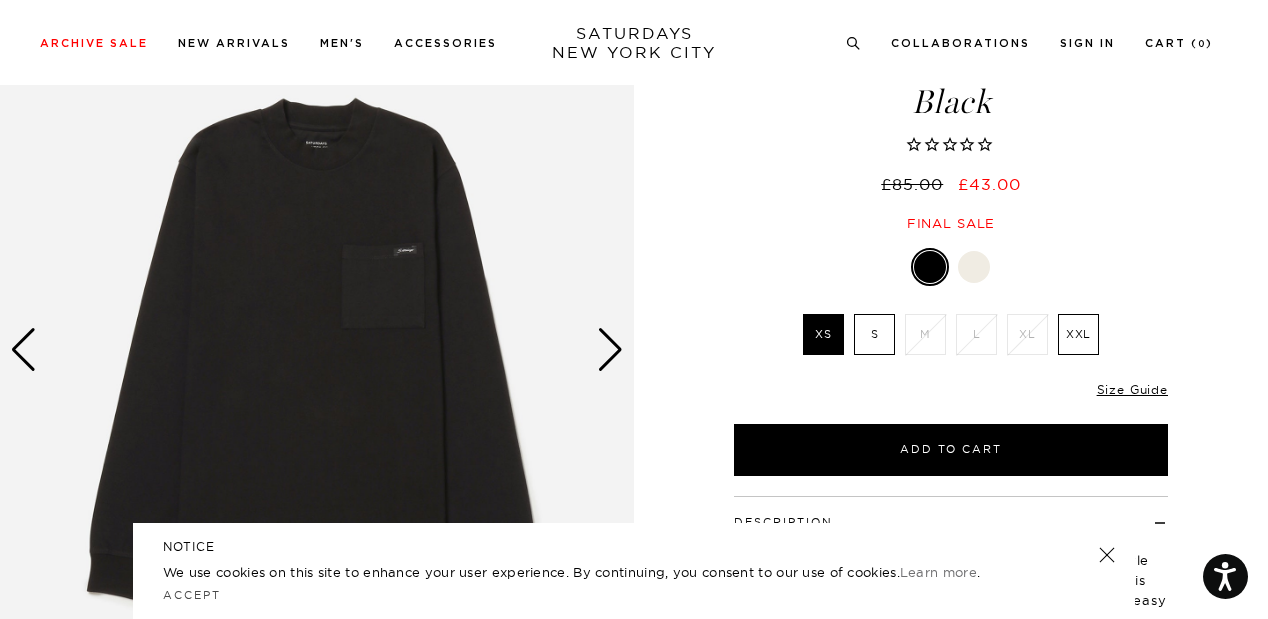 click at bounding box center [610, 350] 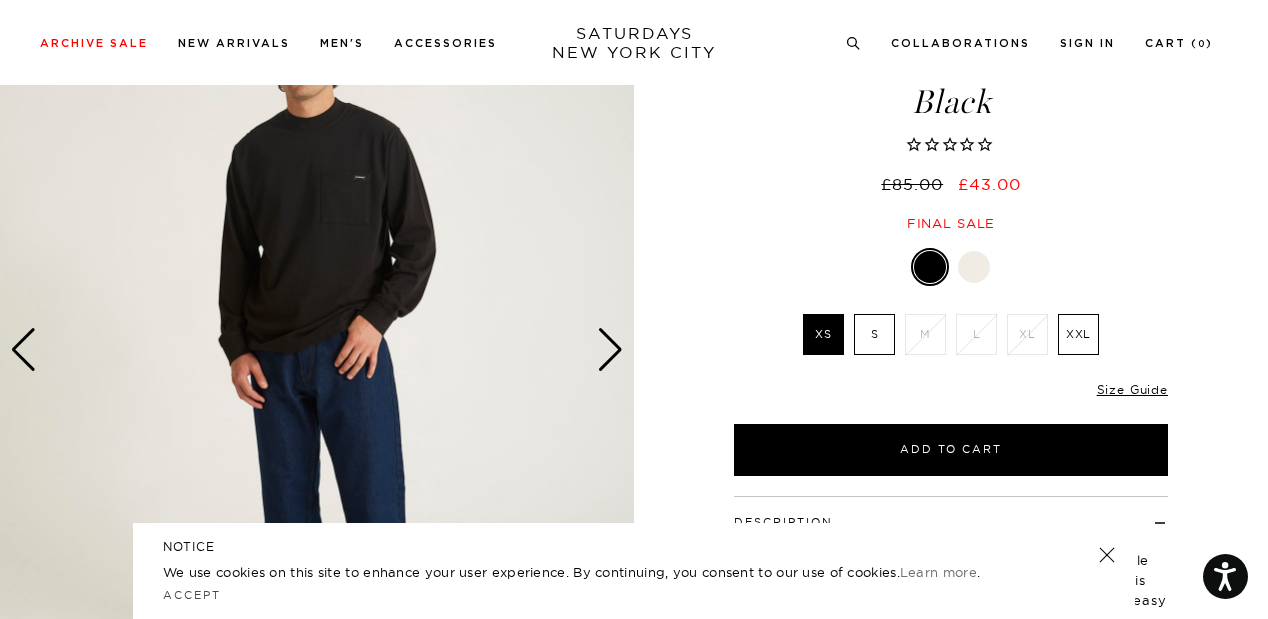 click at bounding box center (610, 350) 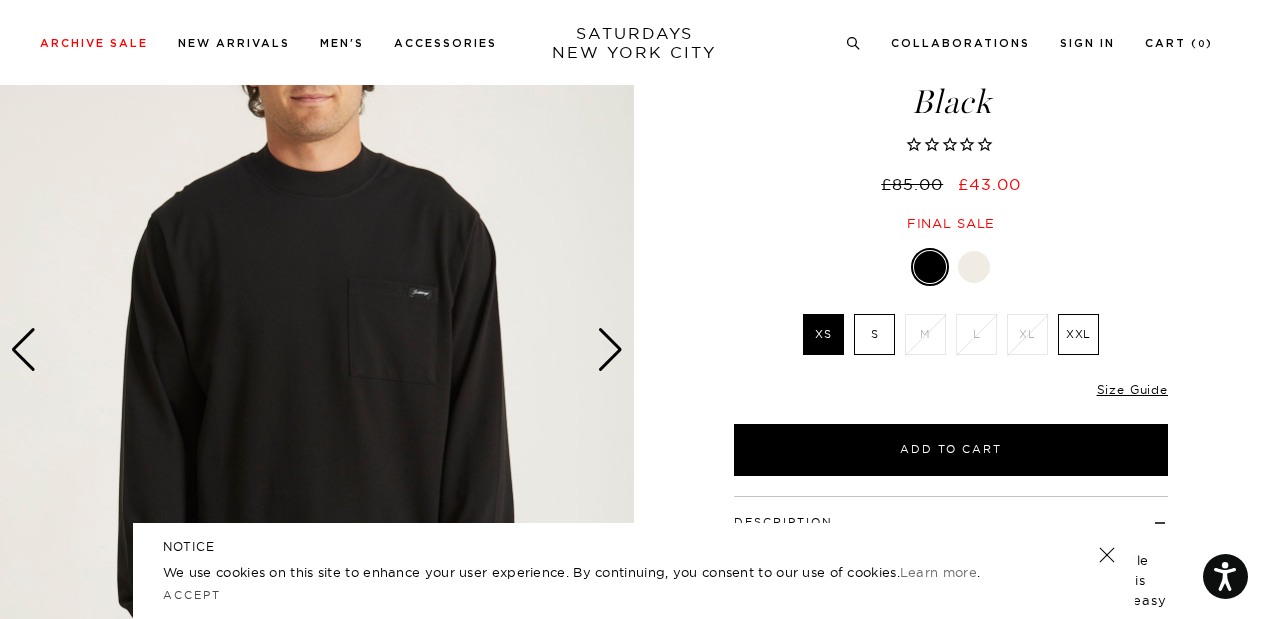 click at bounding box center [610, 350] 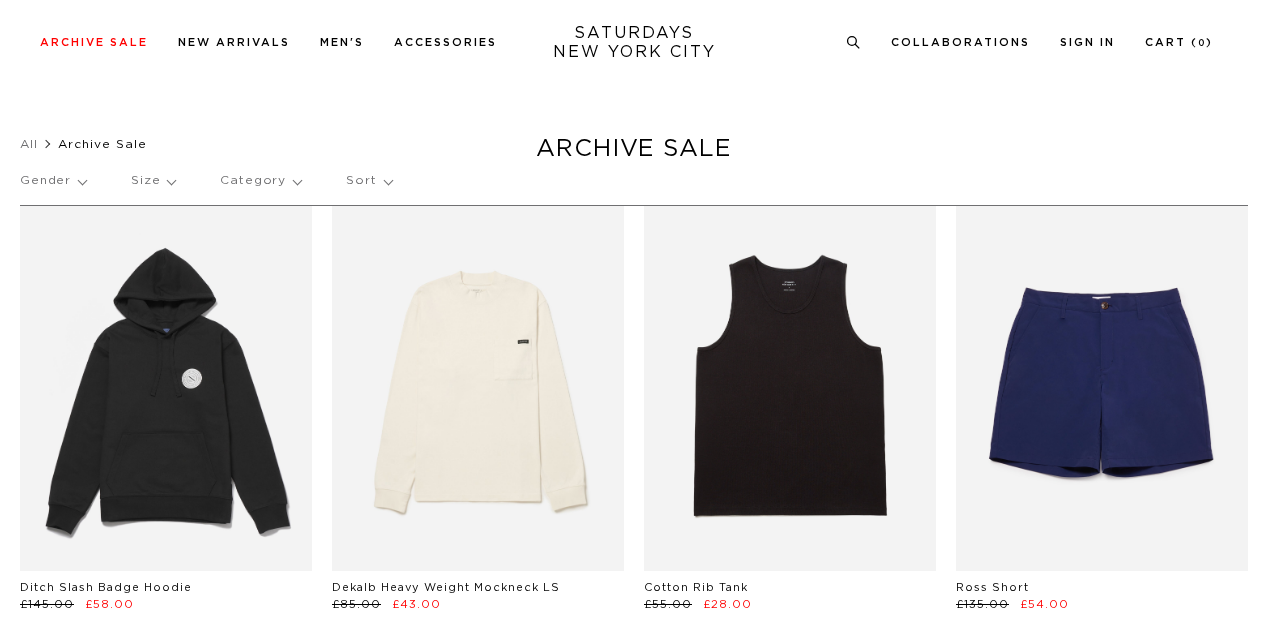 scroll, scrollTop: 554, scrollLeft: 0, axis: vertical 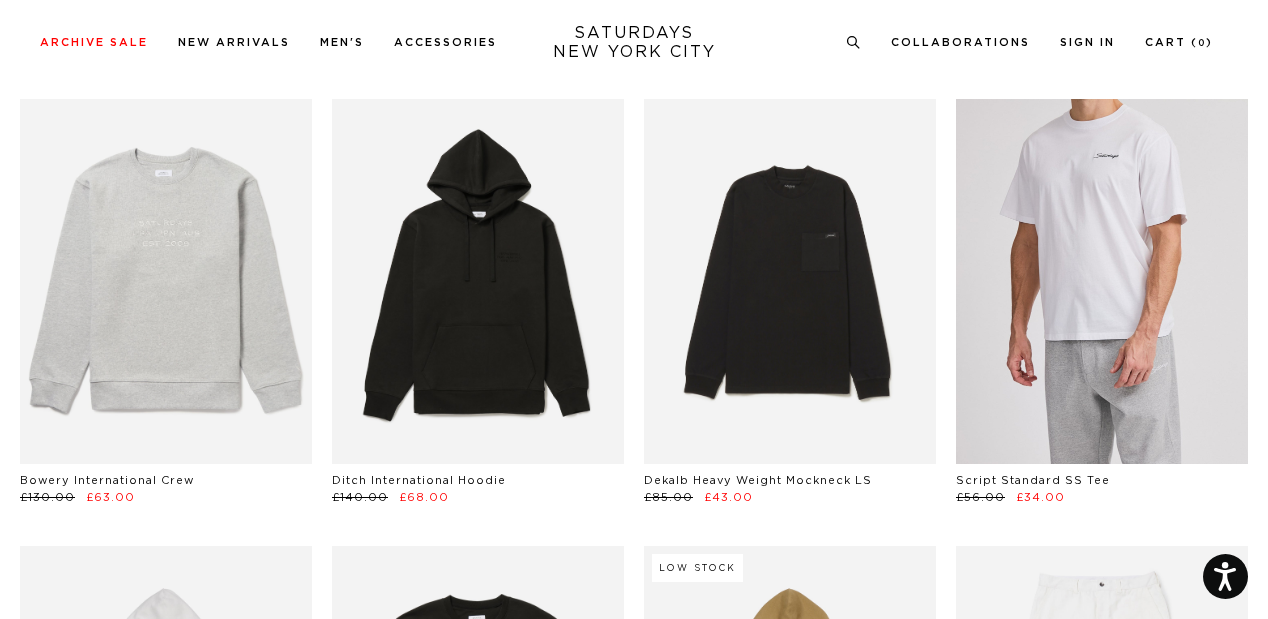 click at bounding box center (1102, 281) 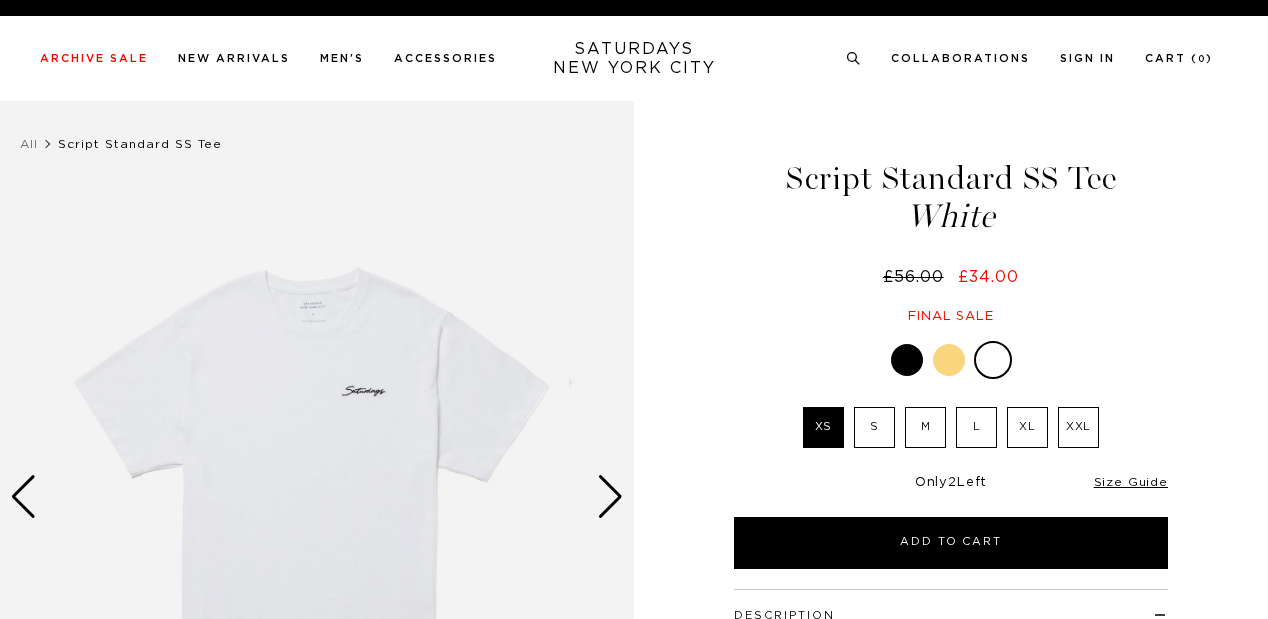 scroll, scrollTop: 0, scrollLeft: 0, axis: both 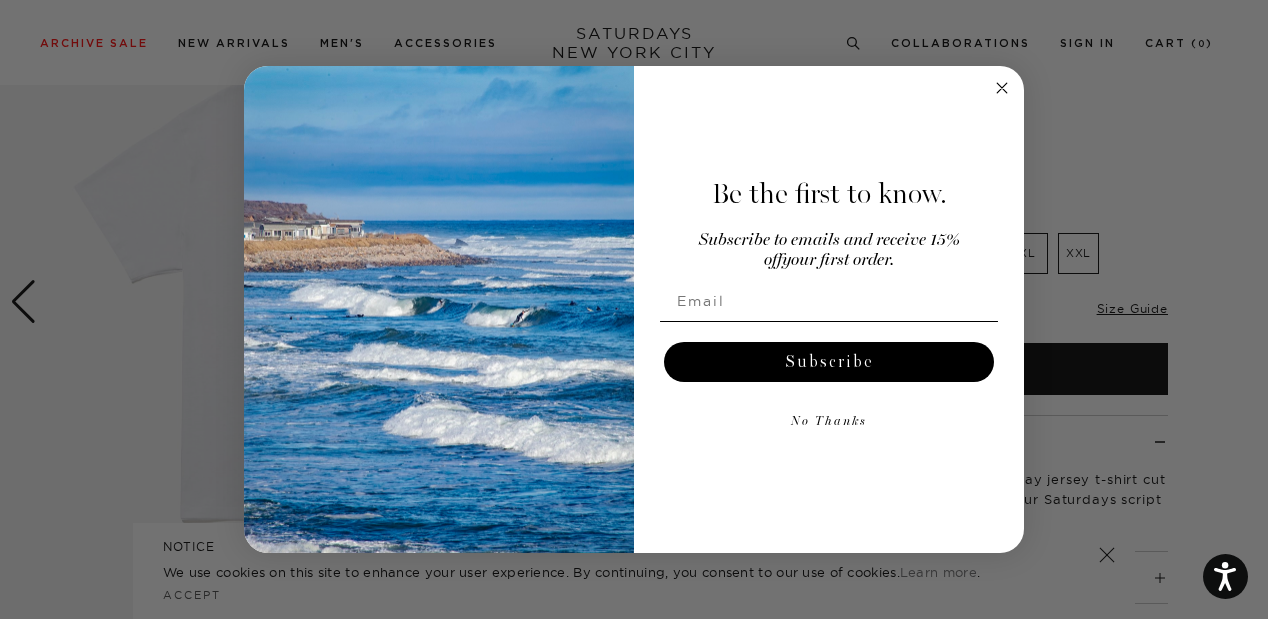 click 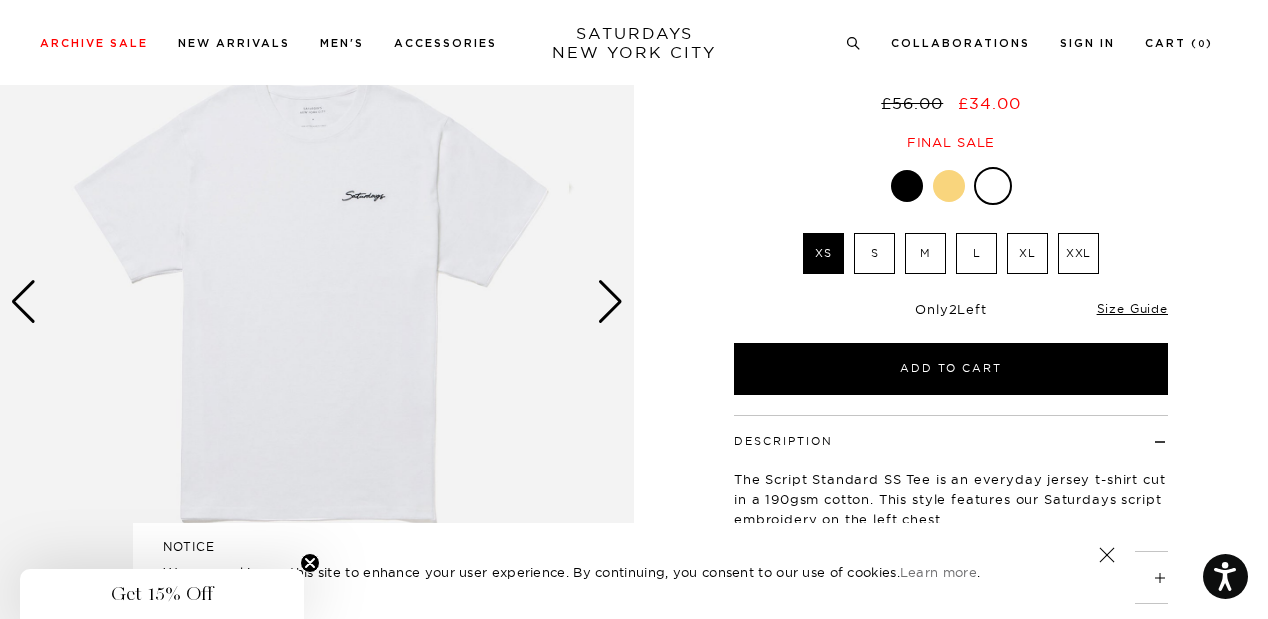 click on "L" at bounding box center (976, 253) 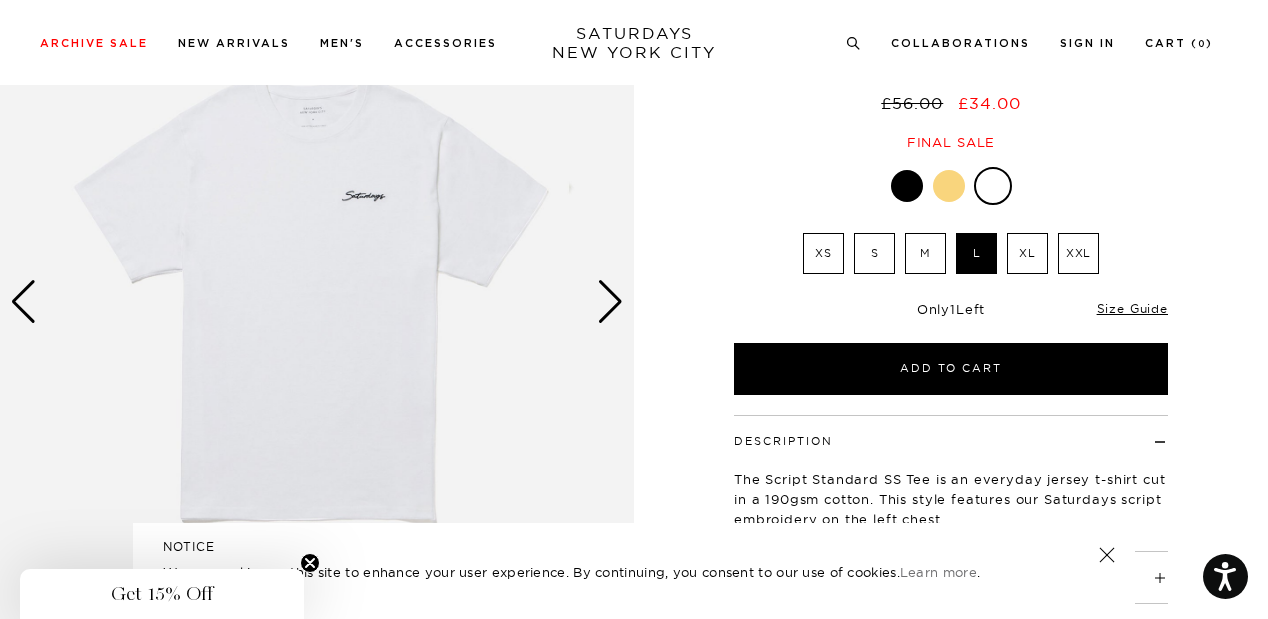 click at bounding box center [949, 186] 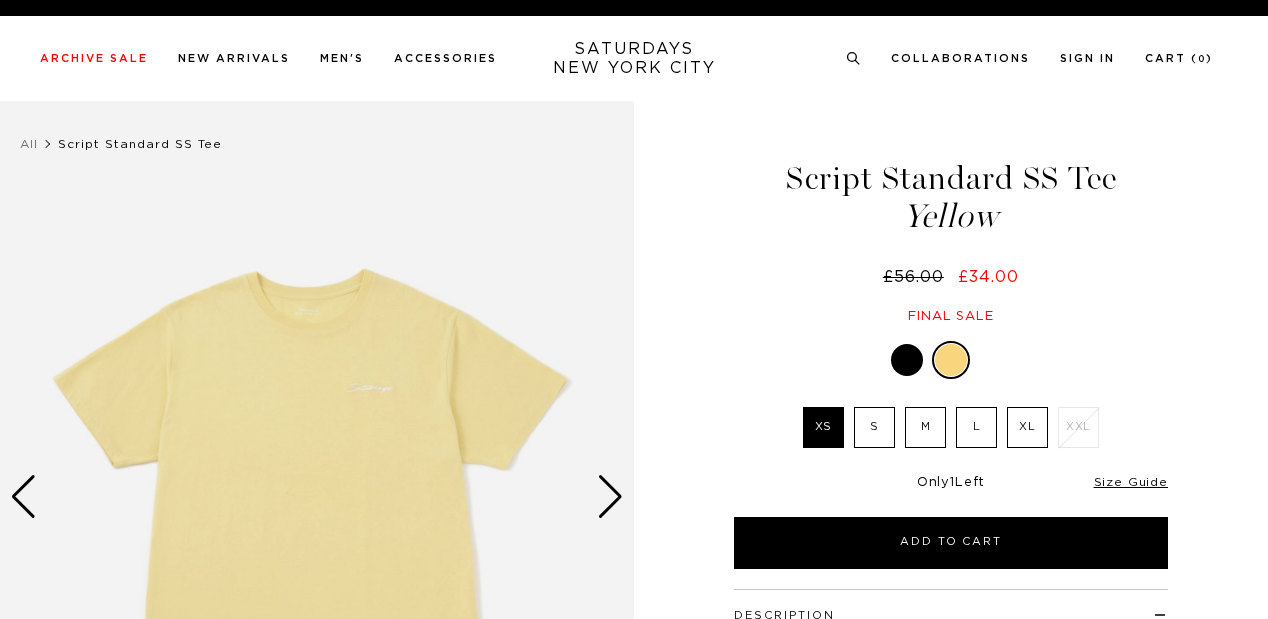 scroll, scrollTop: 0, scrollLeft: 0, axis: both 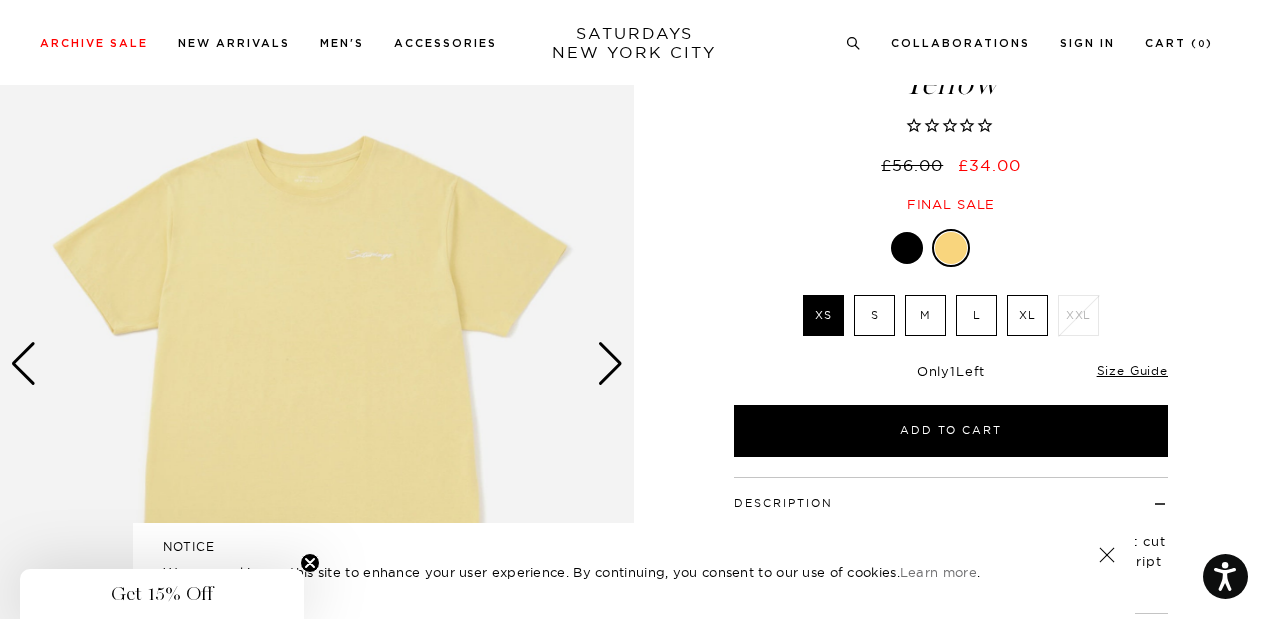 click at bounding box center (995, 248) 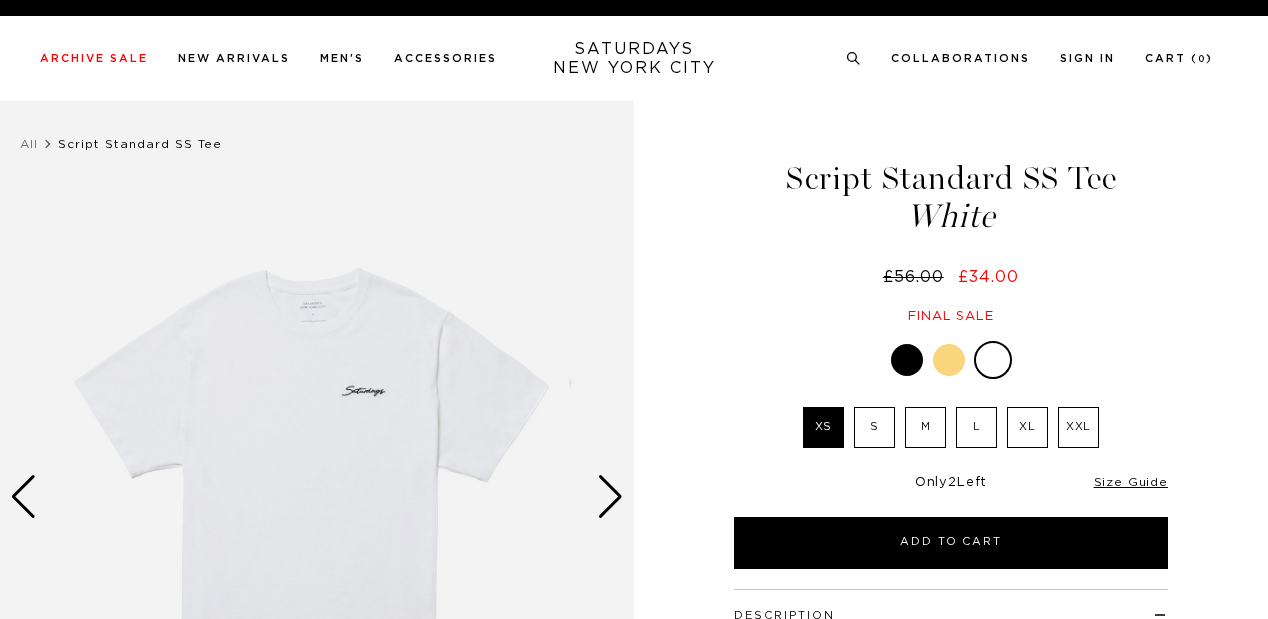 scroll, scrollTop: 0, scrollLeft: 0, axis: both 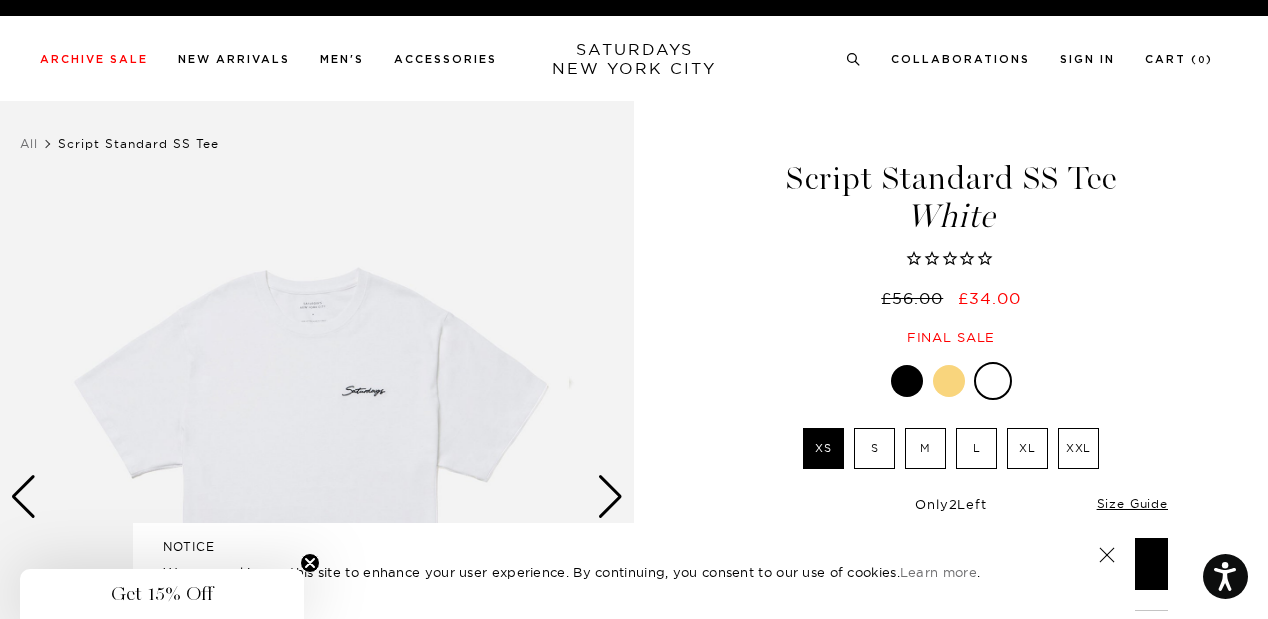 click on "L" at bounding box center (976, 448) 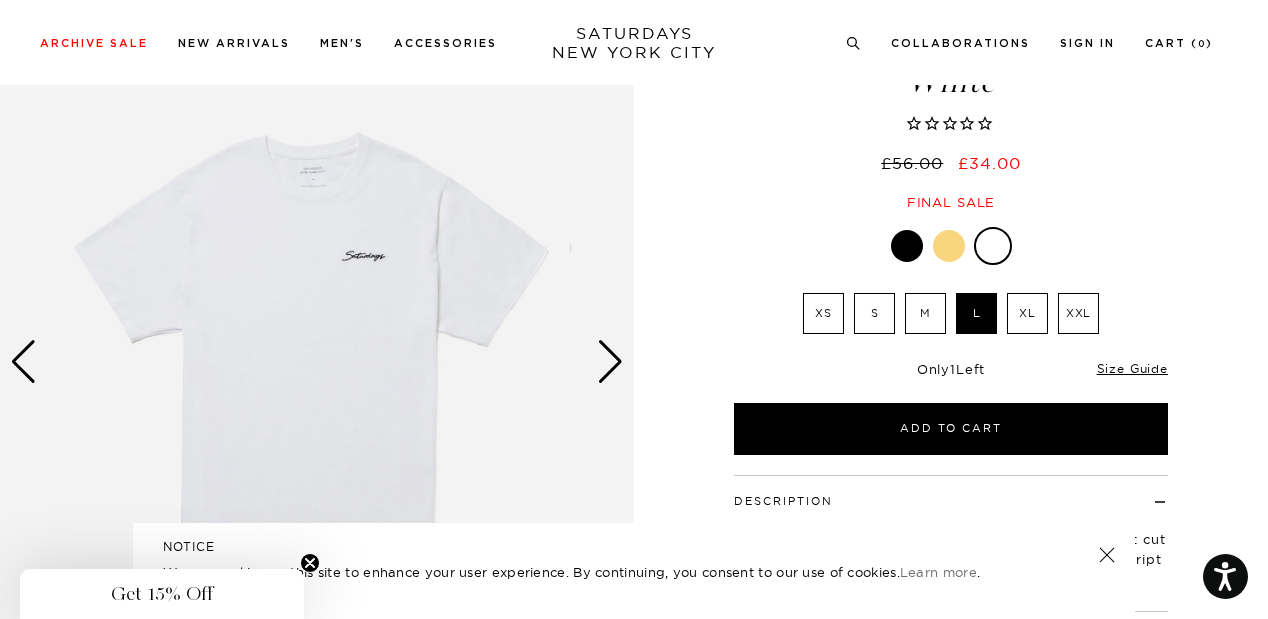 scroll, scrollTop: 142, scrollLeft: 0, axis: vertical 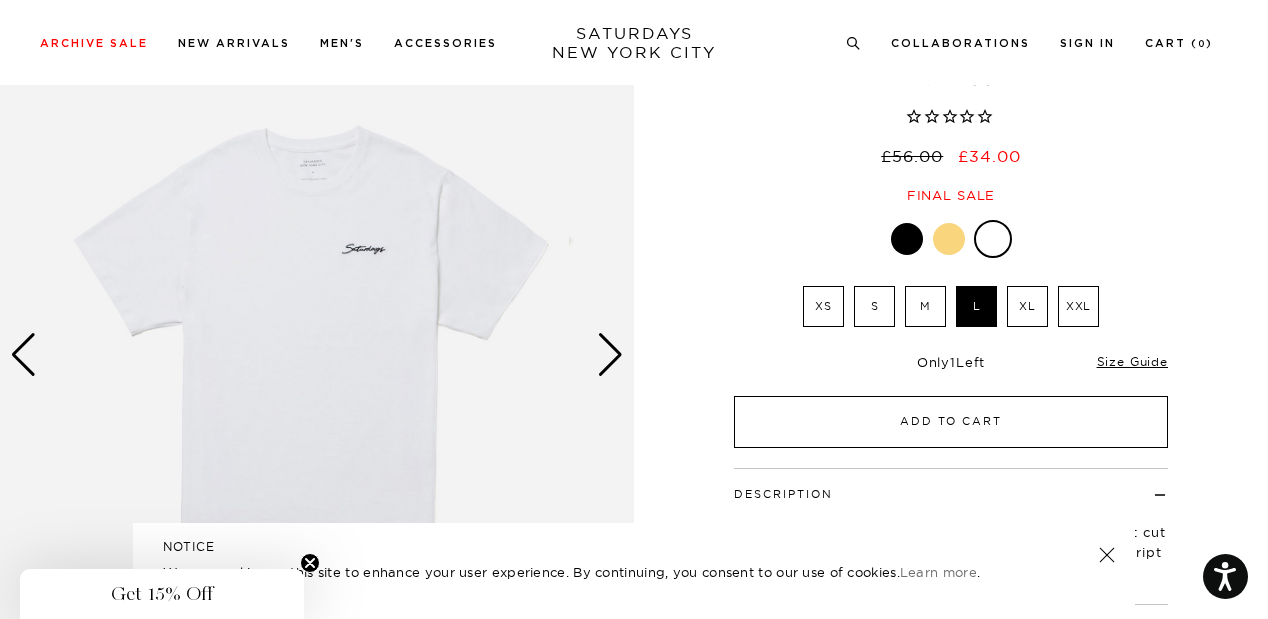 click on "Add to Cart" at bounding box center [951, 422] 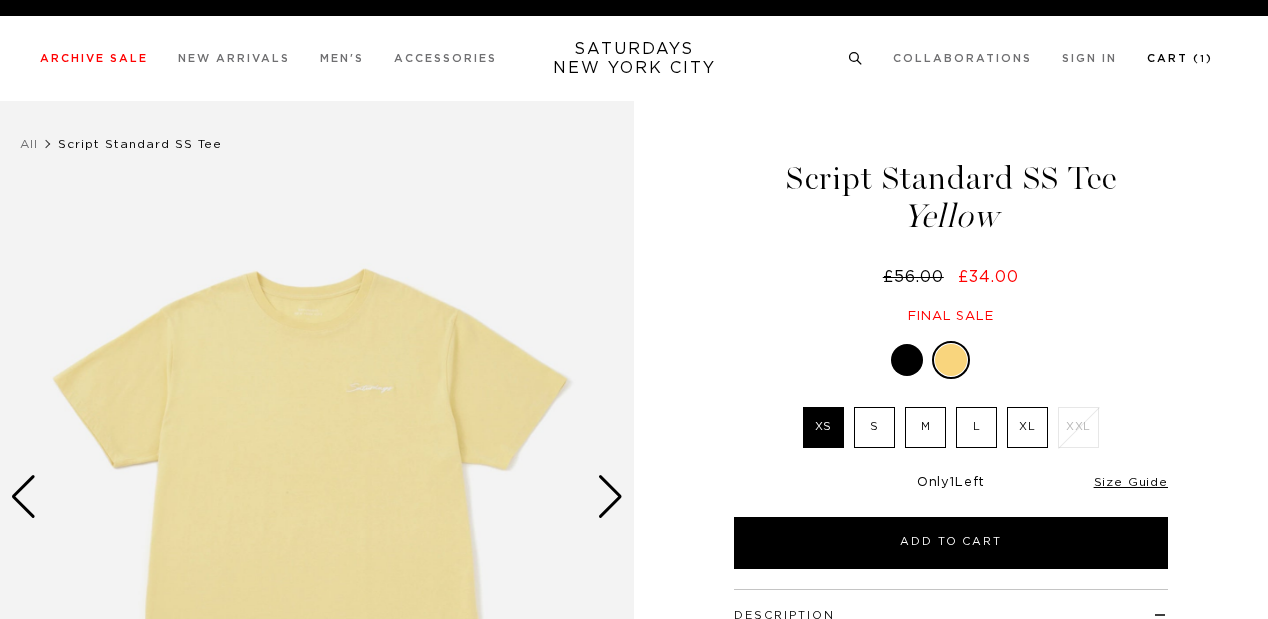 scroll, scrollTop: 133, scrollLeft: 0, axis: vertical 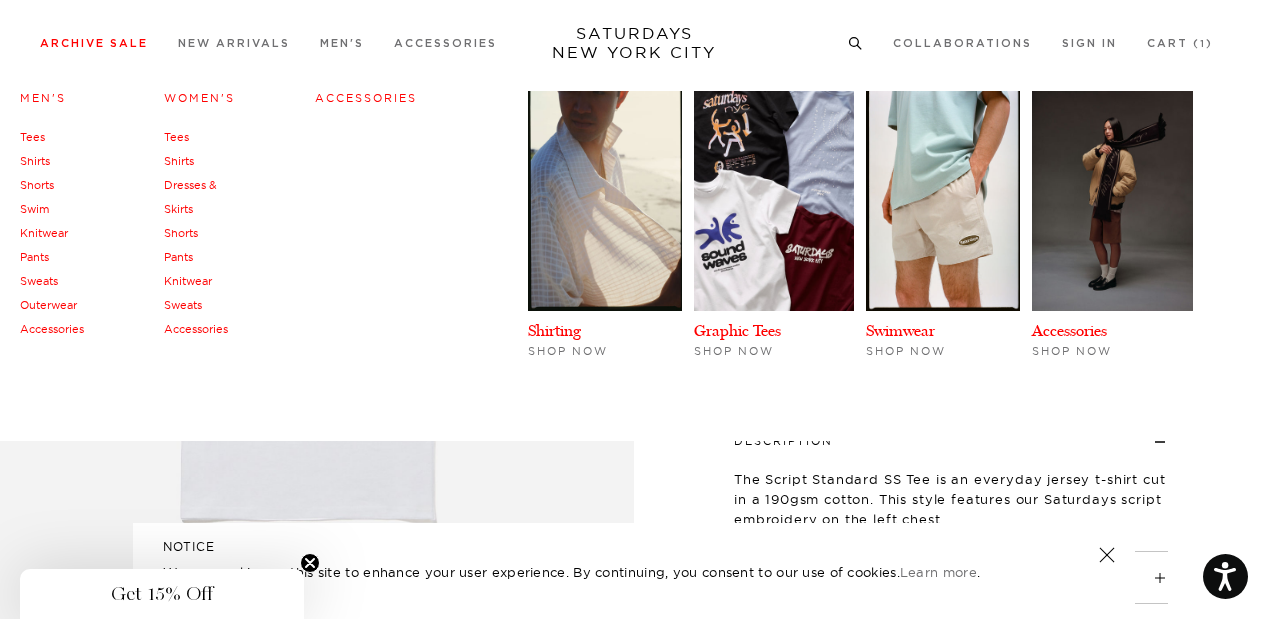 click on "Accessories" at bounding box center [366, 98] 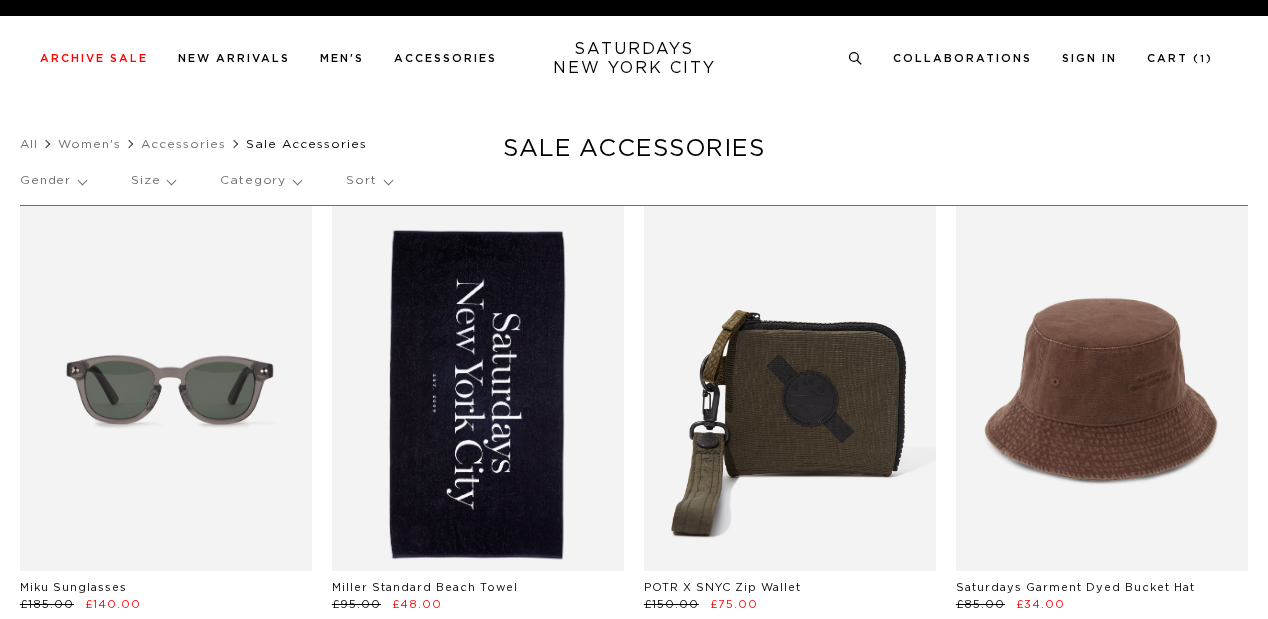 scroll, scrollTop: 0, scrollLeft: 0, axis: both 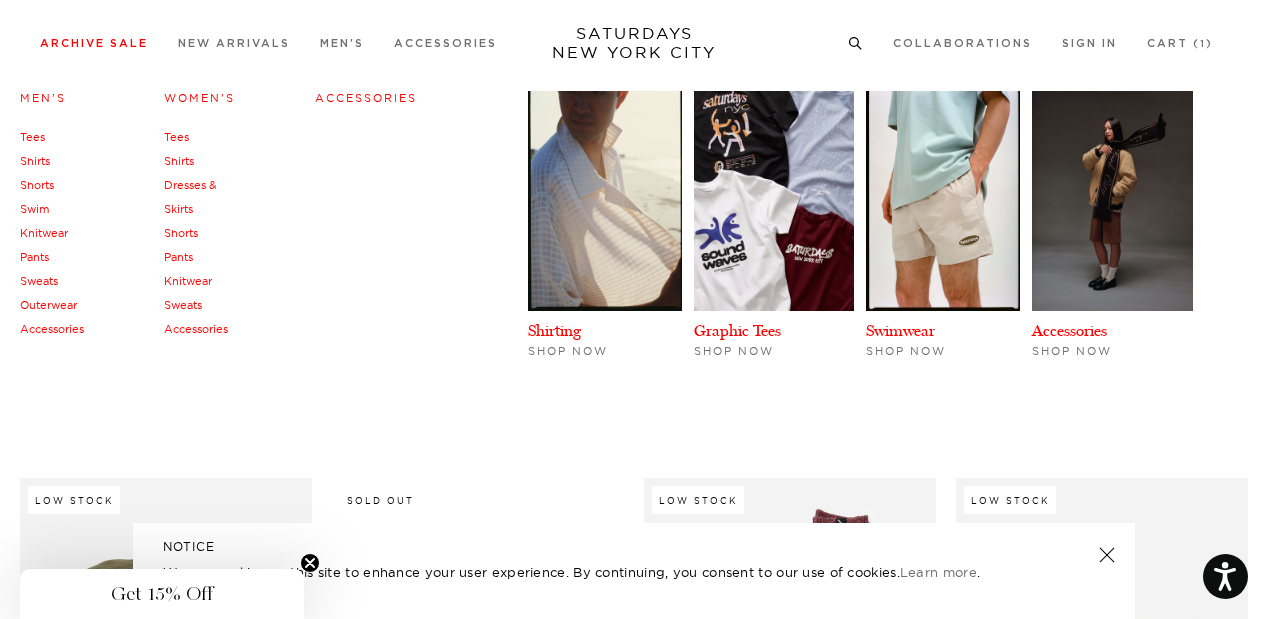 click on "Accessories" at bounding box center (366, 98) 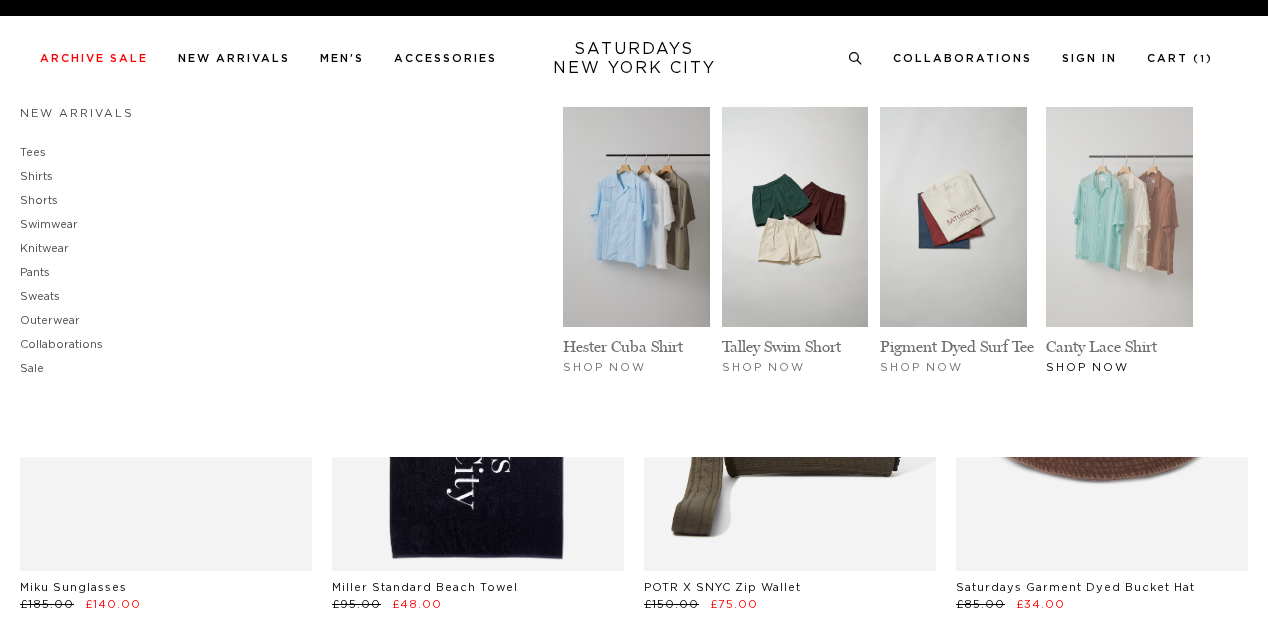 scroll, scrollTop: 0, scrollLeft: 0, axis: both 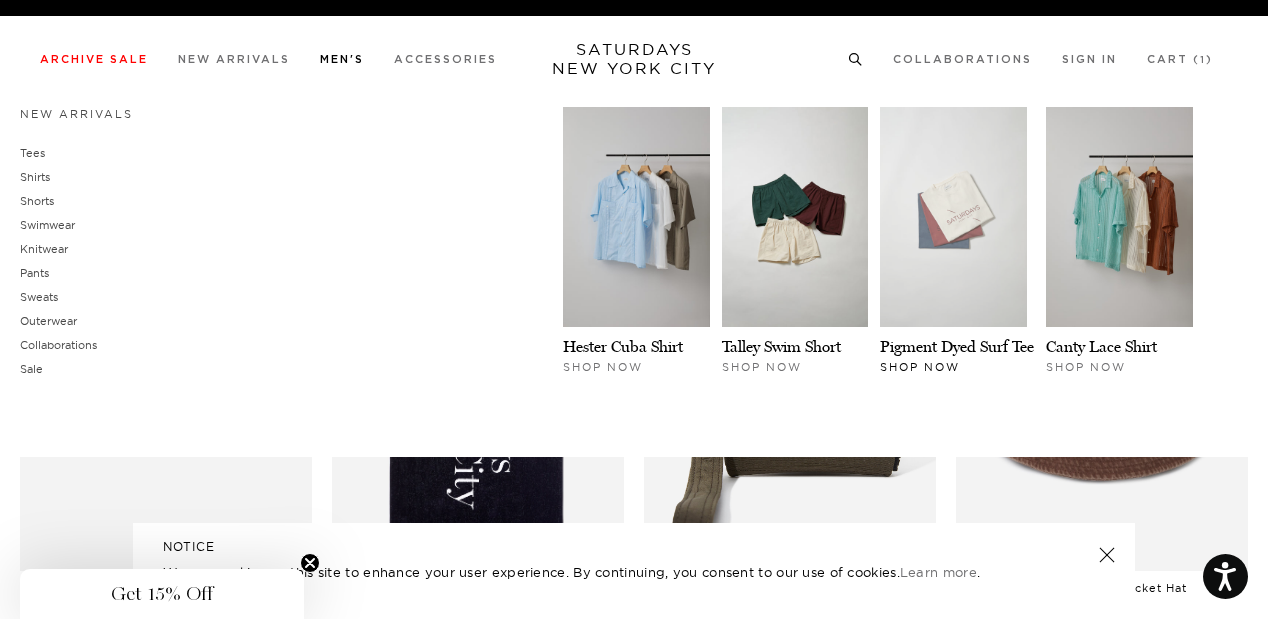 click at bounding box center (953, 217) 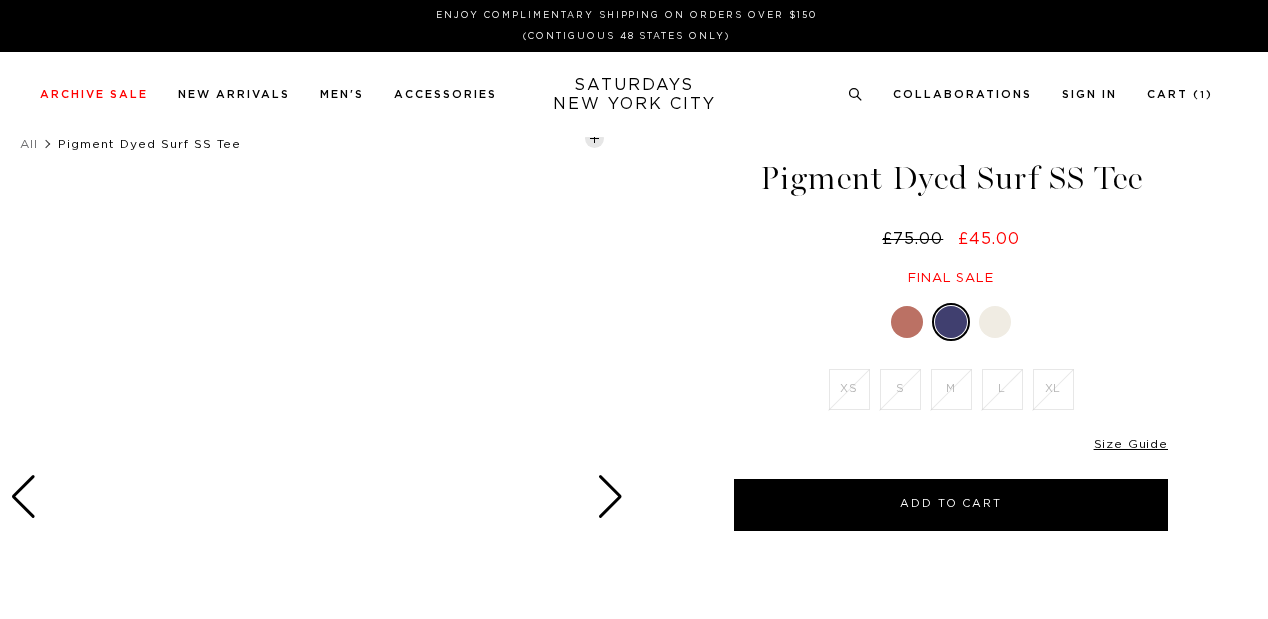 scroll, scrollTop: 0, scrollLeft: 0, axis: both 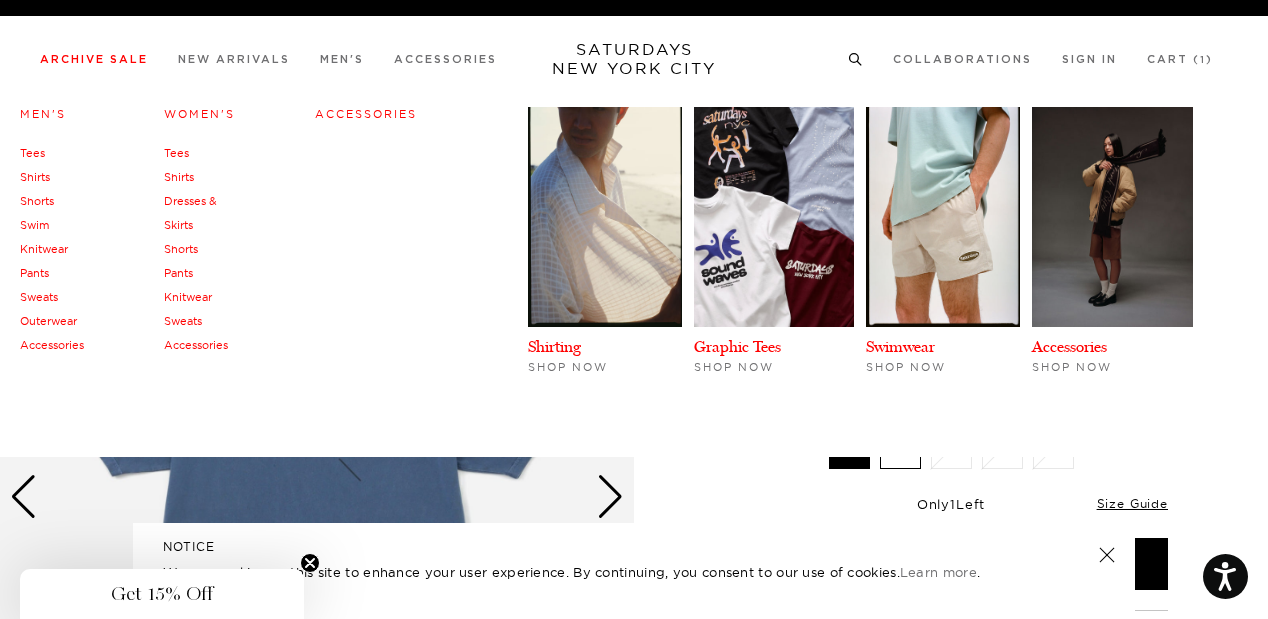 click on "Accessories" at bounding box center (196, 345) 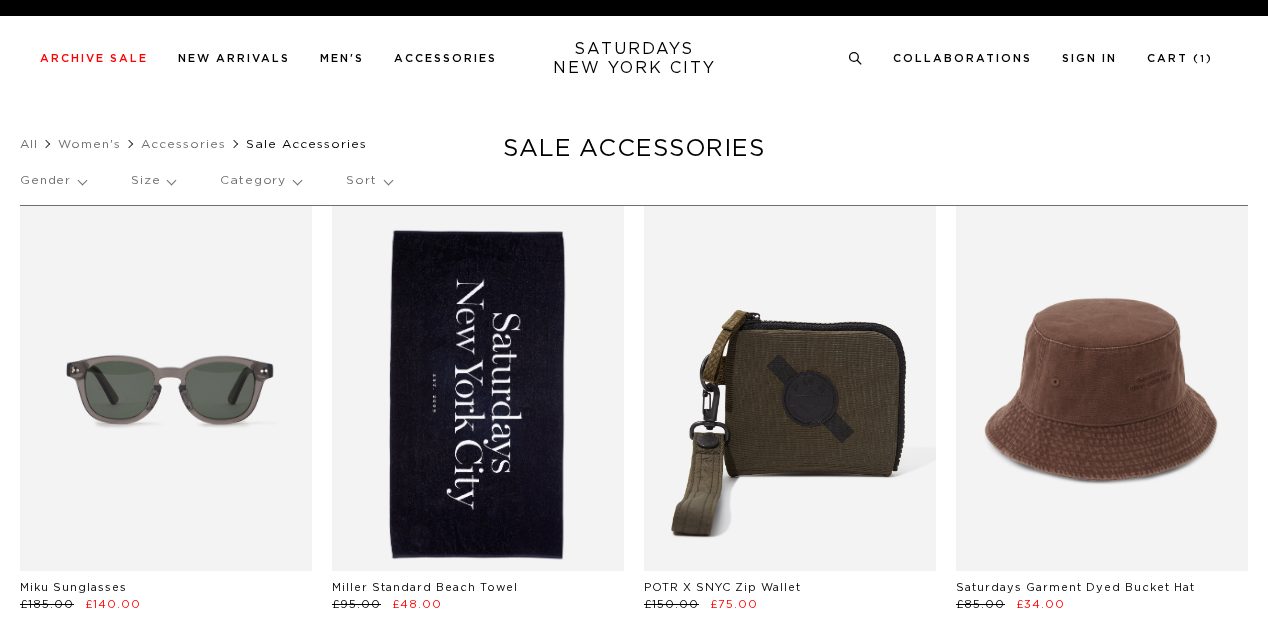 scroll, scrollTop: 0, scrollLeft: 0, axis: both 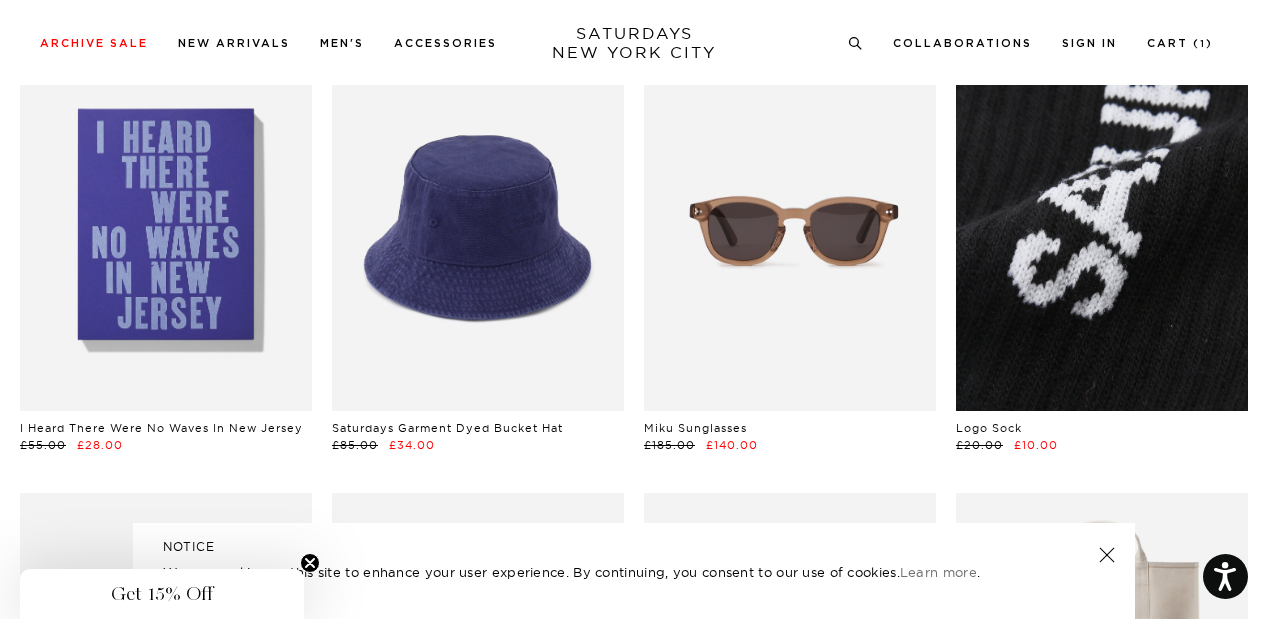 click at bounding box center (1102, 228) 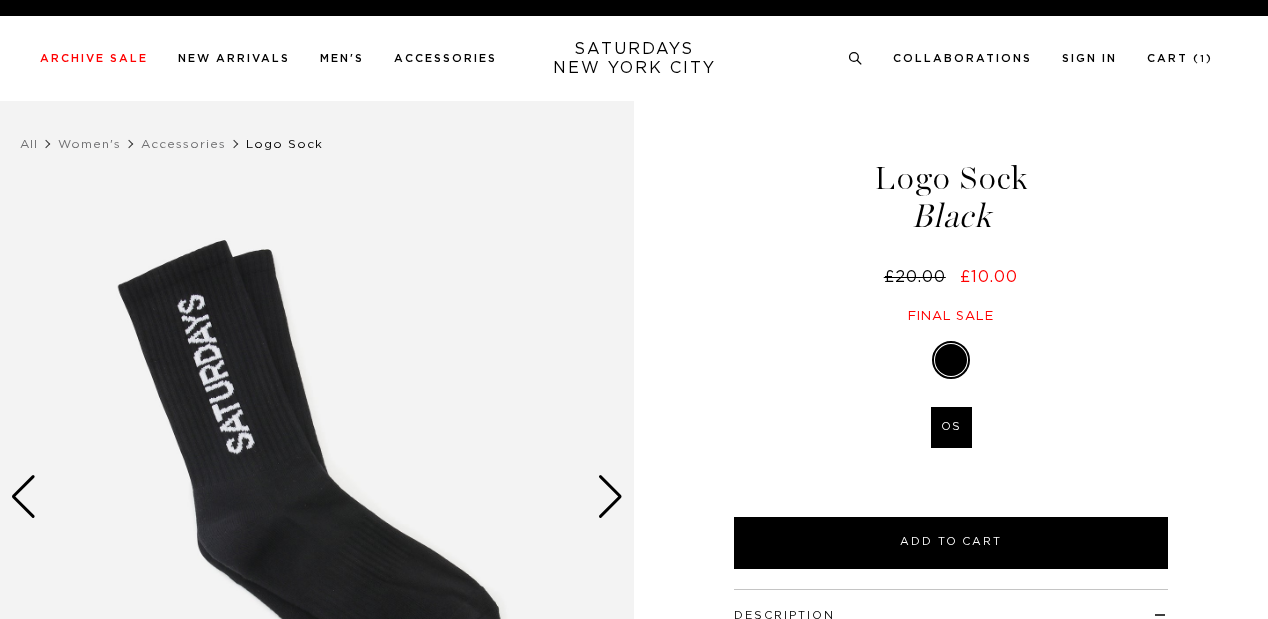 scroll, scrollTop: 0, scrollLeft: 0, axis: both 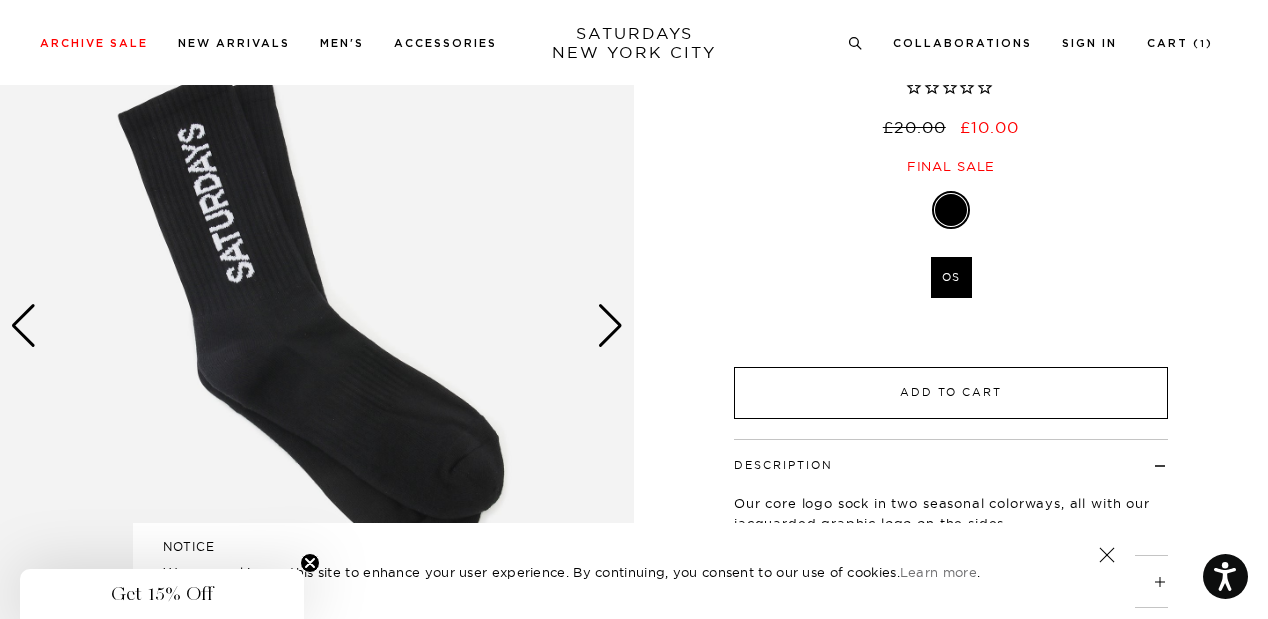 click on "Add to Cart" at bounding box center (951, 393) 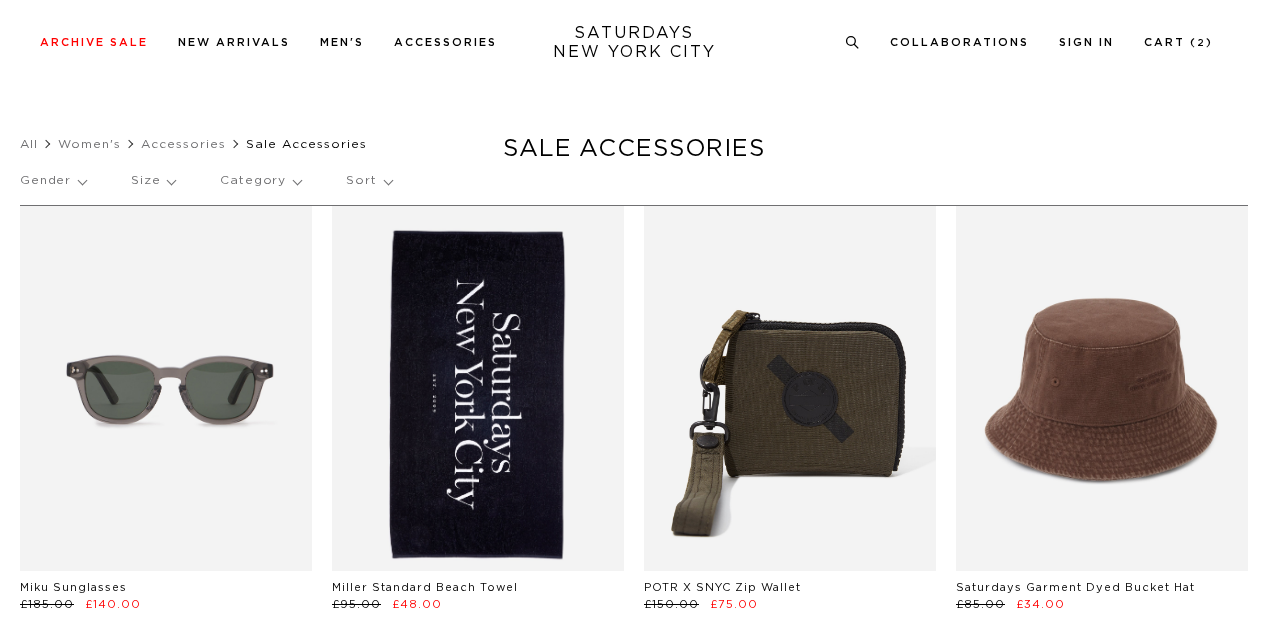 scroll, scrollTop: 1054, scrollLeft: 0, axis: vertical 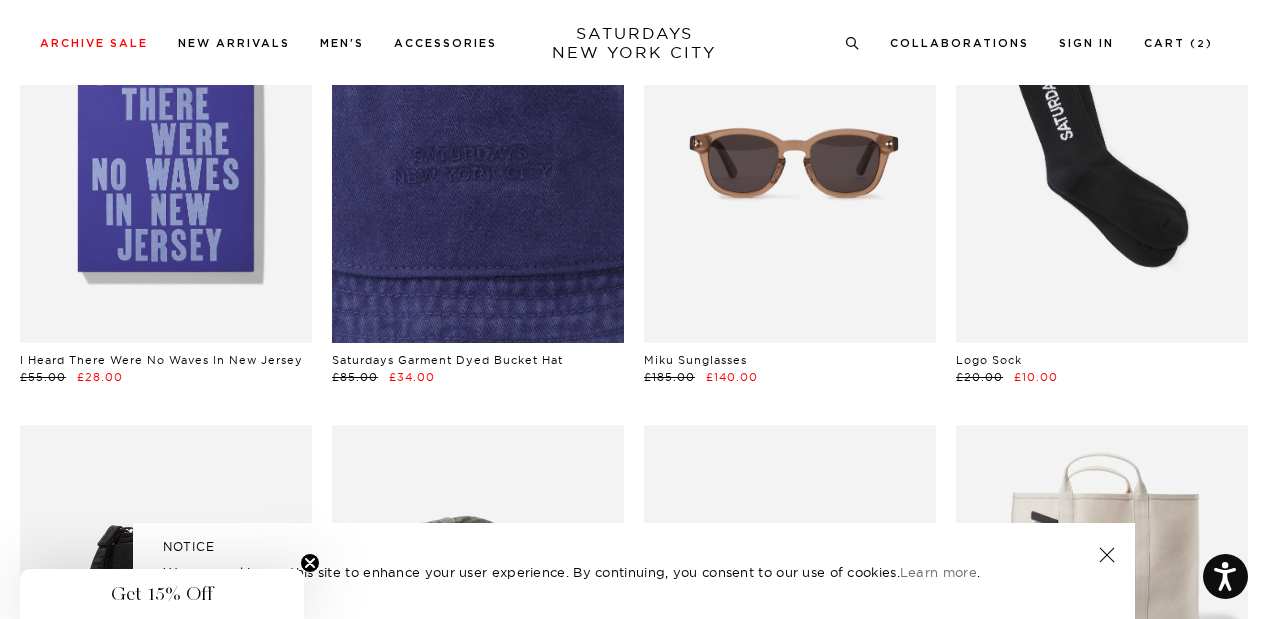 click at bounding box center [478, 160] 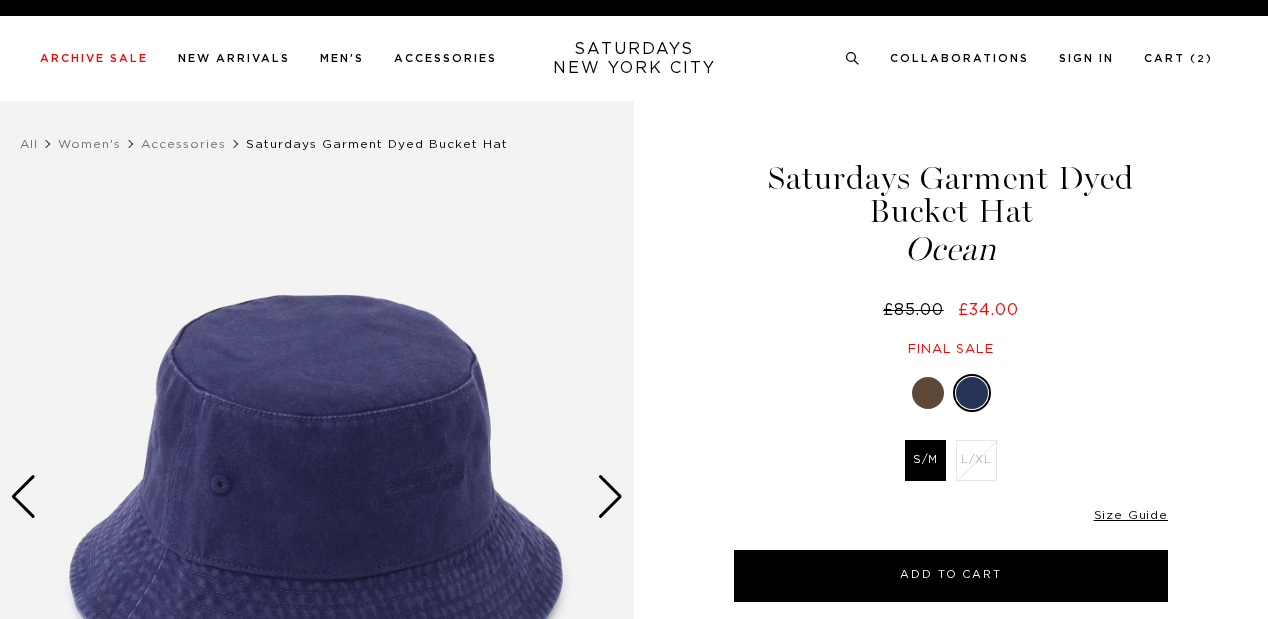 scroll, scrollTop: 0, scrollLeft: 0, axis: both 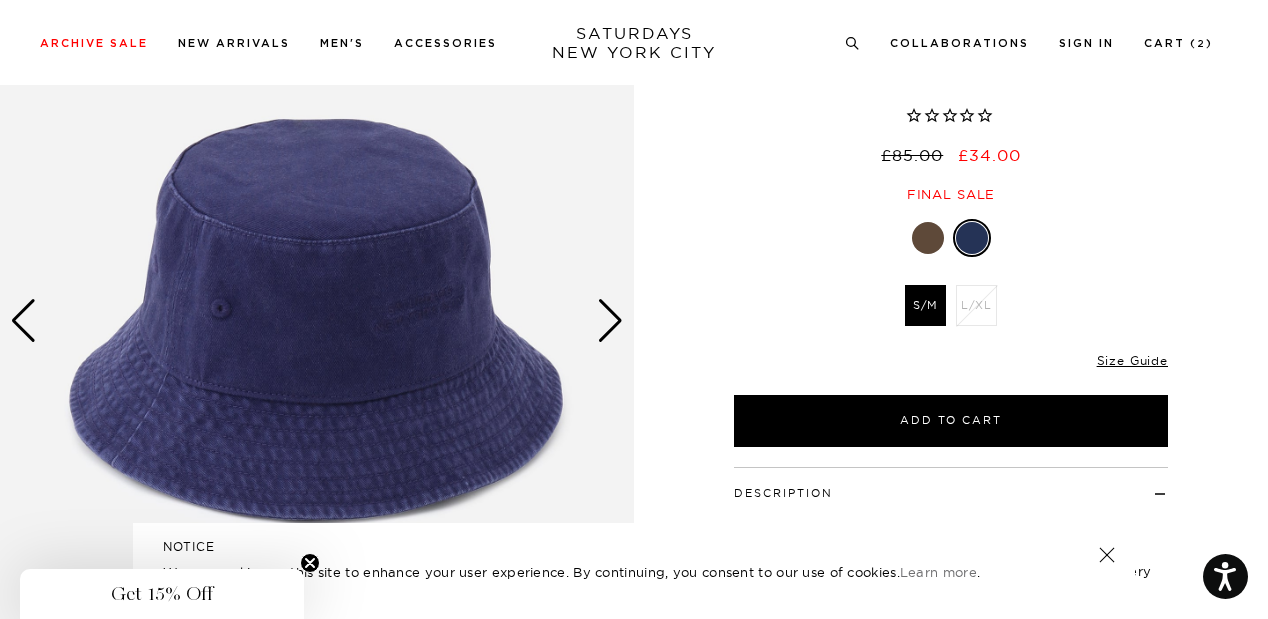click at bounding box center (610, 321) 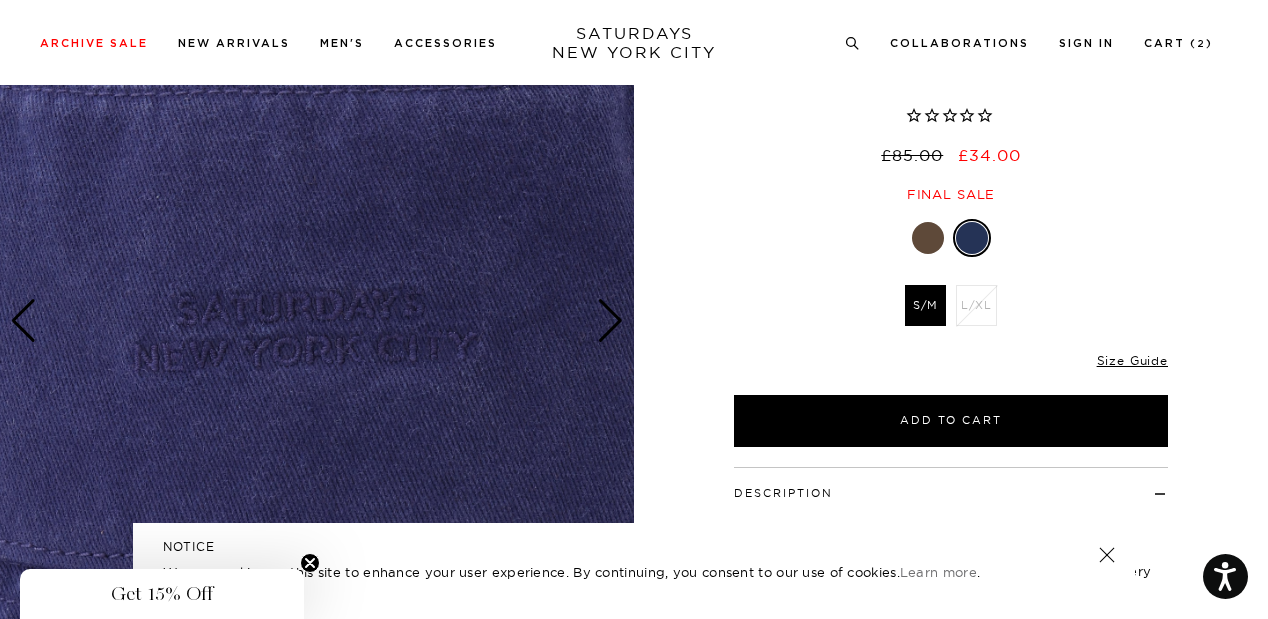 click at bounding box center [610, 321] 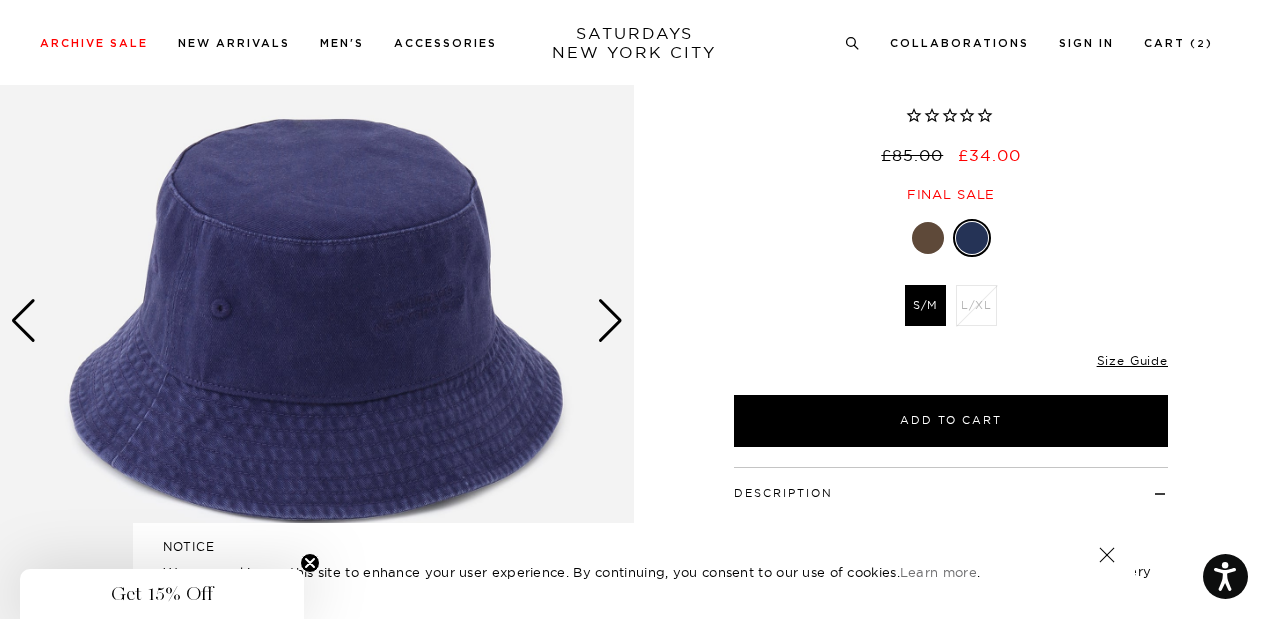 click at bounding box center [610, 321] 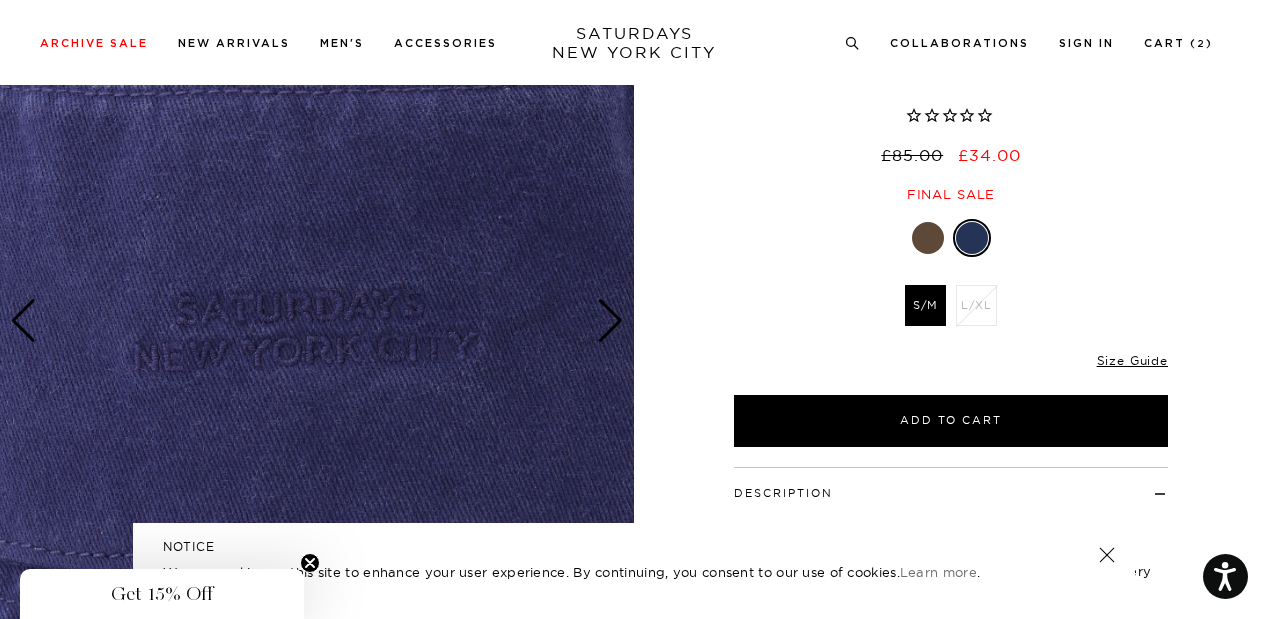 click at bounding box center (610, 321) 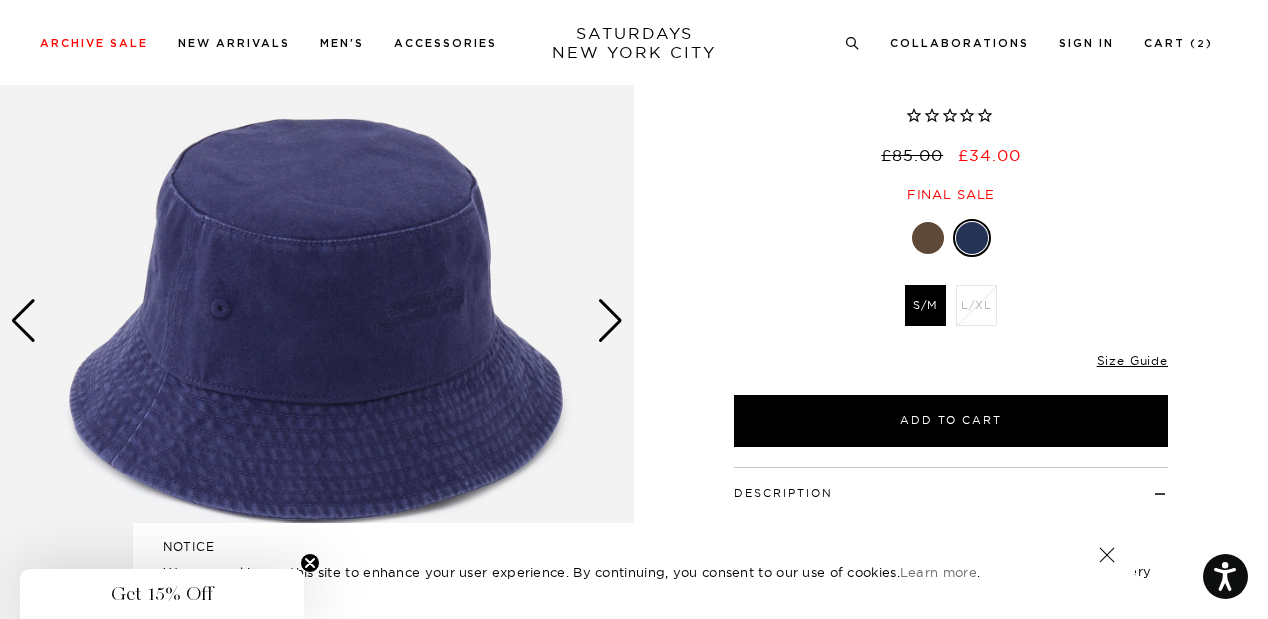 click at bounding box center (610, 321) 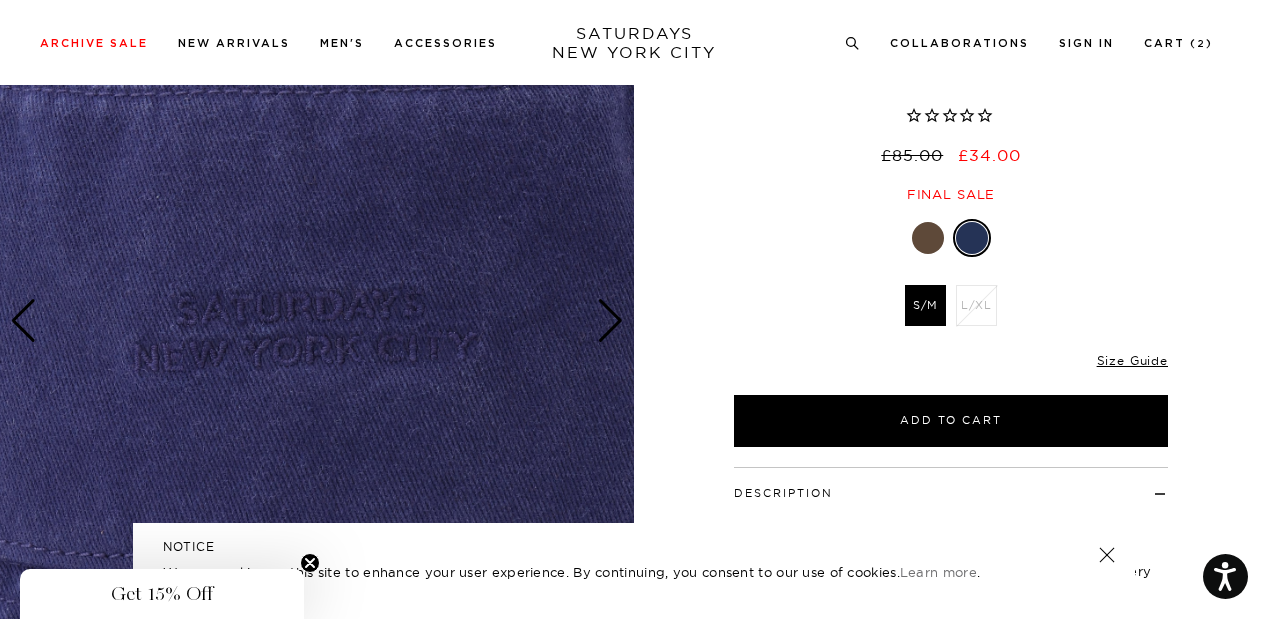 click at bounding box center (610, 321) 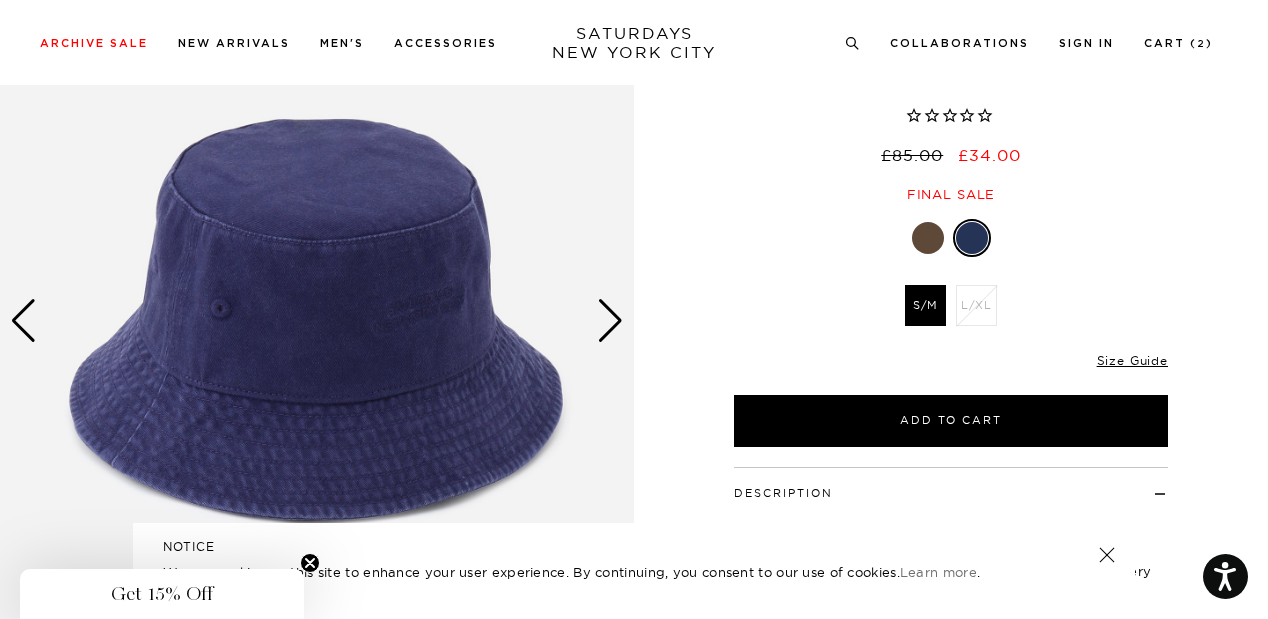 click at bounding box center [610, 321] 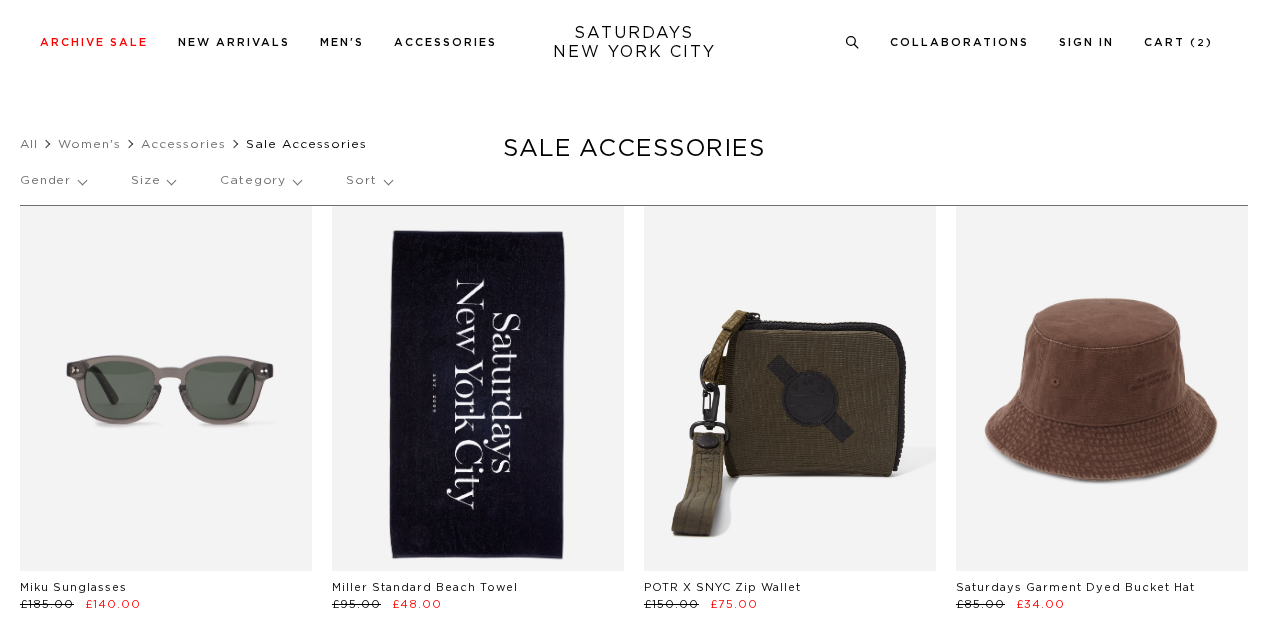 scroll, scrollTop: 1122, scrollLeft: 0, axis: vertical 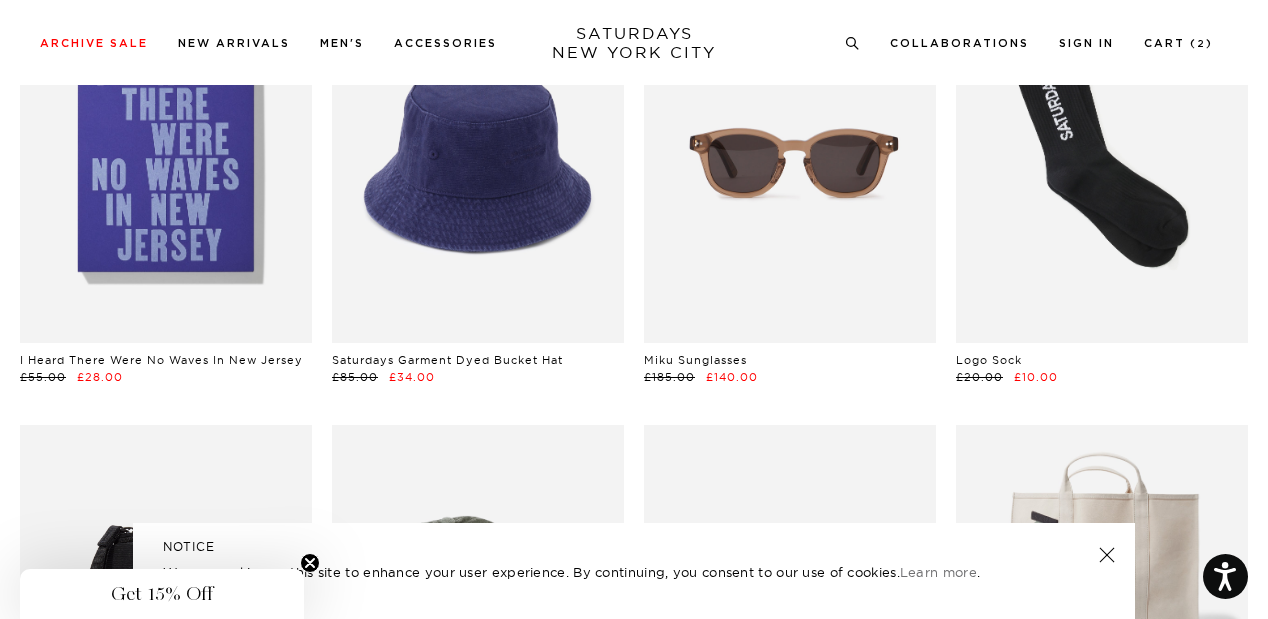 click at bounding box center [1107, 555] 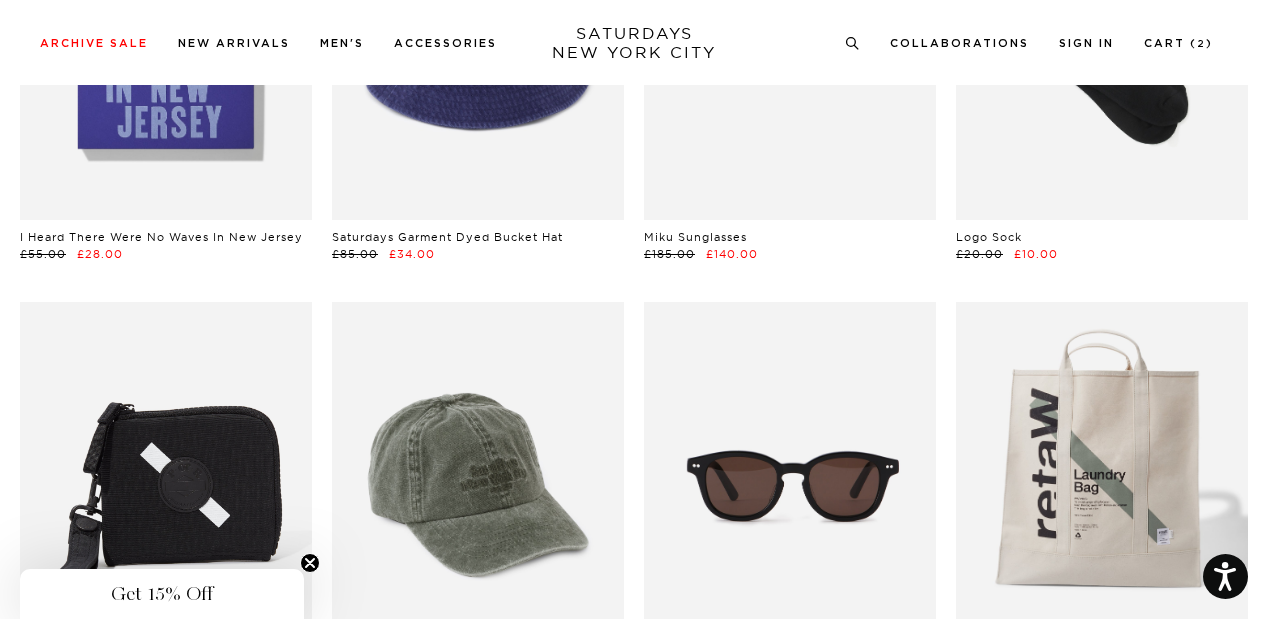 scroll, scrollTop: 1214, scrollLeft: 0, axis: vertical 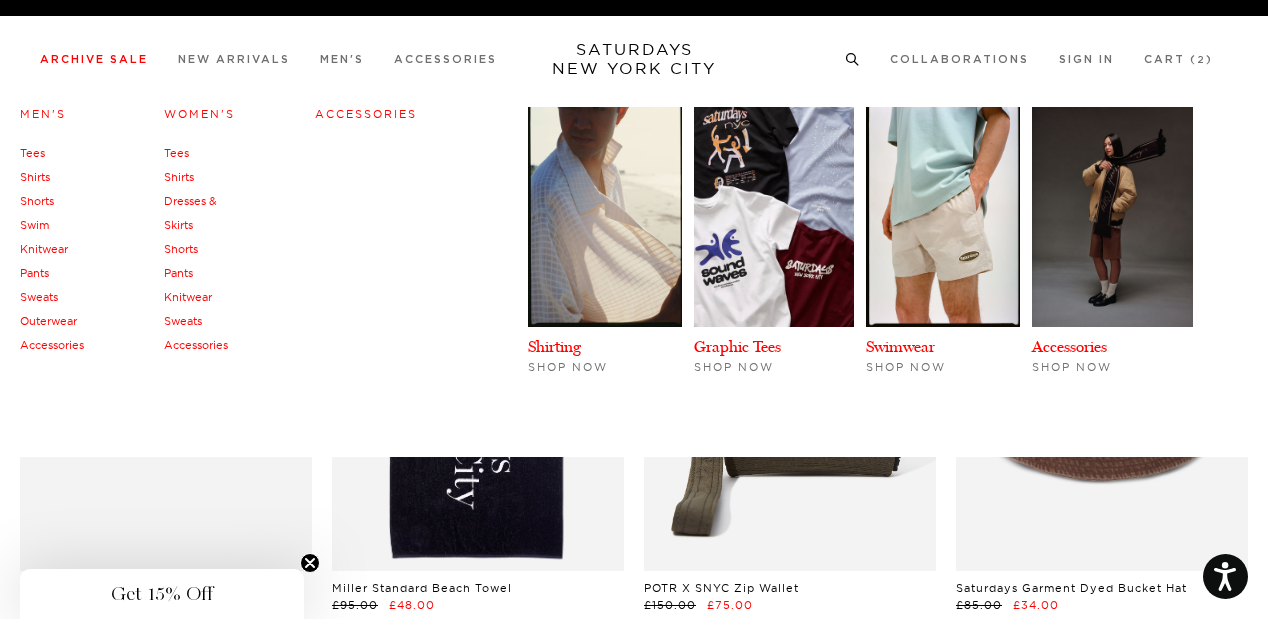 click on "Dresses & Skirts" at bounding box center [190, 213] 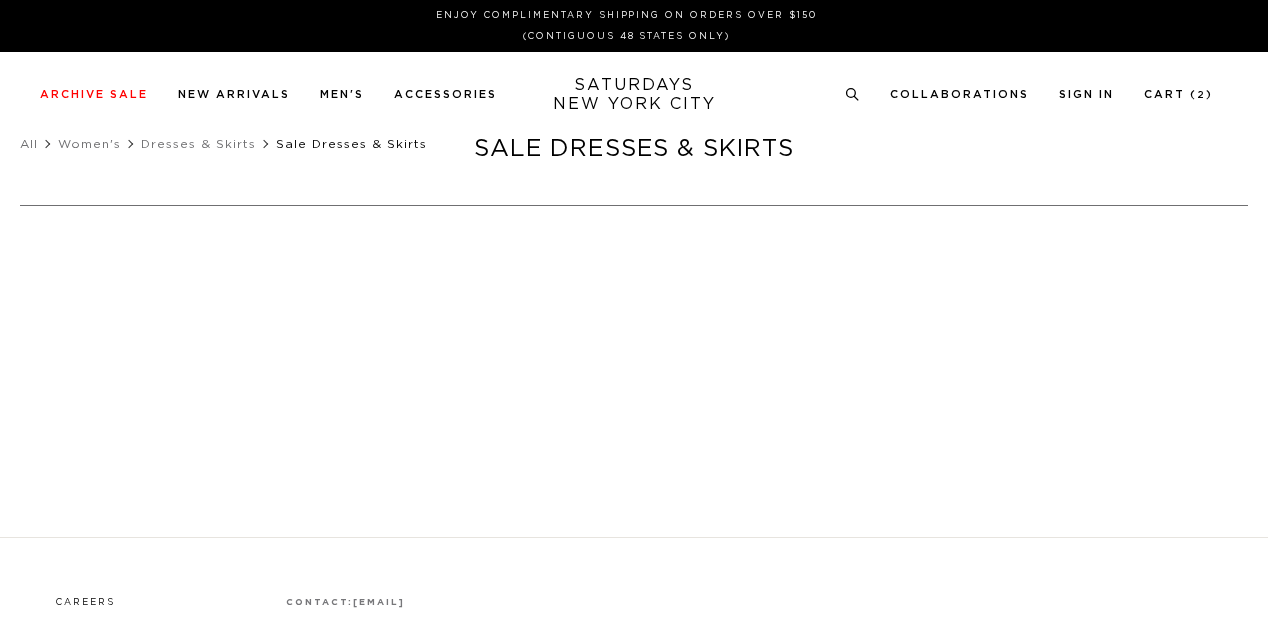 scroll, scrollTop: 0, scrollLeft: 0, axis: both 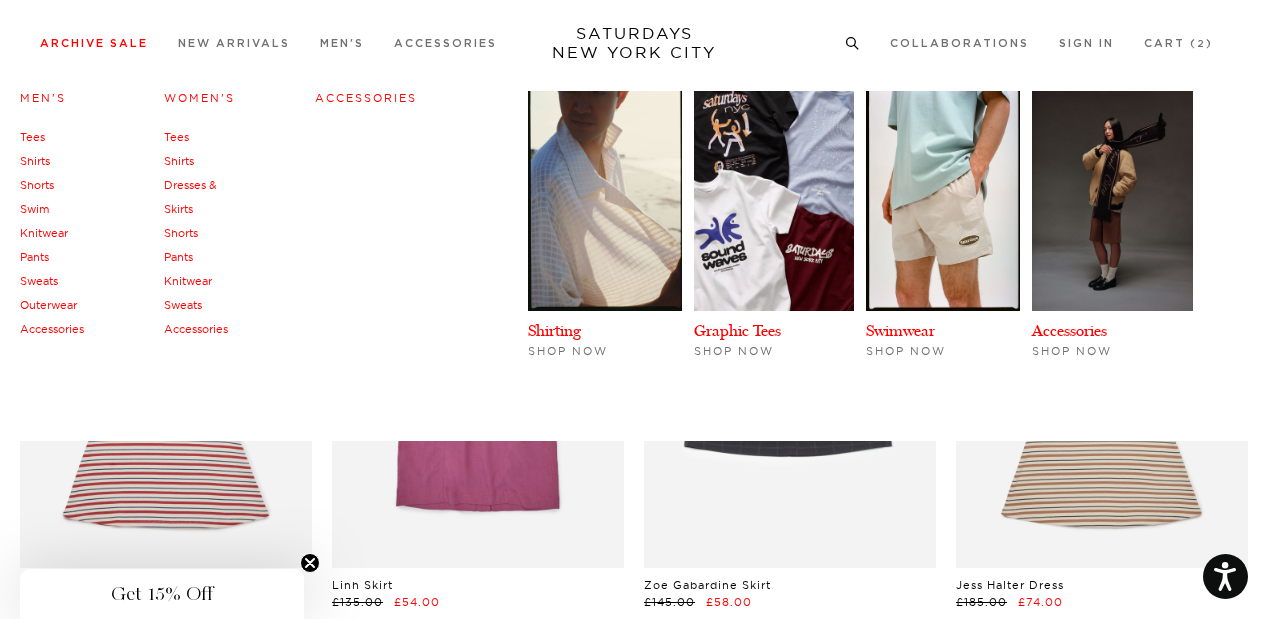 click on "Shirts" at bounding box center (179, 161) 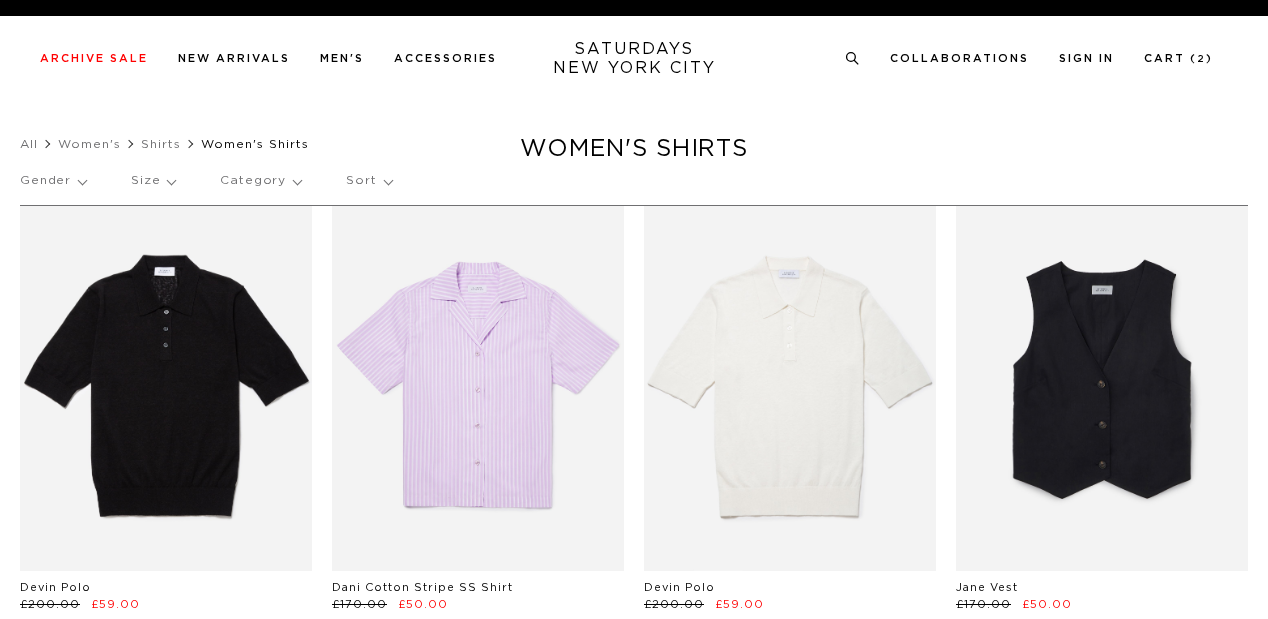 scroll, scrollTop: 0, scrollLeft: 0, axis: both 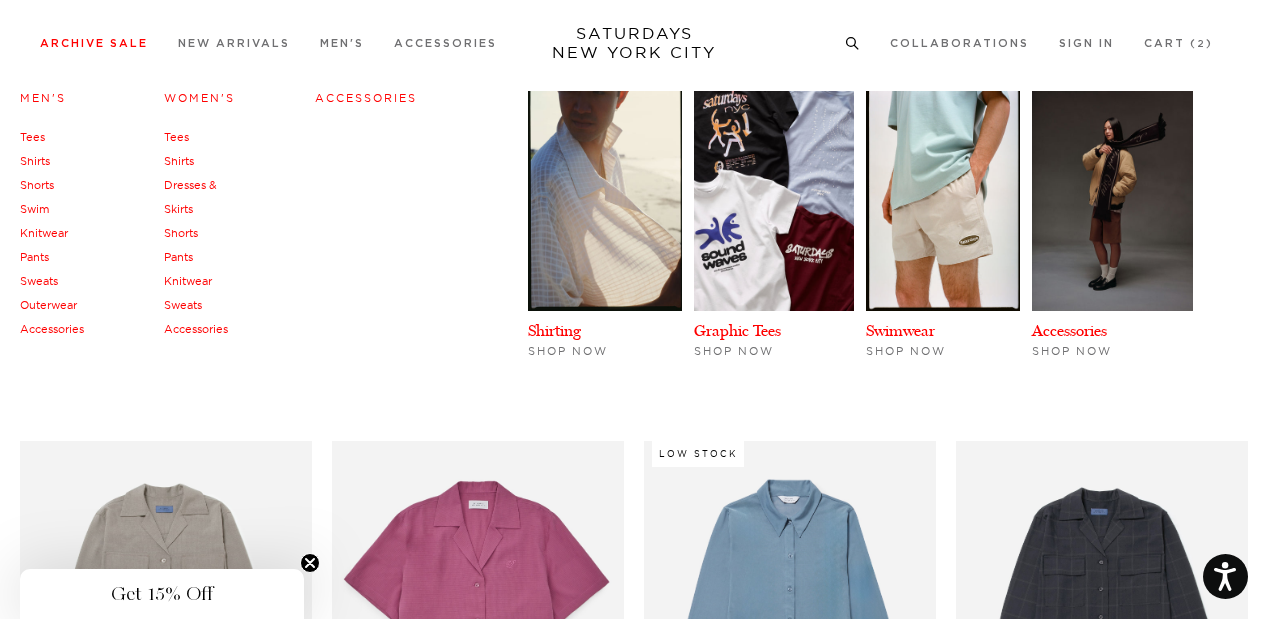 click on "Knitwear" at bounding box center (188, 281) 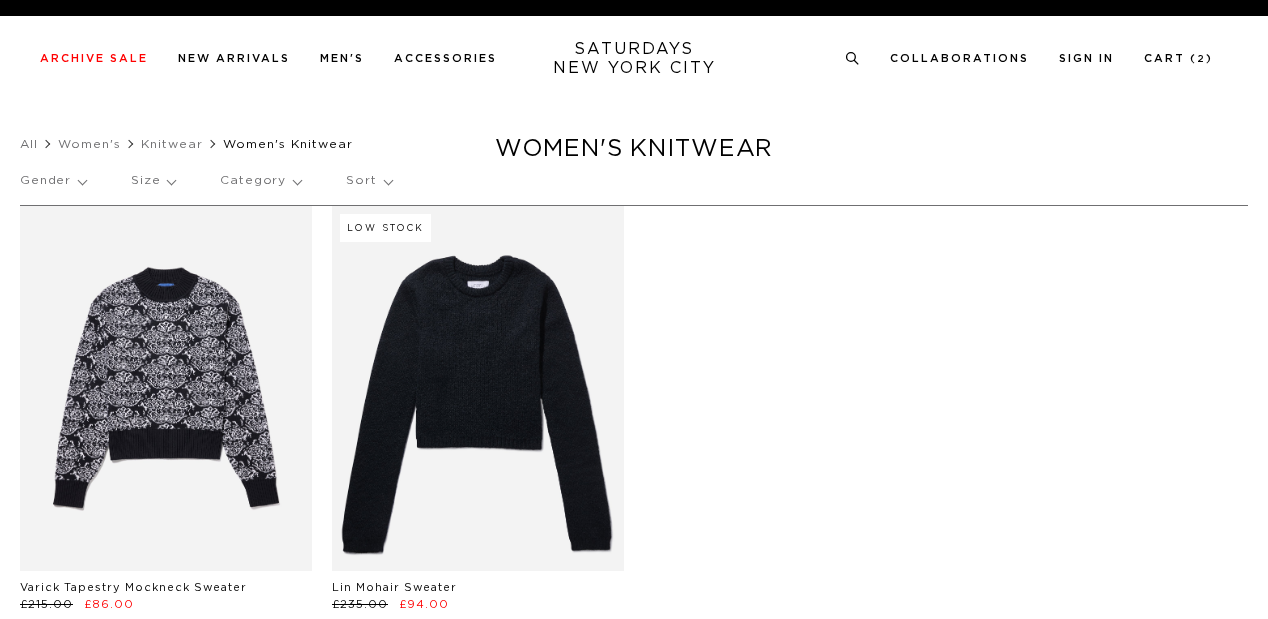 scroll, scrollTop: 0, scrollLeft: 0, axis: both 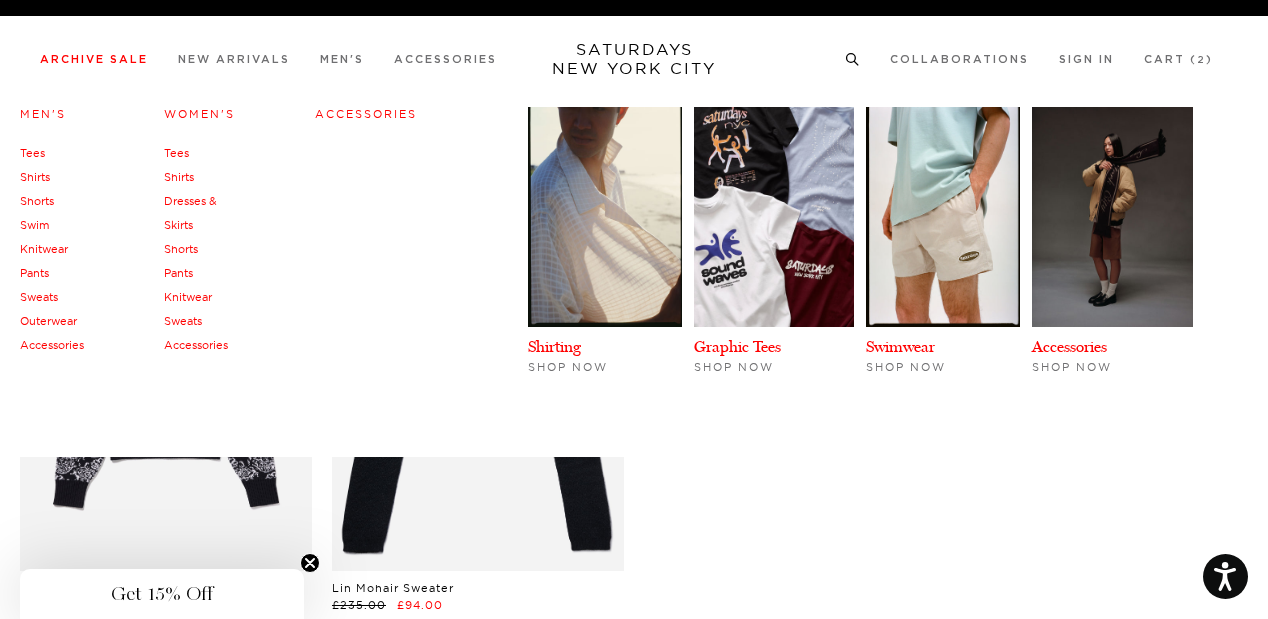 click on "Sweats" at bounding box center [183, 321] 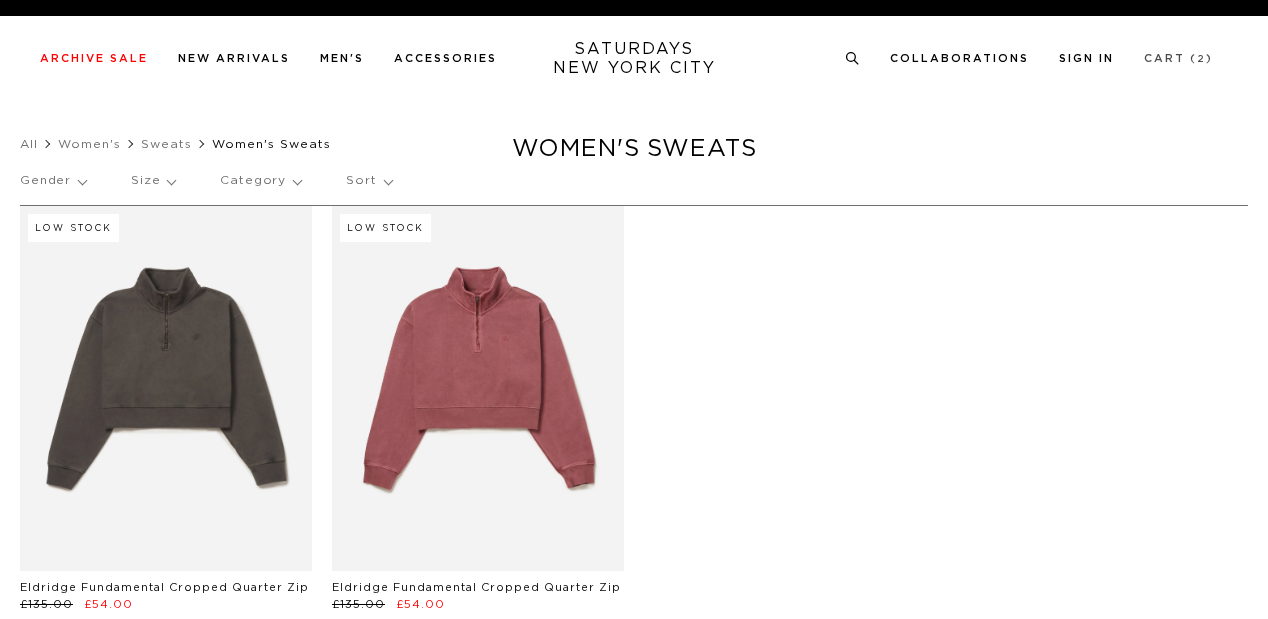 scroll, scrollTop: 0, scrollLeft: 0, axis: both 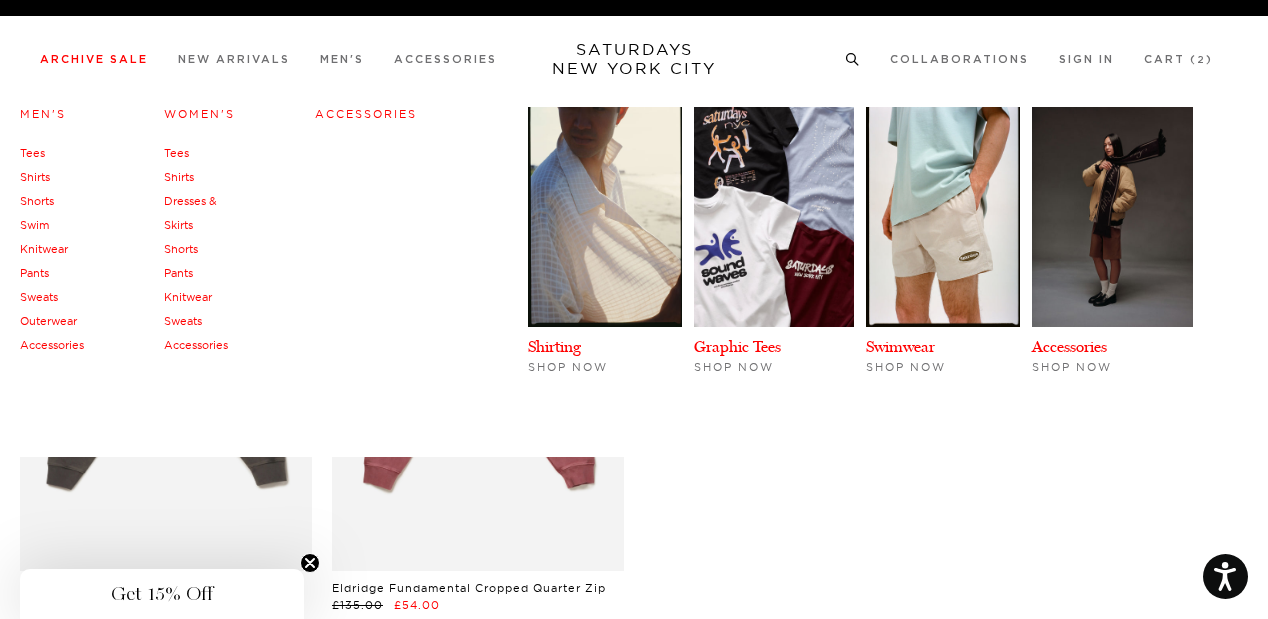 click on "Accessories" at bounding box center (52, 345) 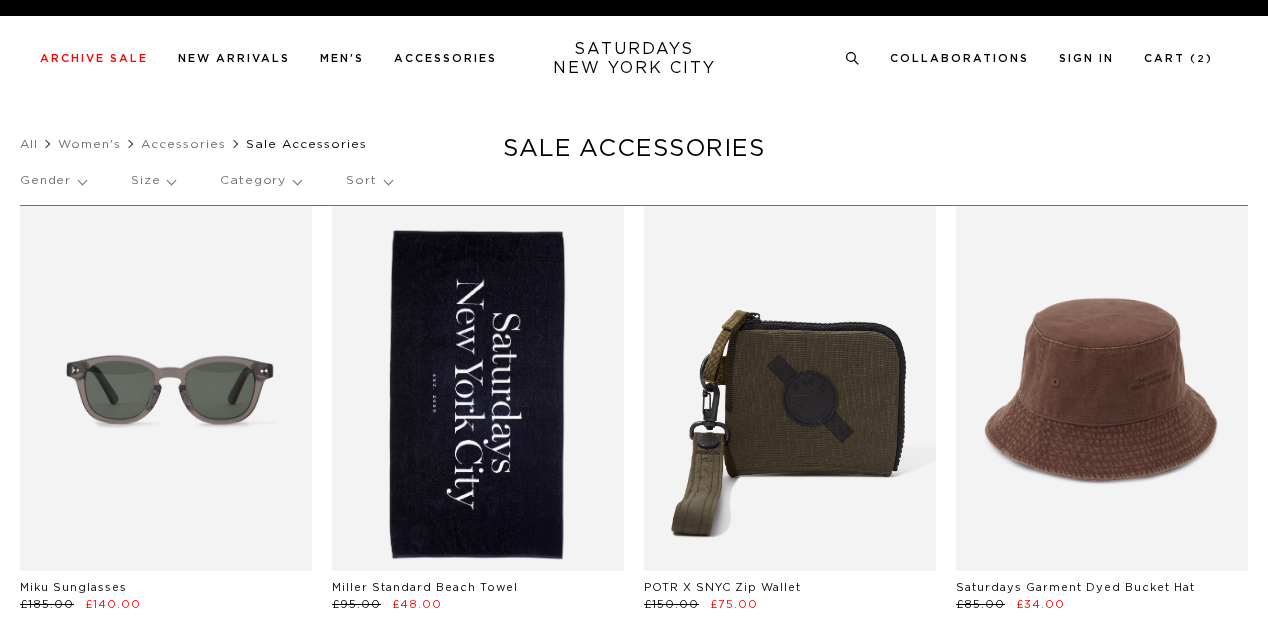 scroll, scrollTop: 0, scrollLeft: 0, axis: both 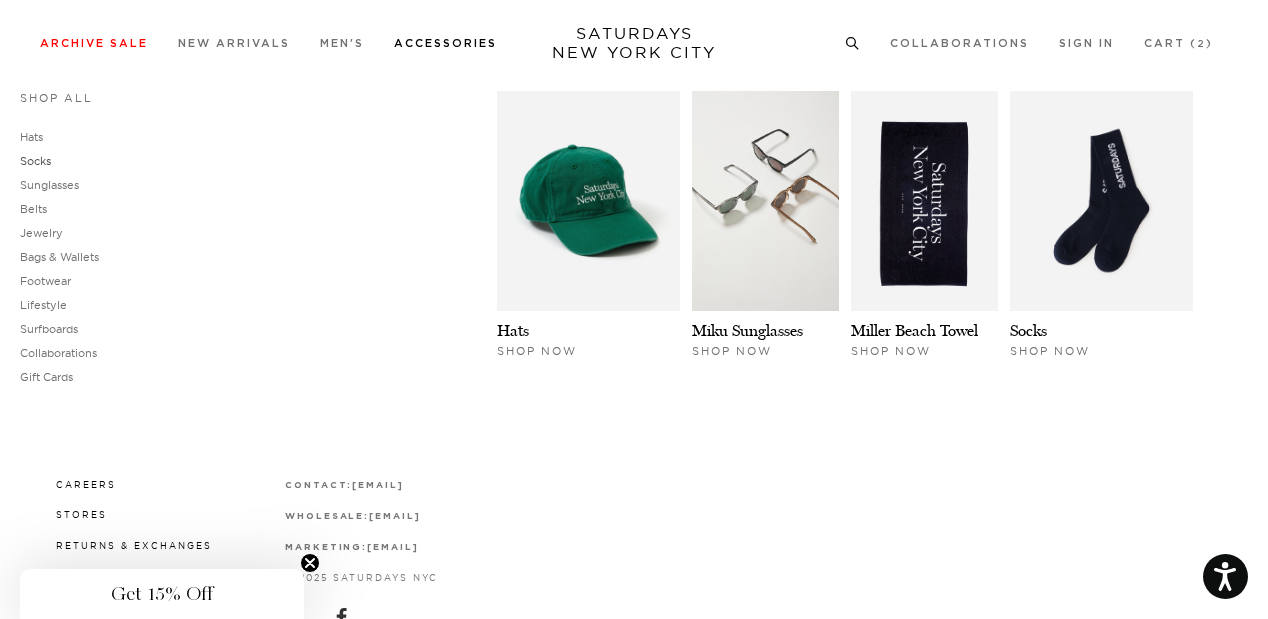 click on "Socks" at bounding box center (35, 161) 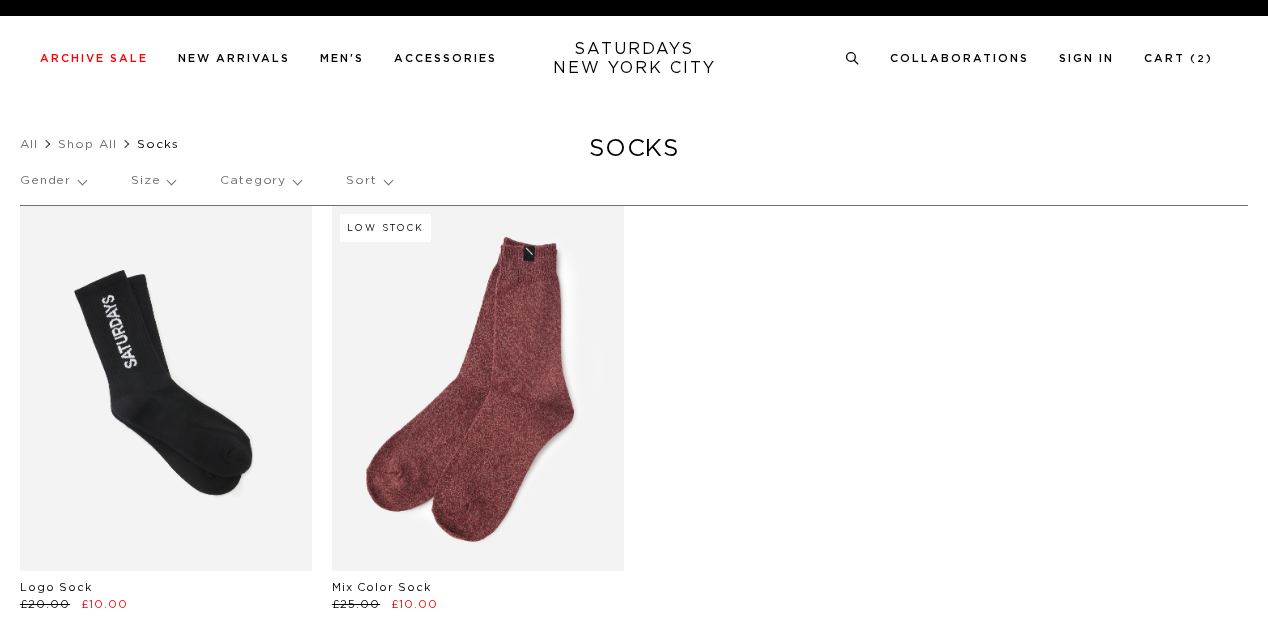 scroll, scrollTop: 0, scrollLeft: 0, axis: both 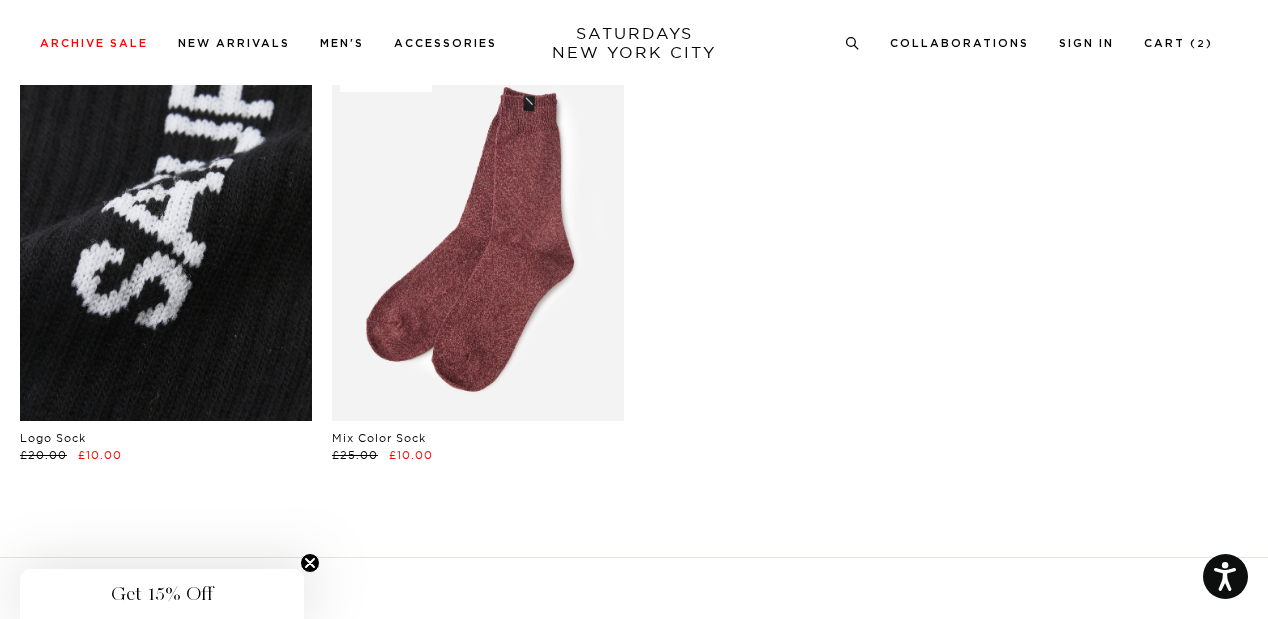 click at bounding box center (166, 238) 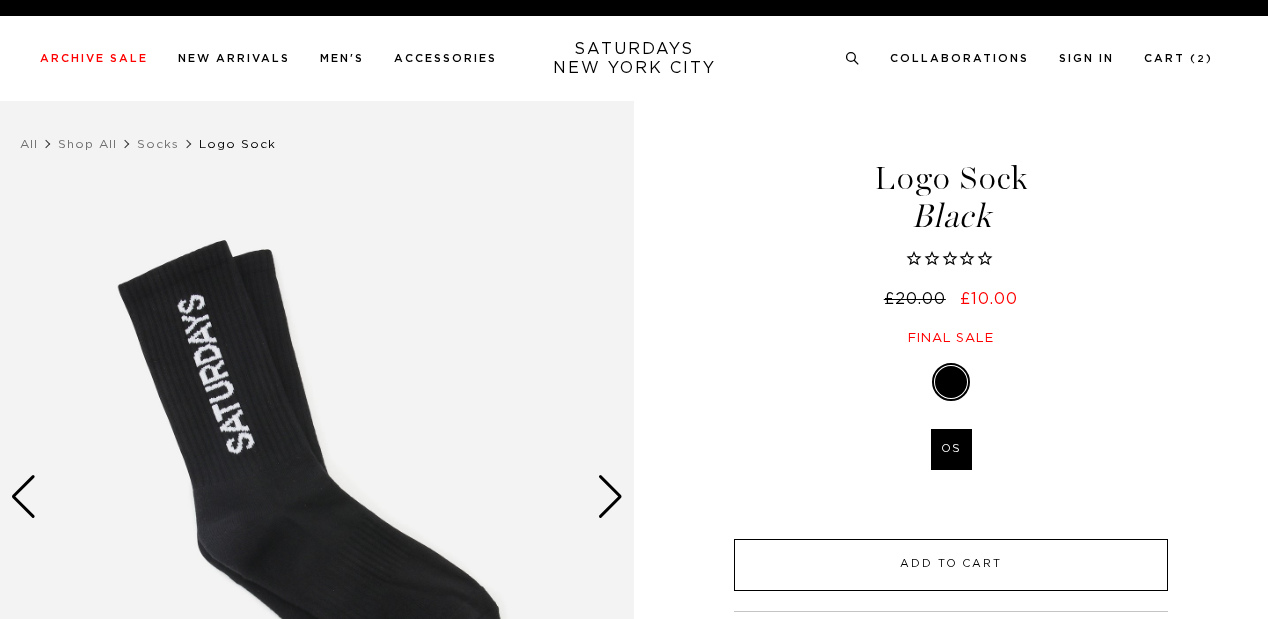 scroll, scrollTop: 0, scrollLeft: 0, axis: both 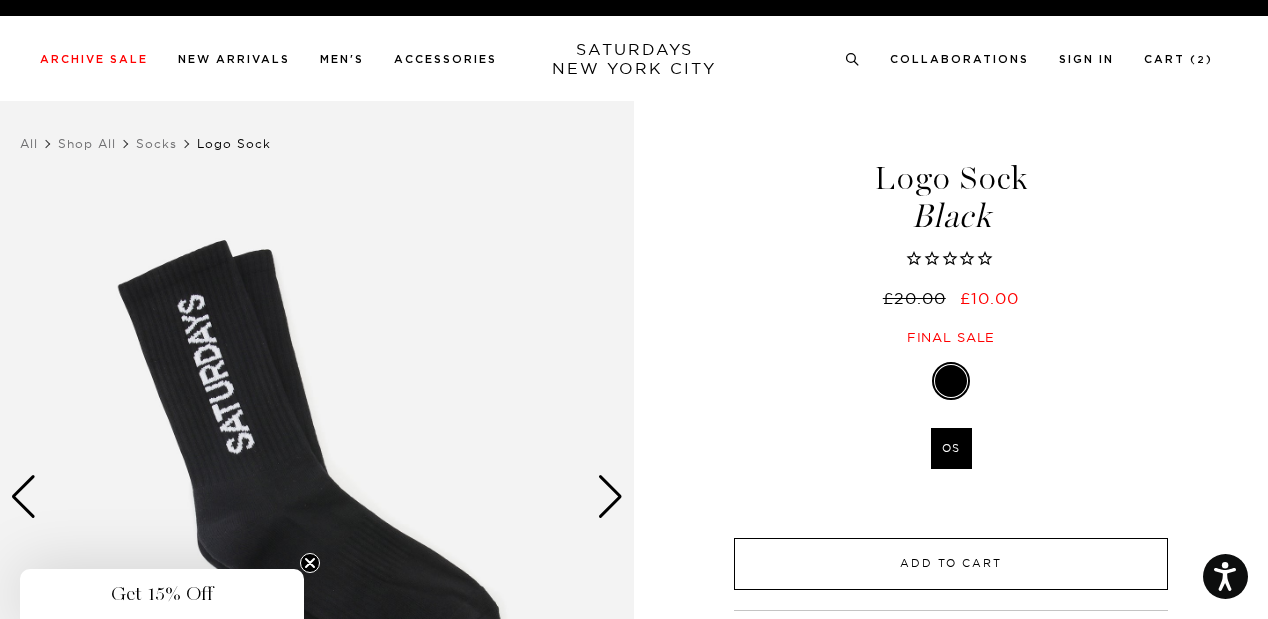 click on "Add to Cart" at bounding box center (951, 564) 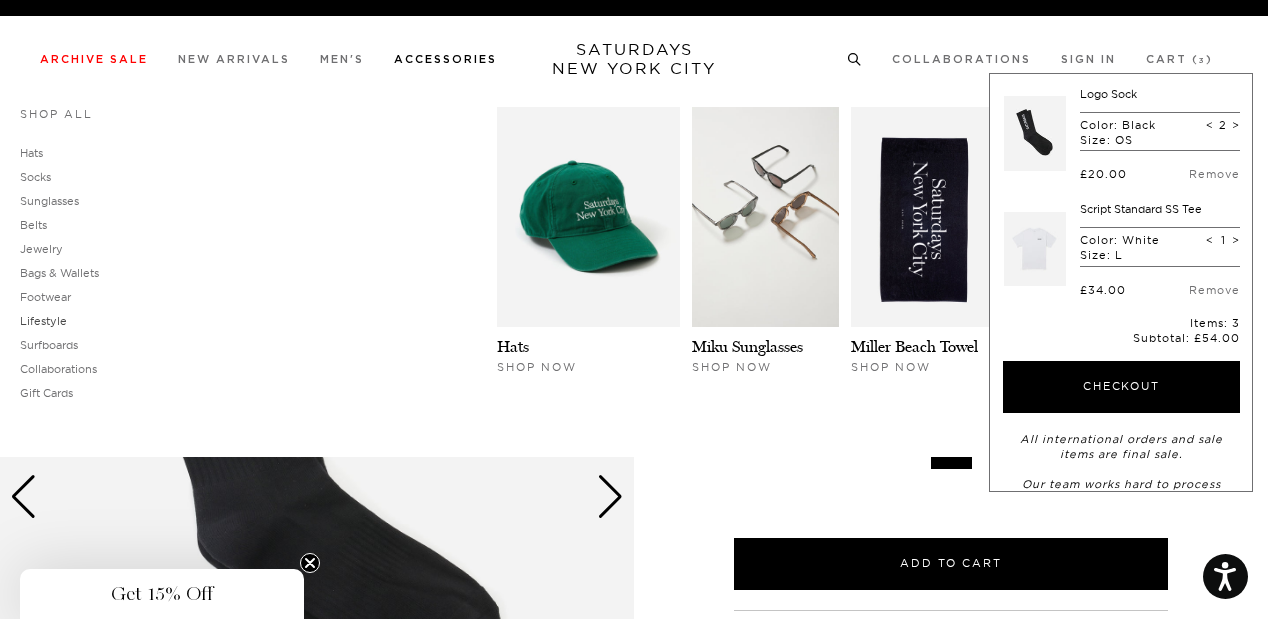 click on "Lifestyle" at bounding box center (43, 321) 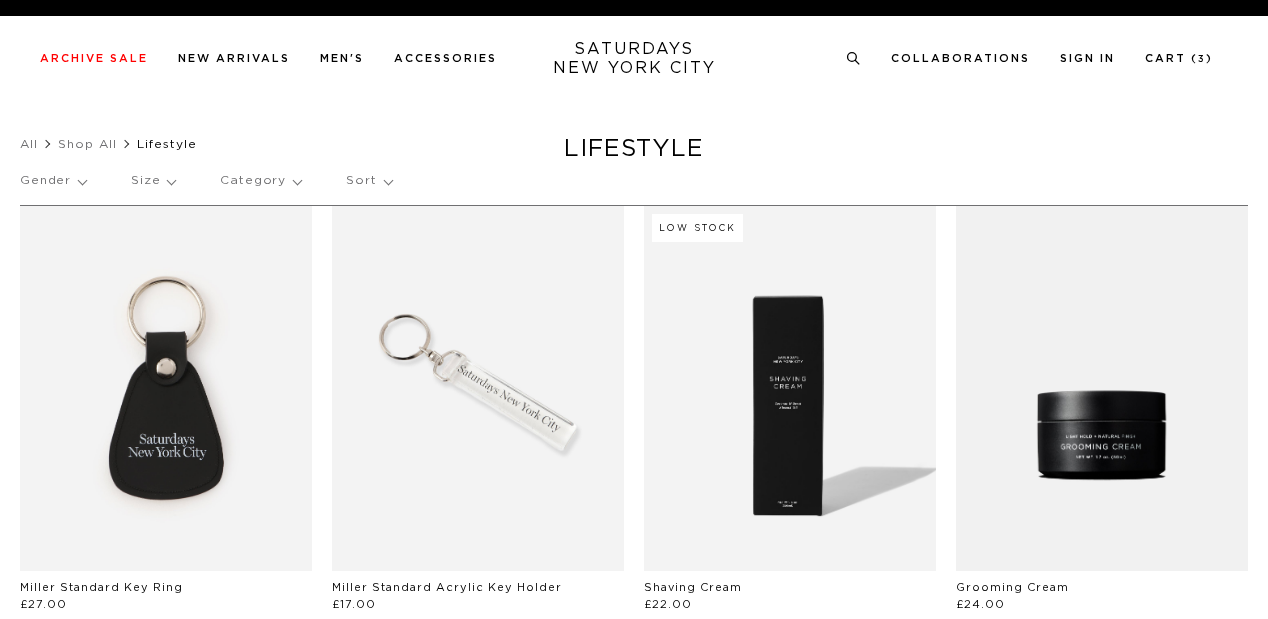 scroll, scrollTop: 0, scrollLeft: 0, axis: both 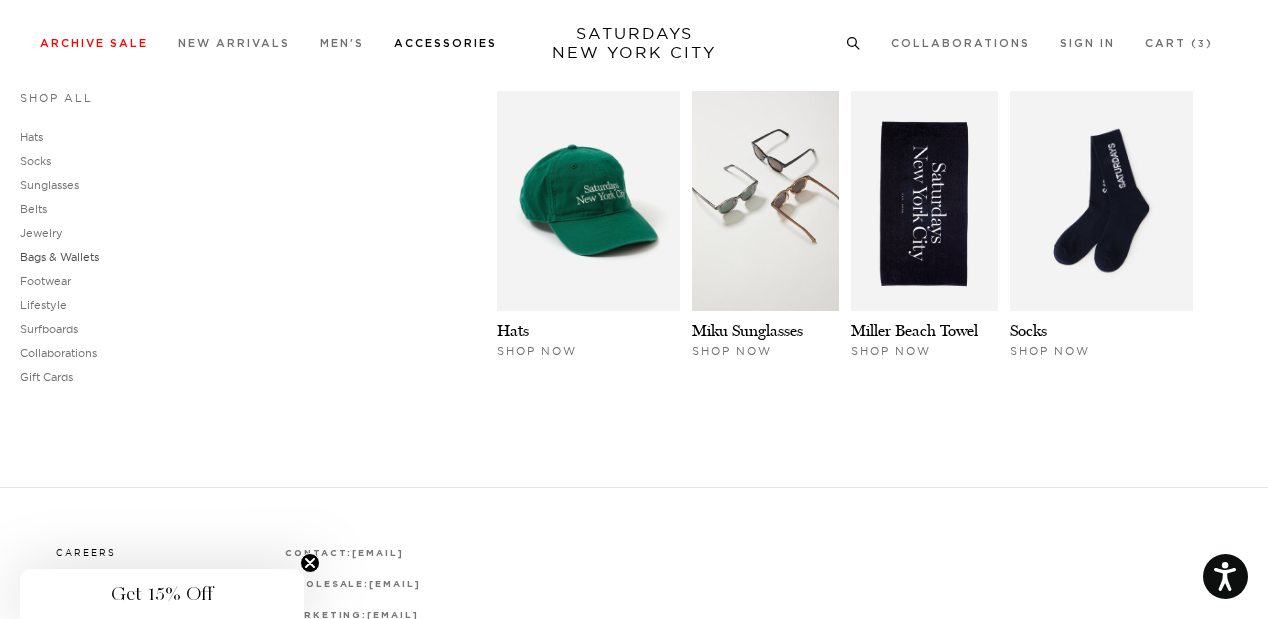 click on "Bags & Wallets" at bounding box center [59, 257] 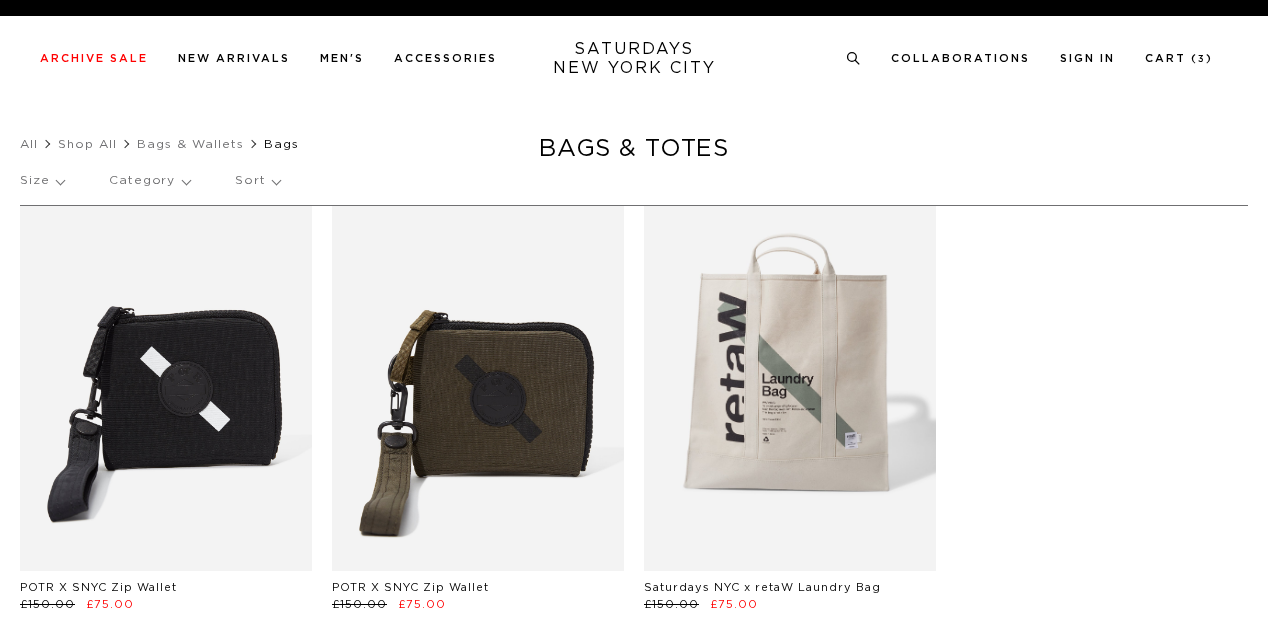 scroll, scrollTop: 0, scrollLeft: 0, axis: both 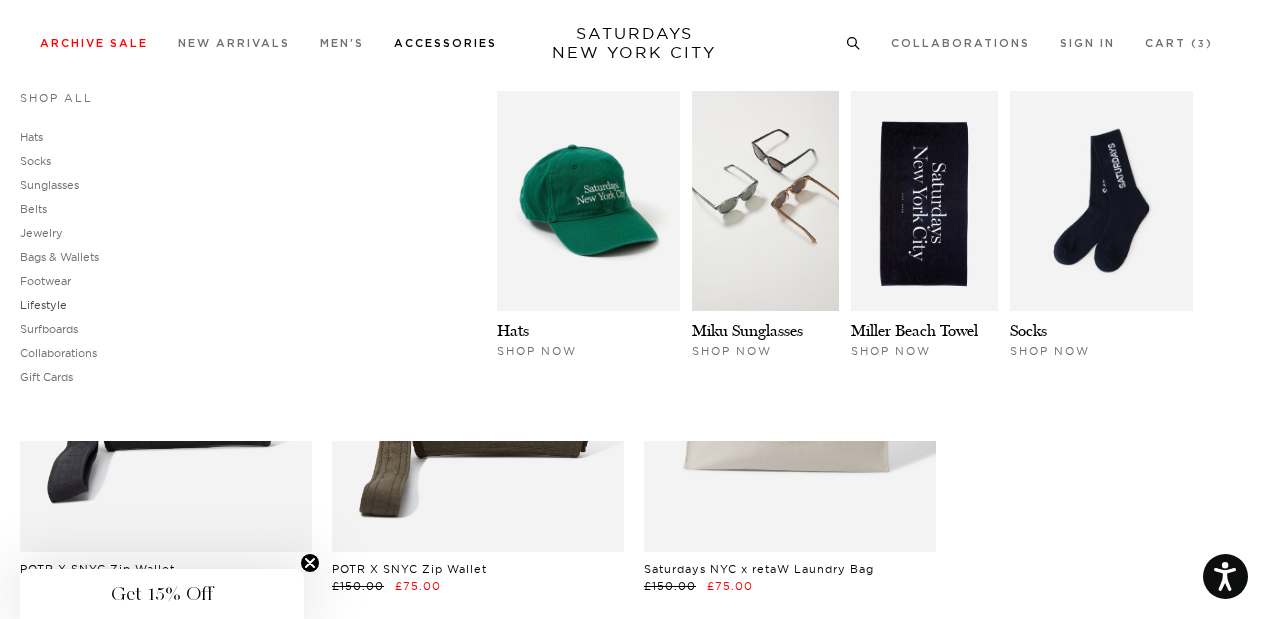 click on "Lifestyle" at bounding box center (43, 305) 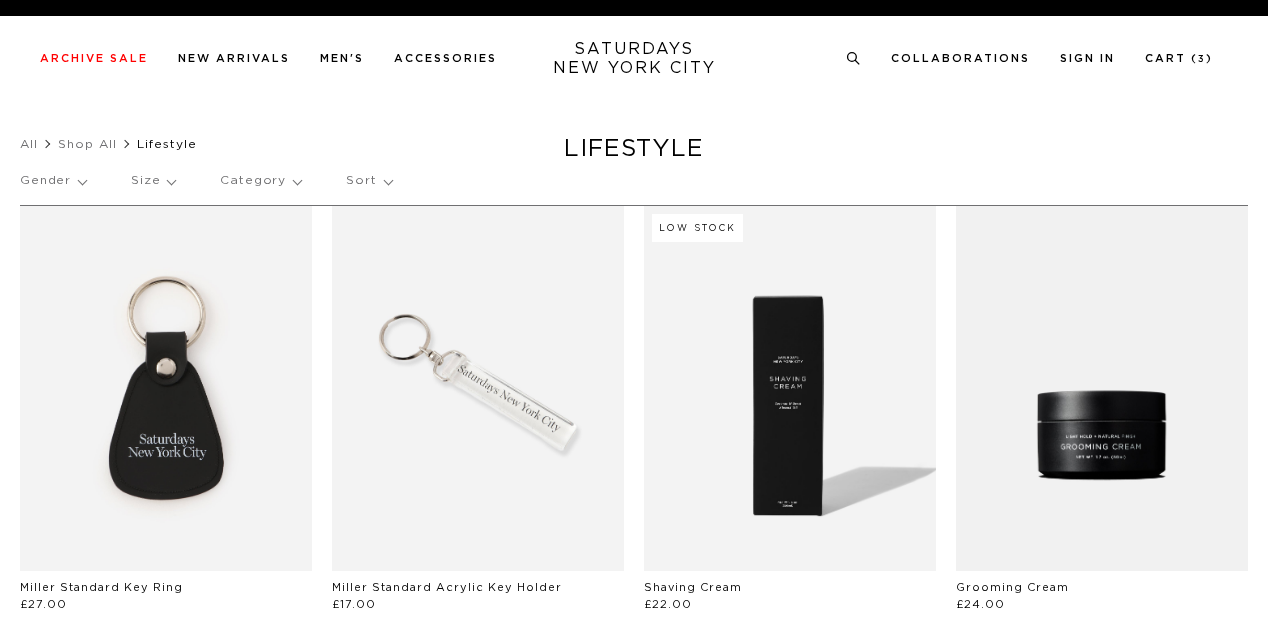 scroll, scrollTop: 0, scrollLeft: 0, axis: both 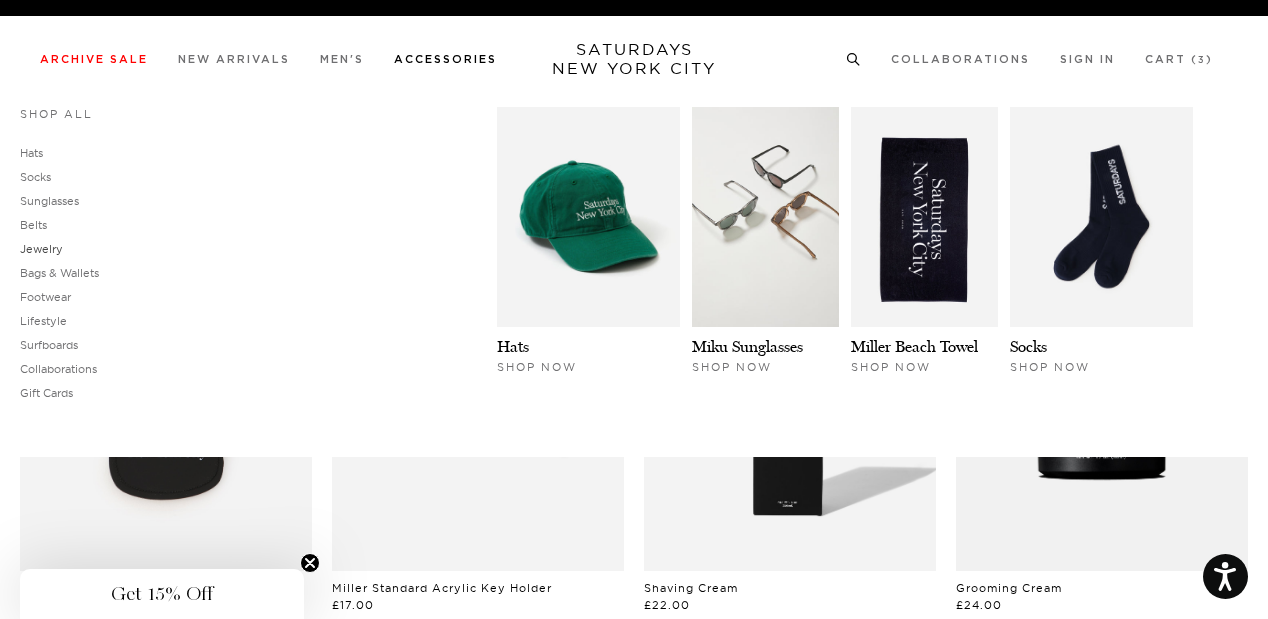 click on "Jewelry" at bounding box center [41, 249] 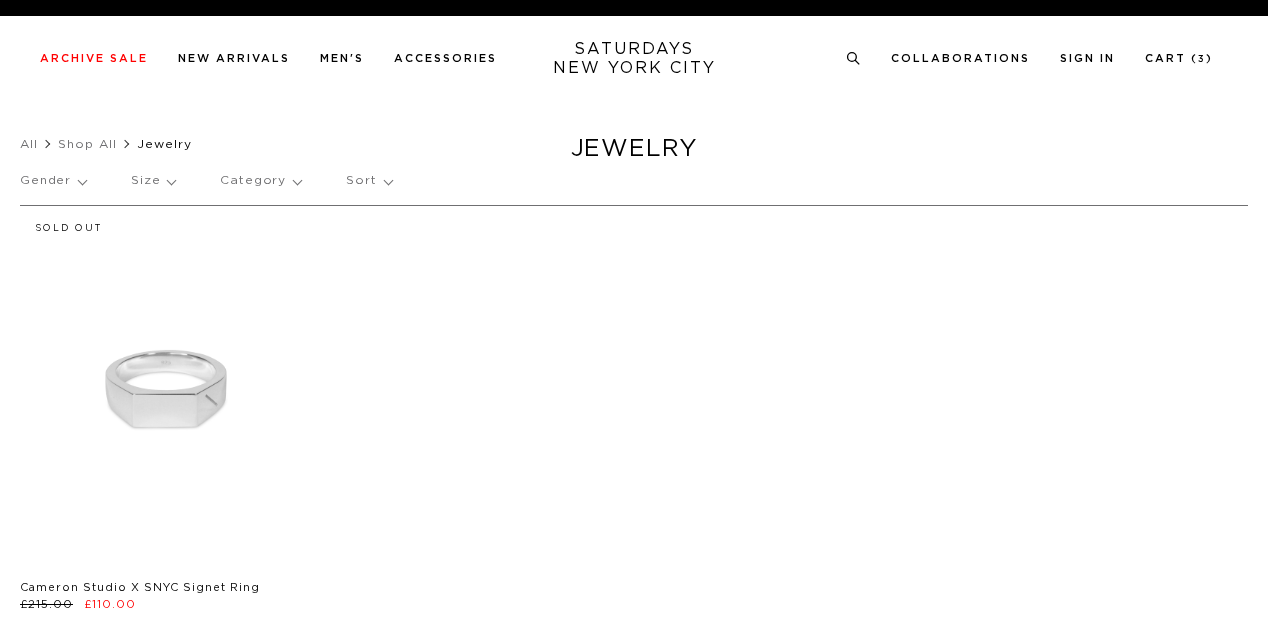 scroll, scrollTop: 0, scrollLeft: 0, axis: both 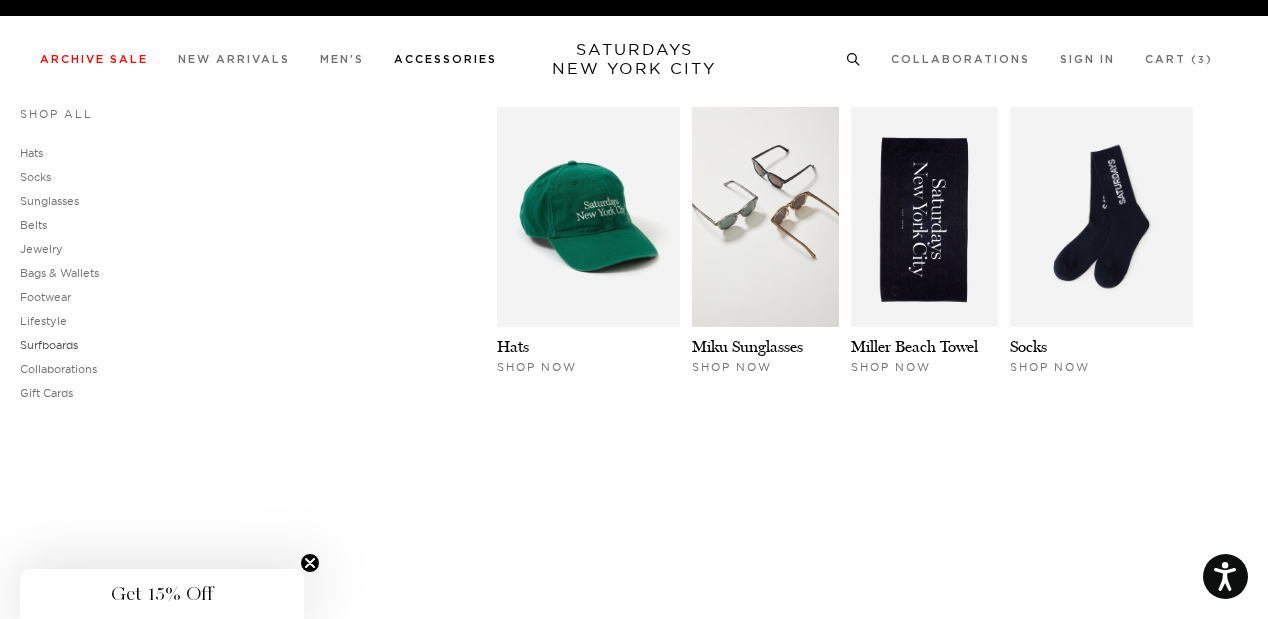 click on "Surfboards" at bounding box center (49, 345) 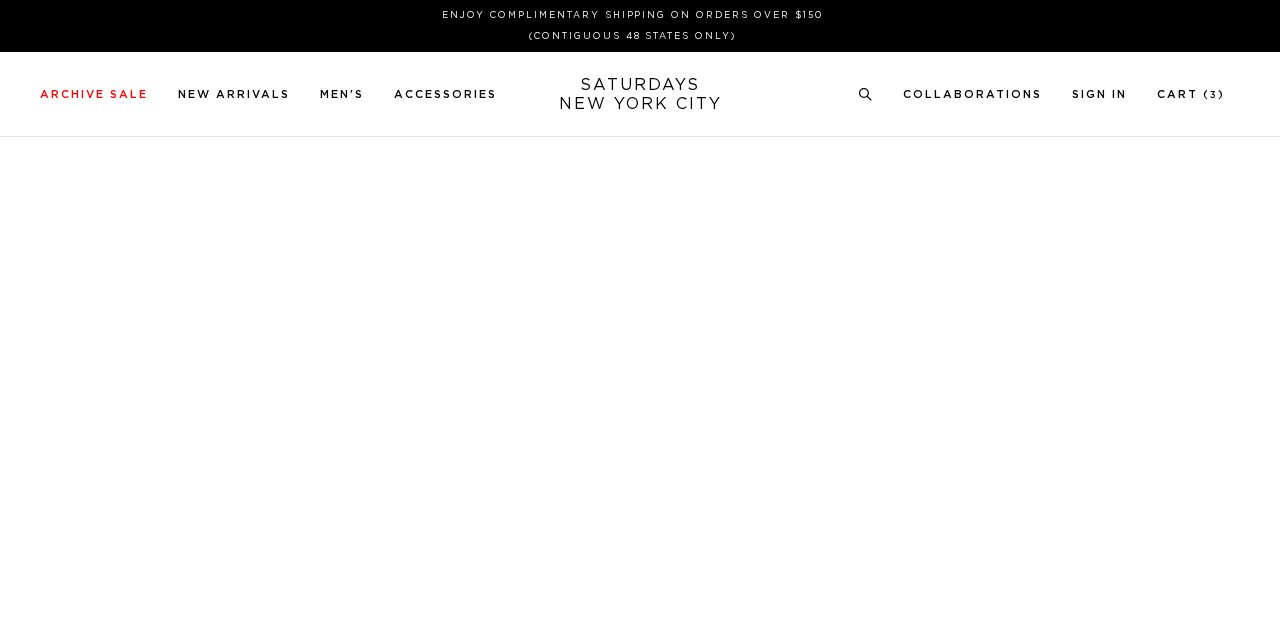 scroll, scrollTop: 0, scrollLeft: 0, axis: both 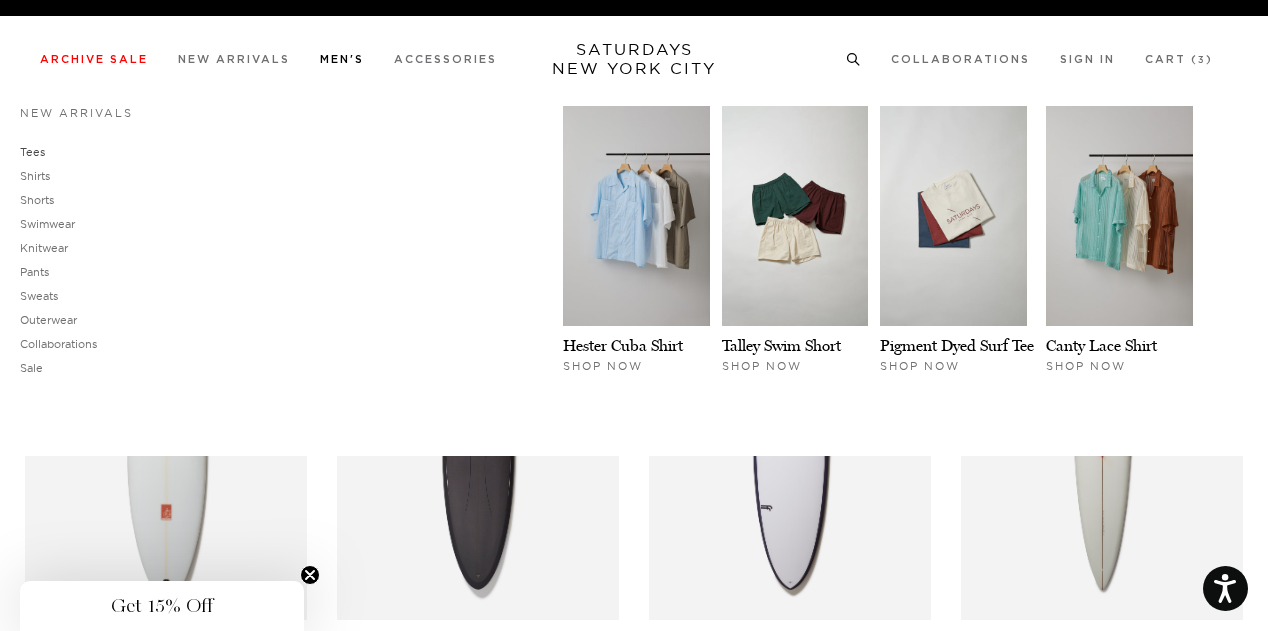 click on "Tees" at bounding box center [32, 152] 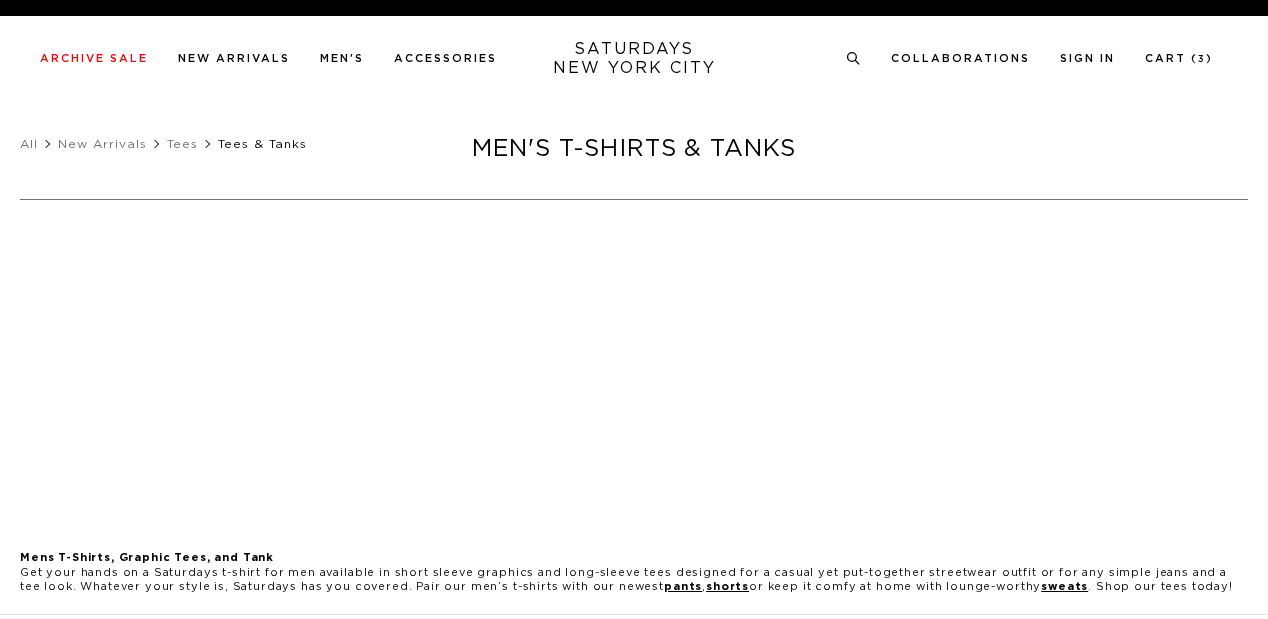 scroll, scrollTop: 0, scrollLeft: 0, axis: both 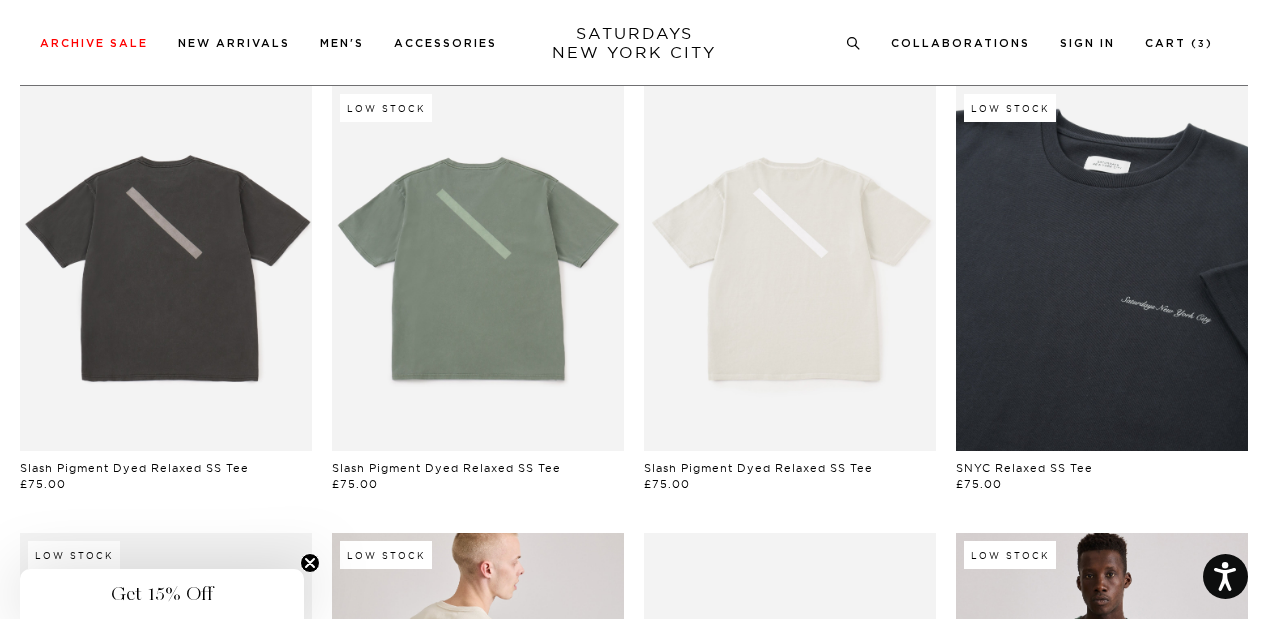 drag, startPoint x: 1275, startPoint y: 44, endPoint x: 1279, endPoint y: 119, distance: 75.10659 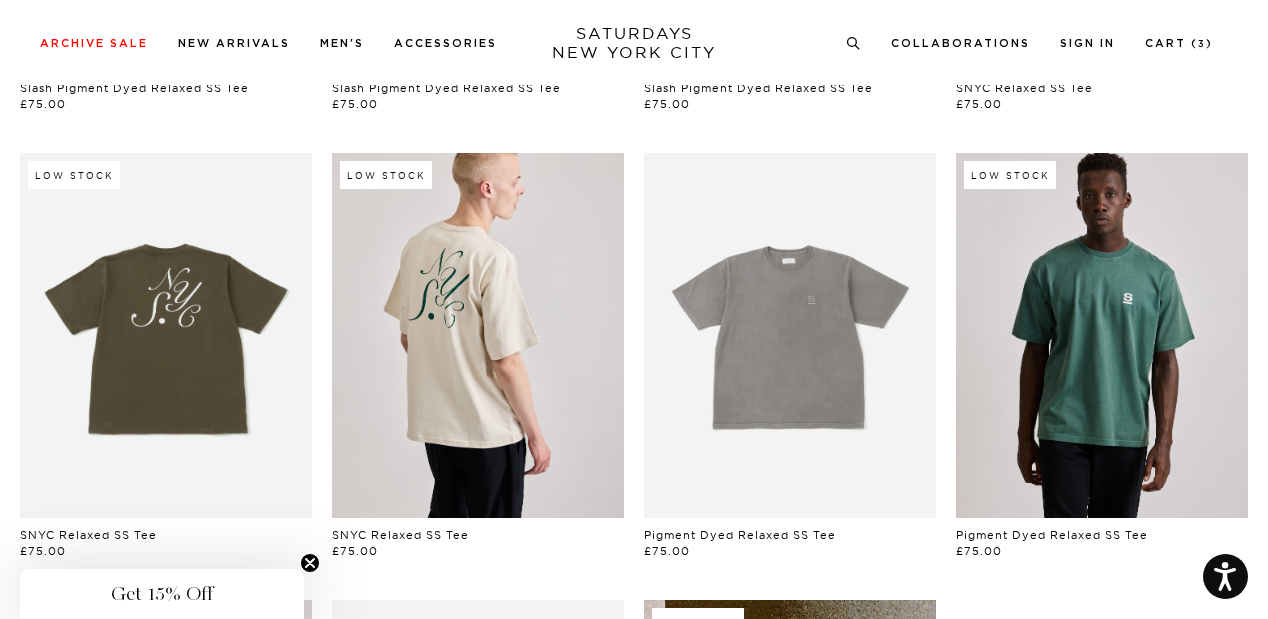scroll, scrollTop: 542, scrollLeft: 0, axis: vertical 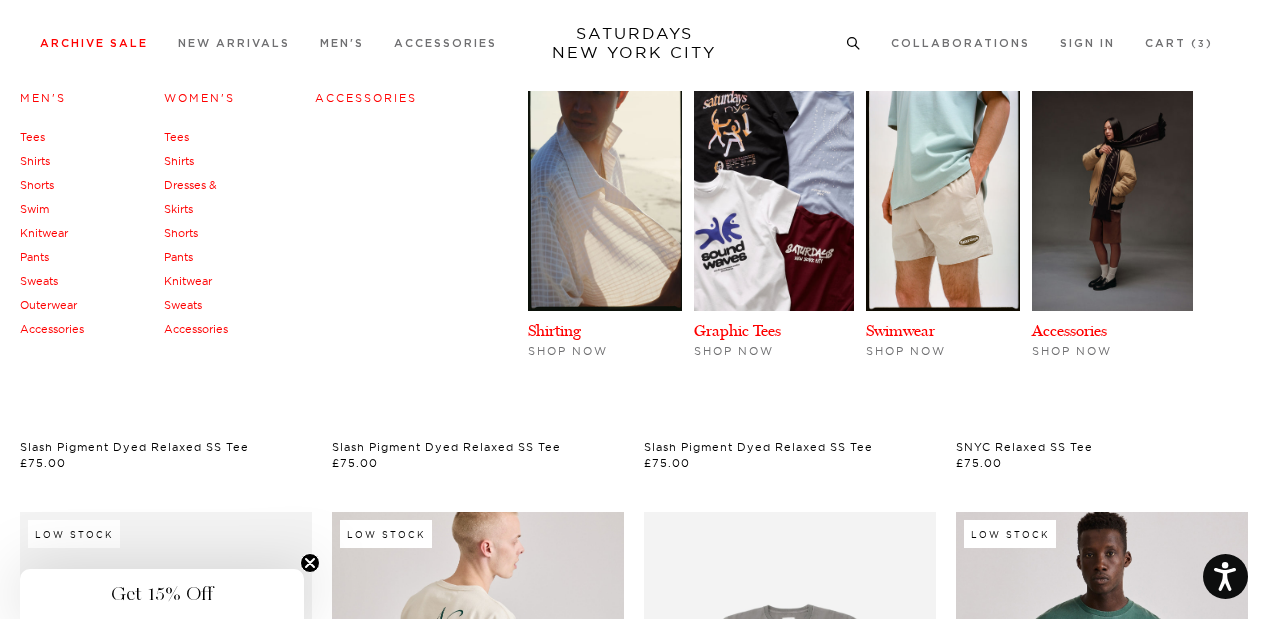 click on "Tees" at bounding box center [176, 137] 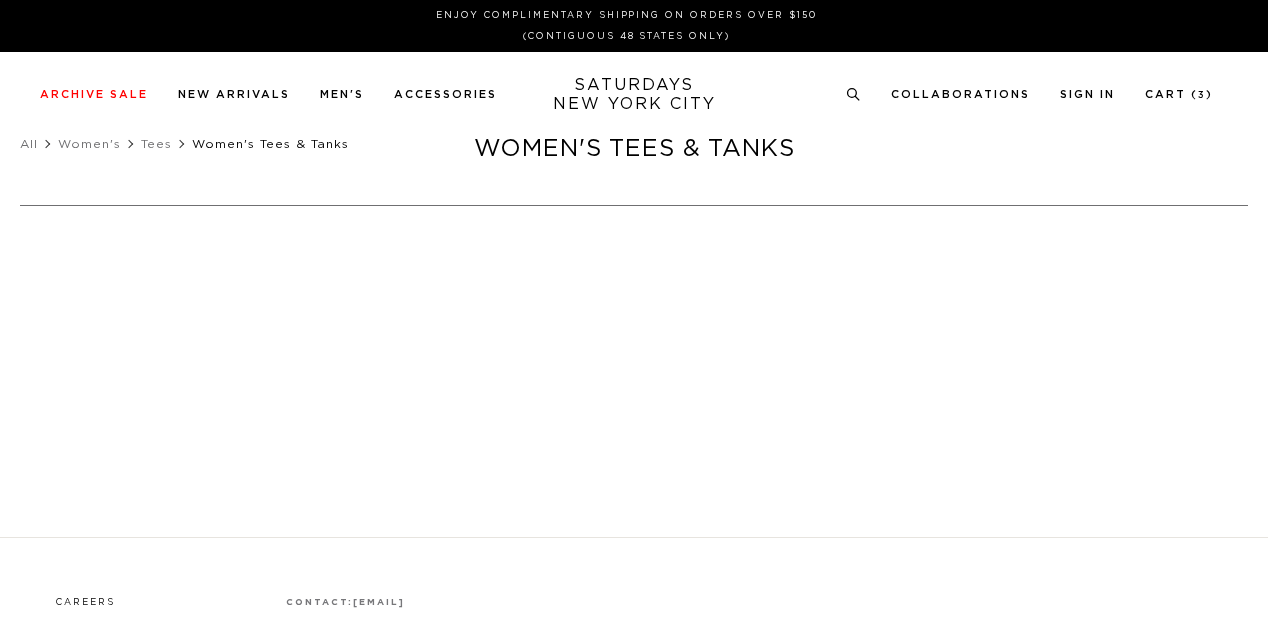 scroll, scrollTop: 0, scrollLeft: 0, axis: both 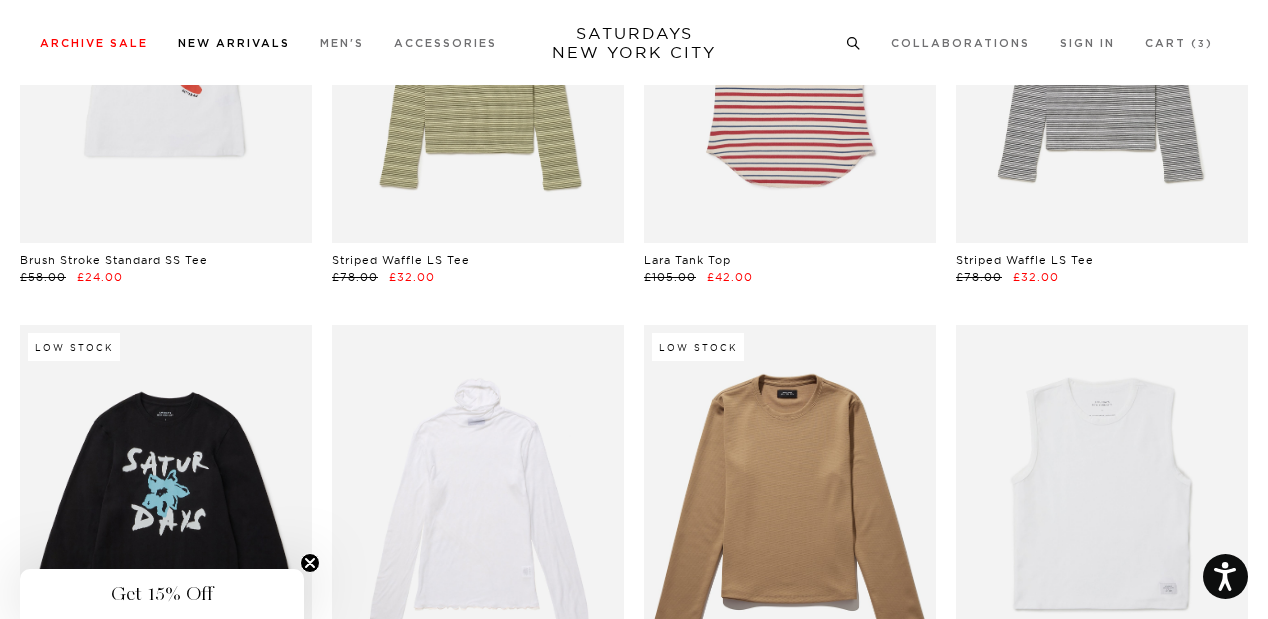 click on "New Arrivals" at bounding box center [234, 43] 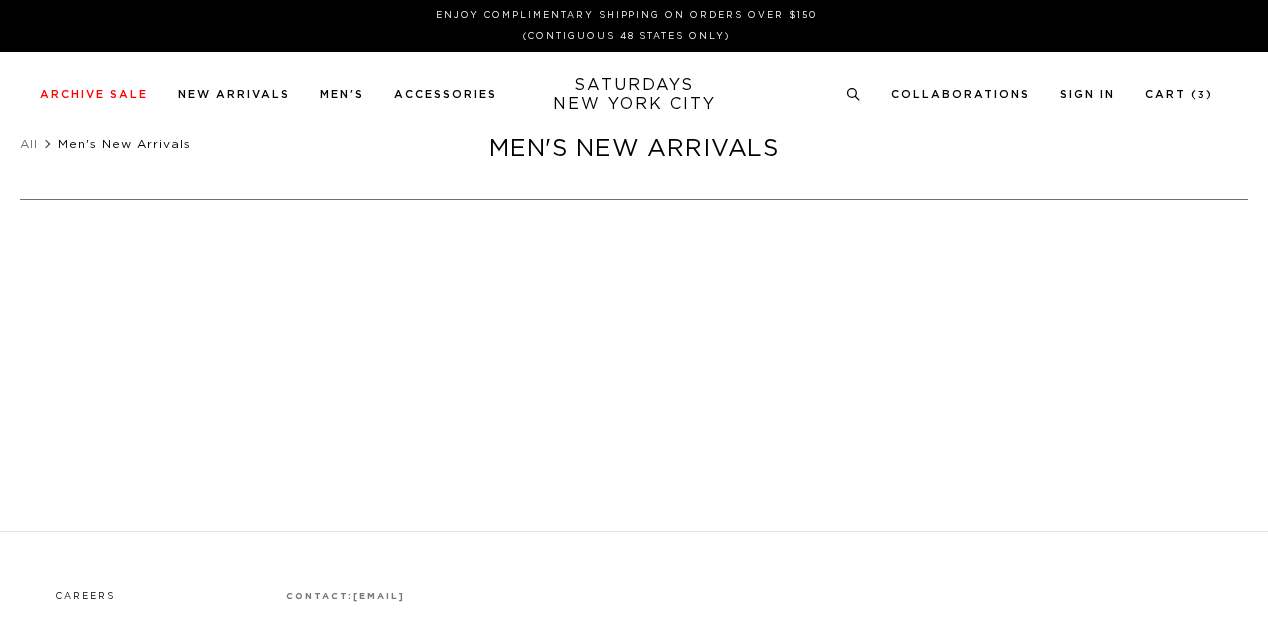 scroll, scrollTop: 0, scrollLeft: 0, axis: both 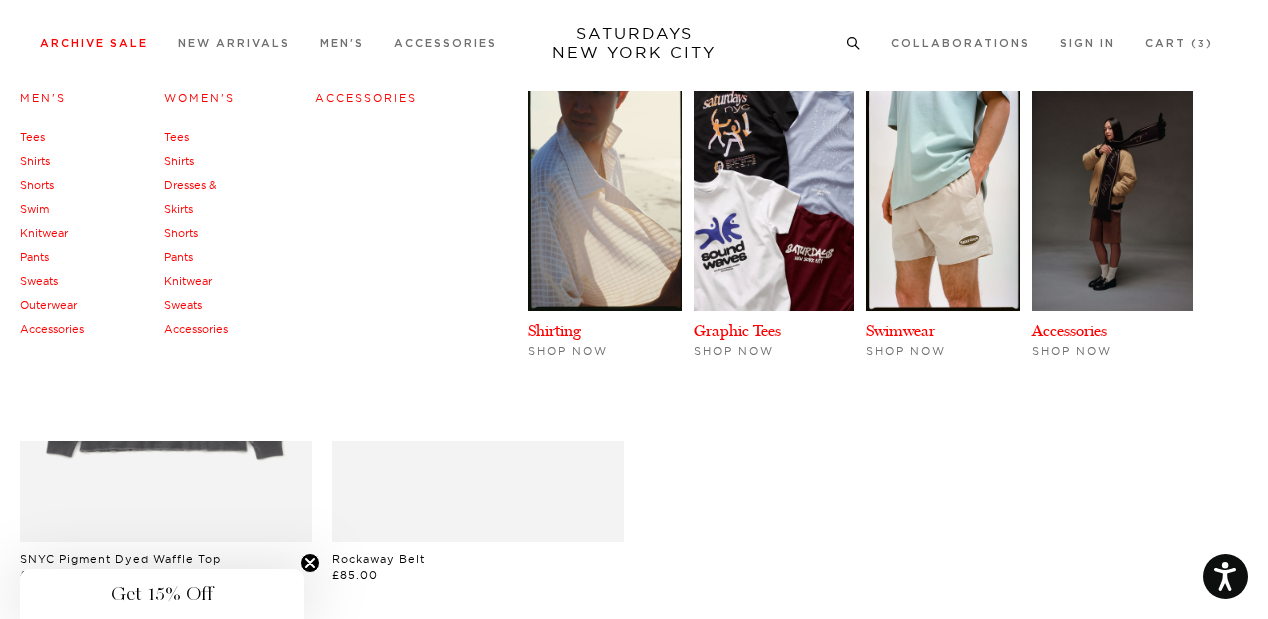 click on "Sweats" at bounding box center [39, 281] 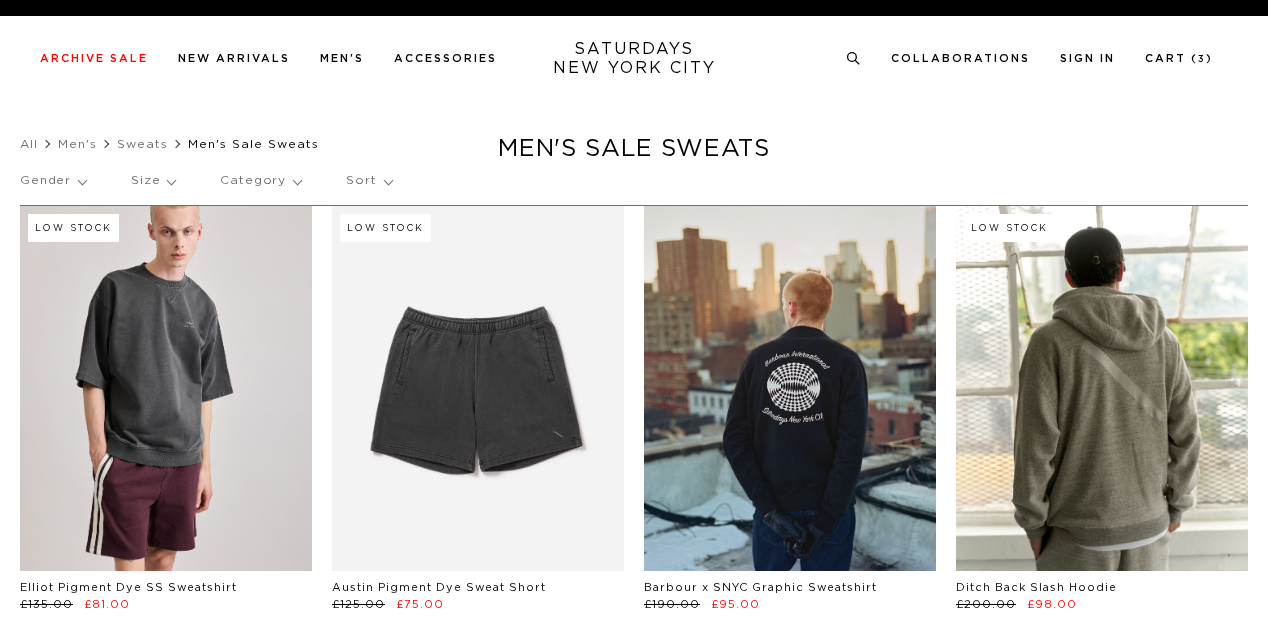 scroll, scrollTop: 0, scrollLeft: 0, axis: both 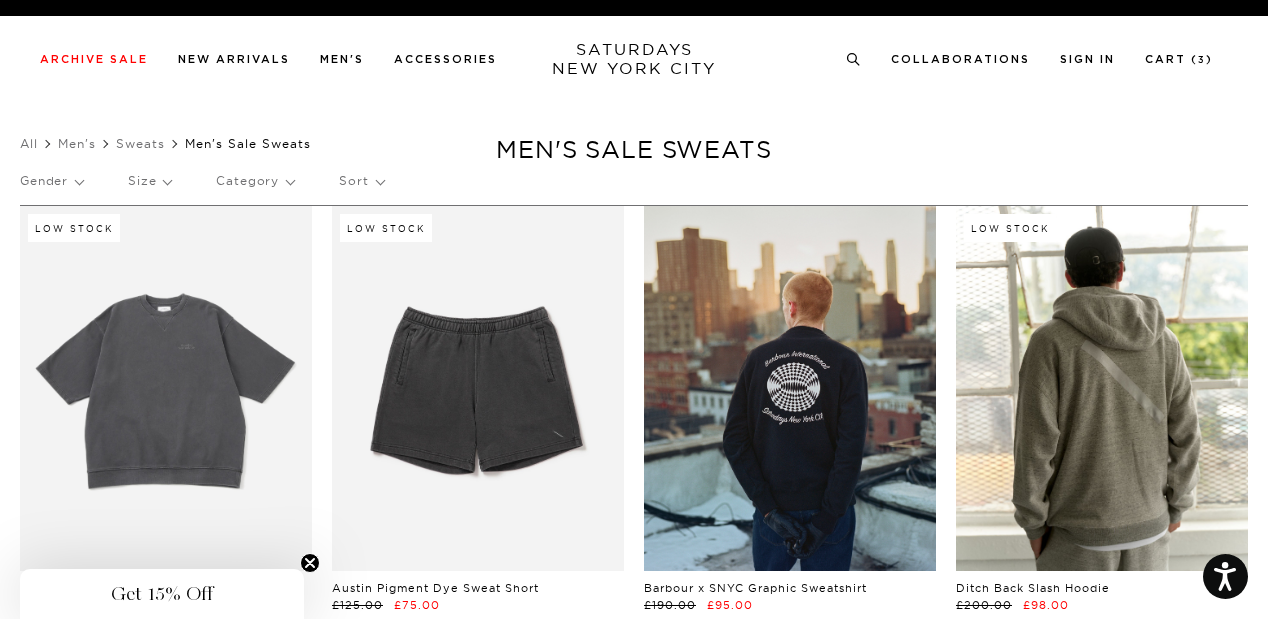 click at bounding box center [166, 388] 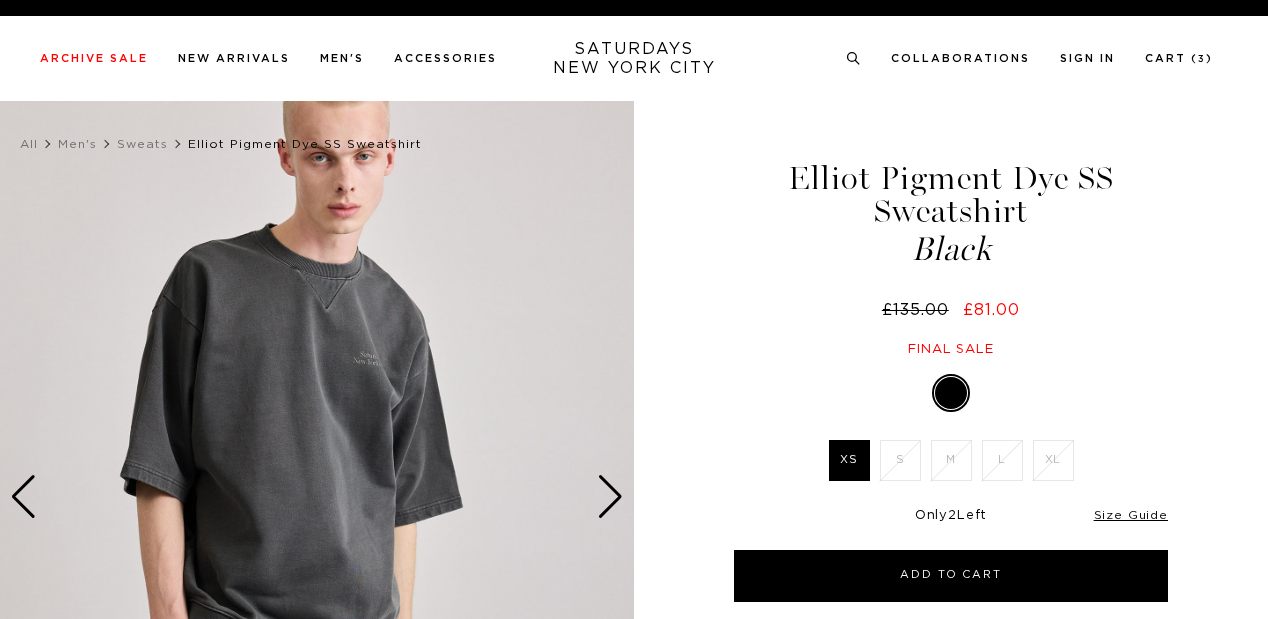 scroll, scrollTop: 0, scrollLeft: 0, axis: both 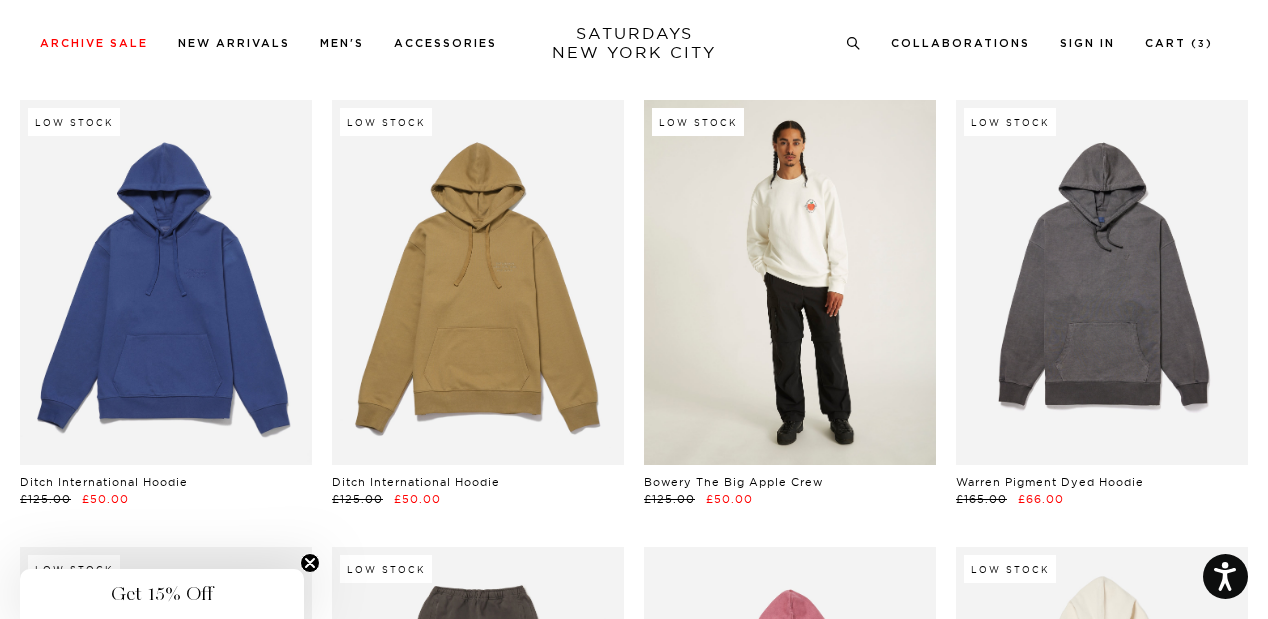 click at bounding box center (790, 282) 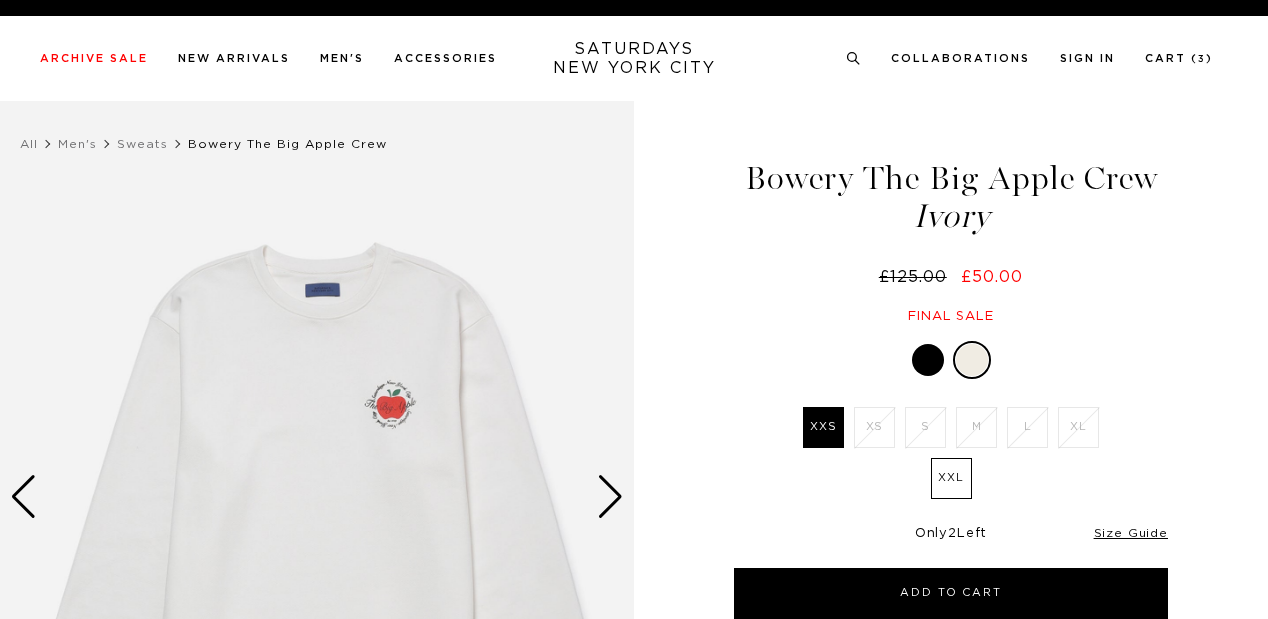 scroll, scrollTop: 0, scrollLeft: 0, axis: both 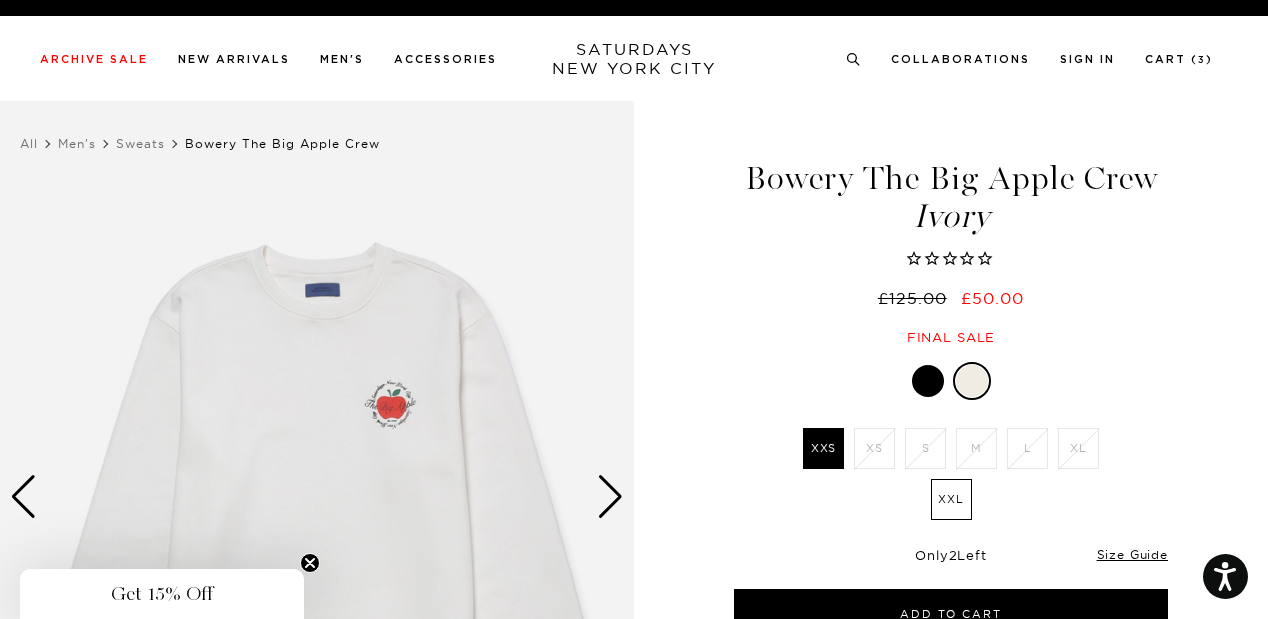 click at bounding box center [610, 497] 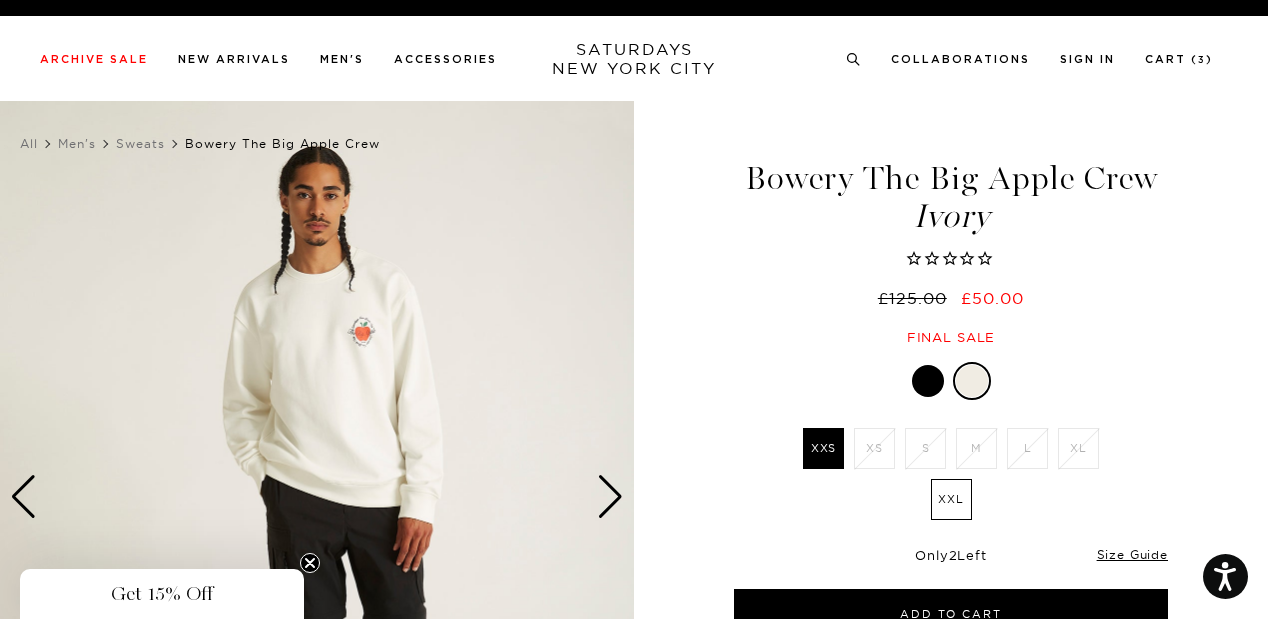 click at bounding box center [317, 497] 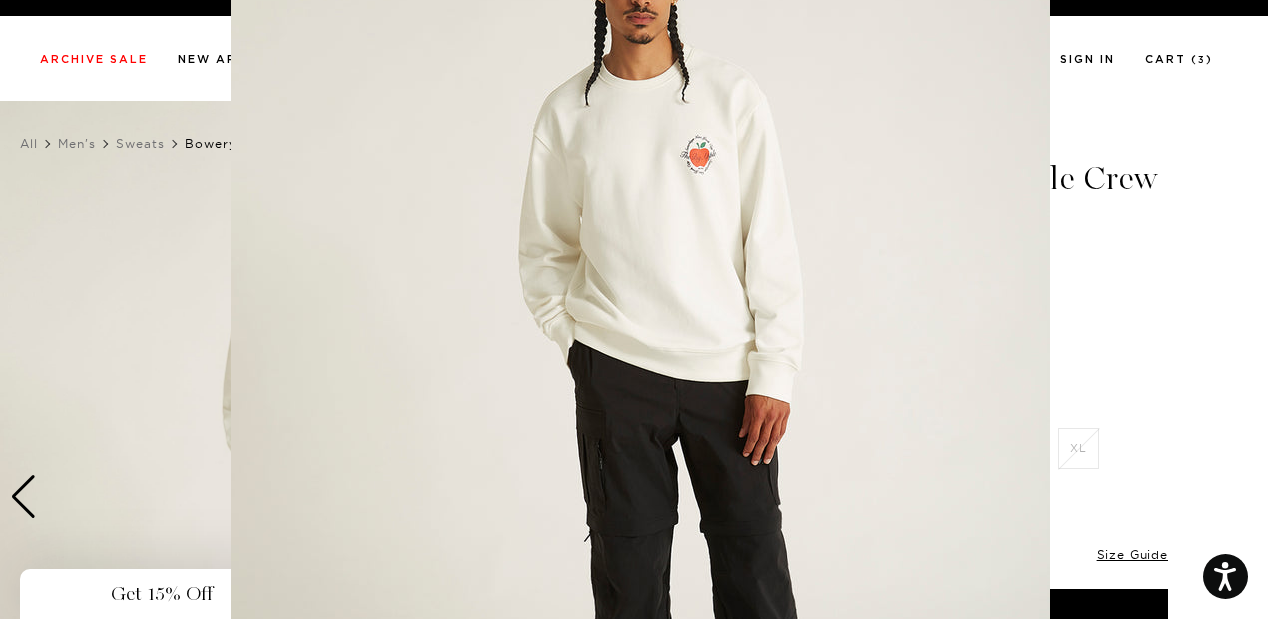 scroll, scrollTop: 137, scrollLeft: 0, axis: vertical 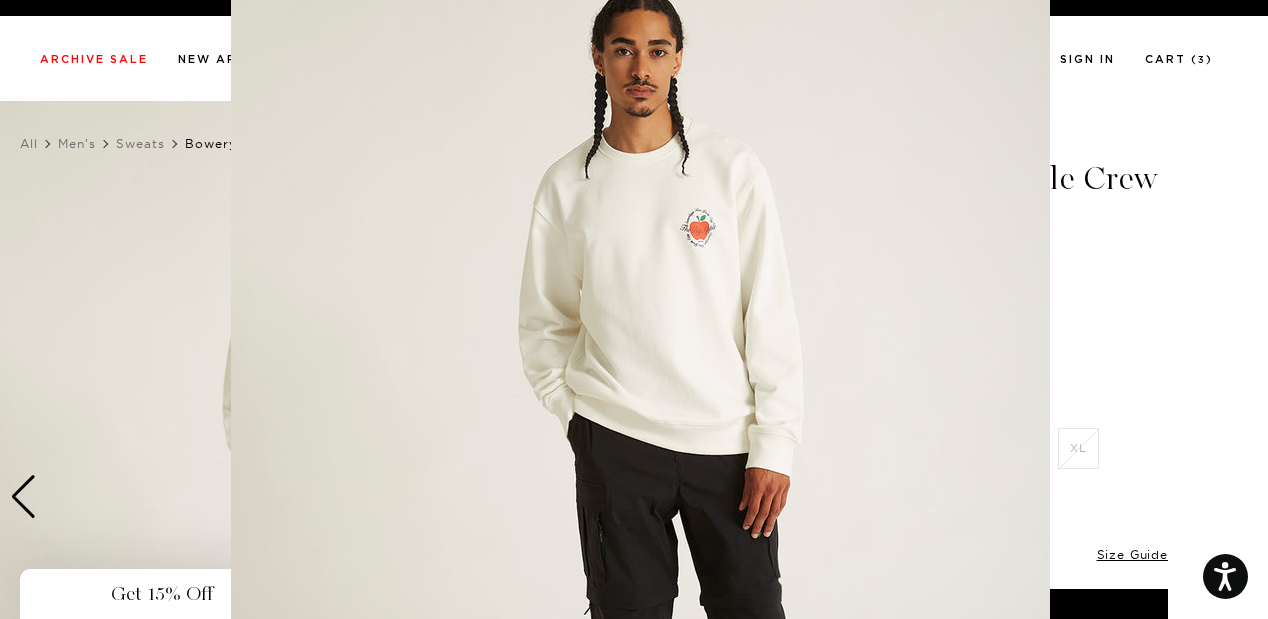 click at bounding box center [640, 442] 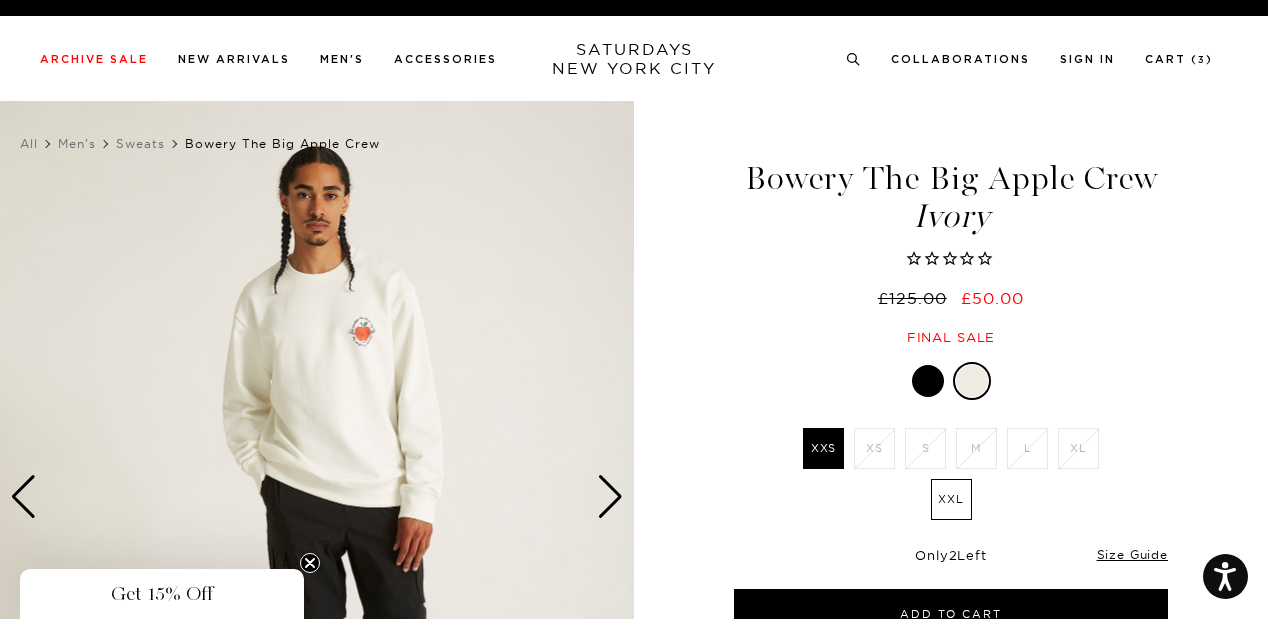 click at bounding box center [317, 497] 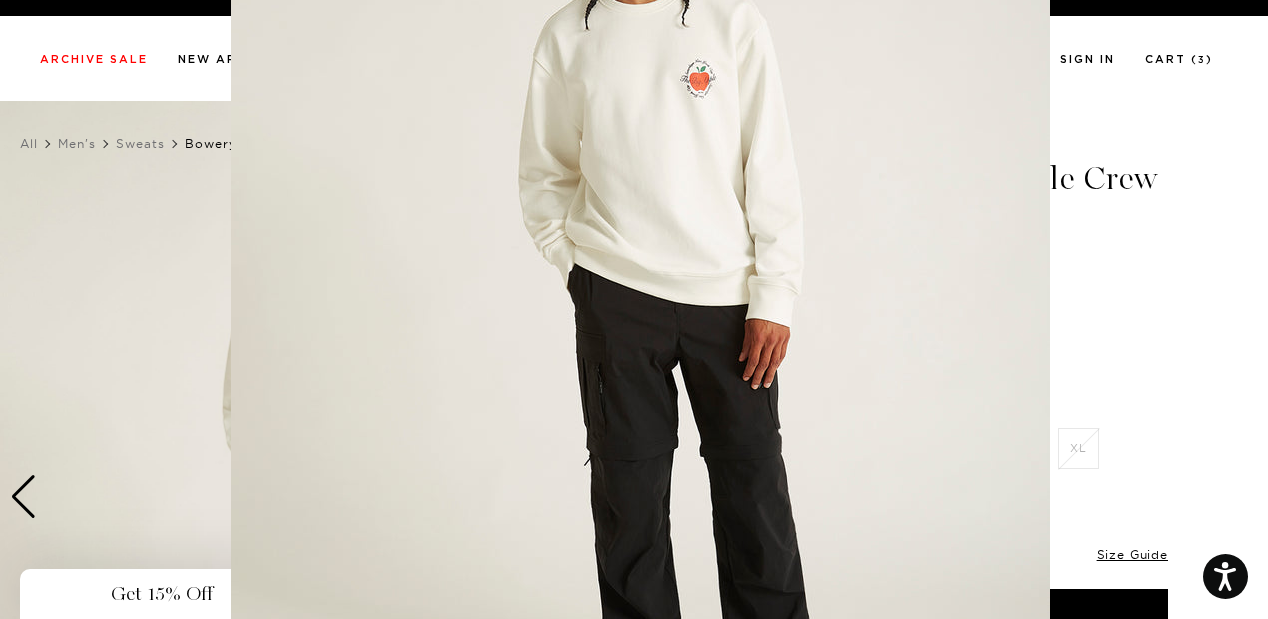 scroll, scrollTop: 213, scrollLeft: 0, axis: vertical 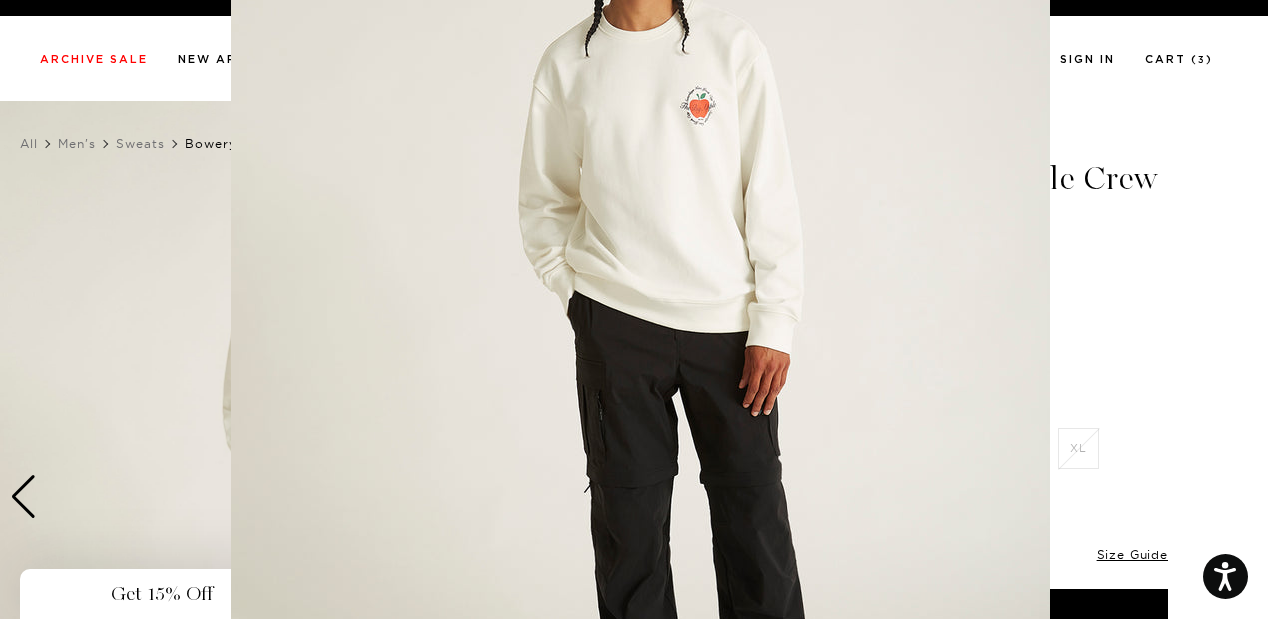 click at bounding box center (634, 309) 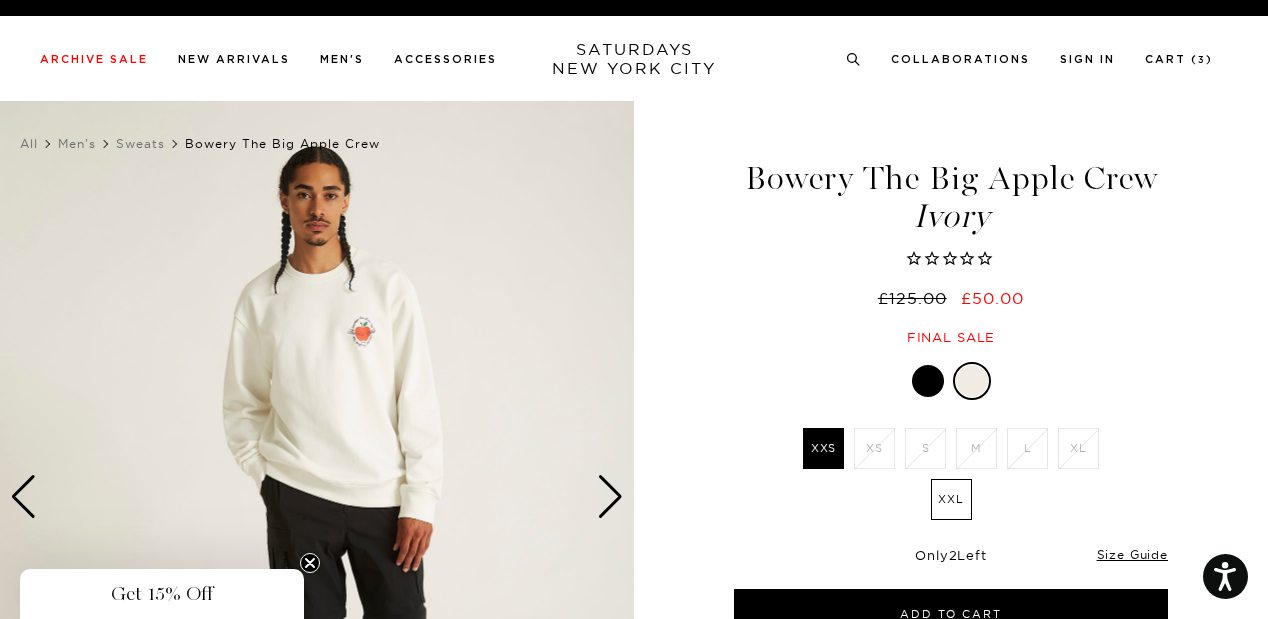 click at bounding box center [610, 497] 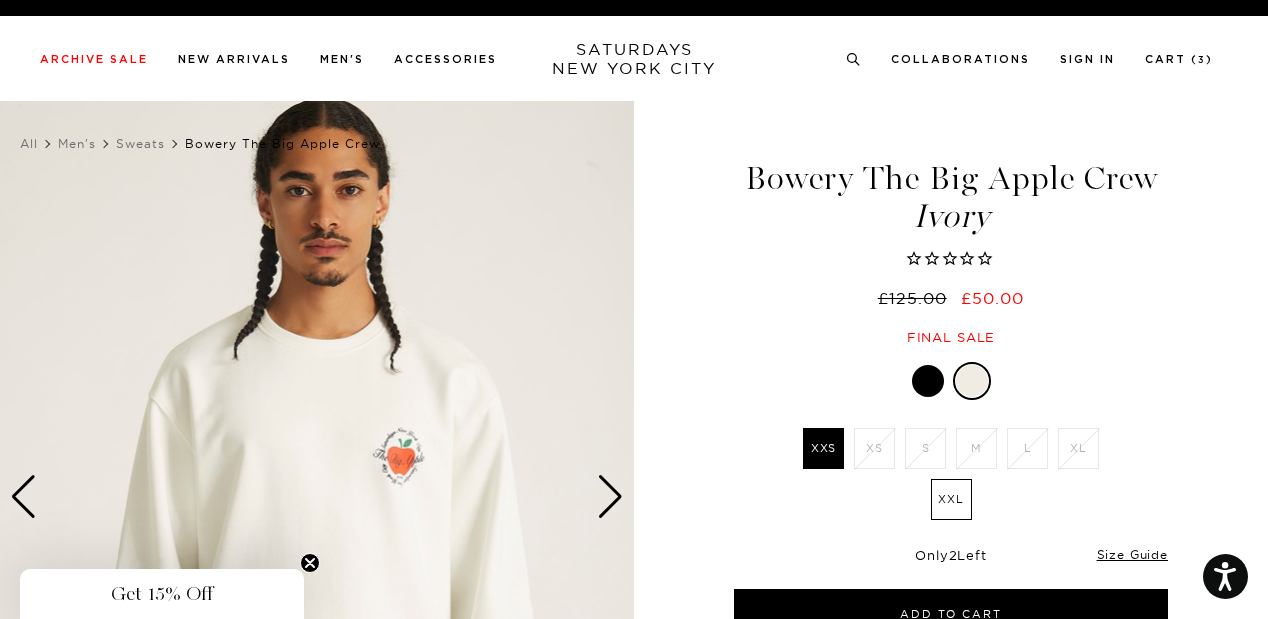 click at bounding box center [610, 497] 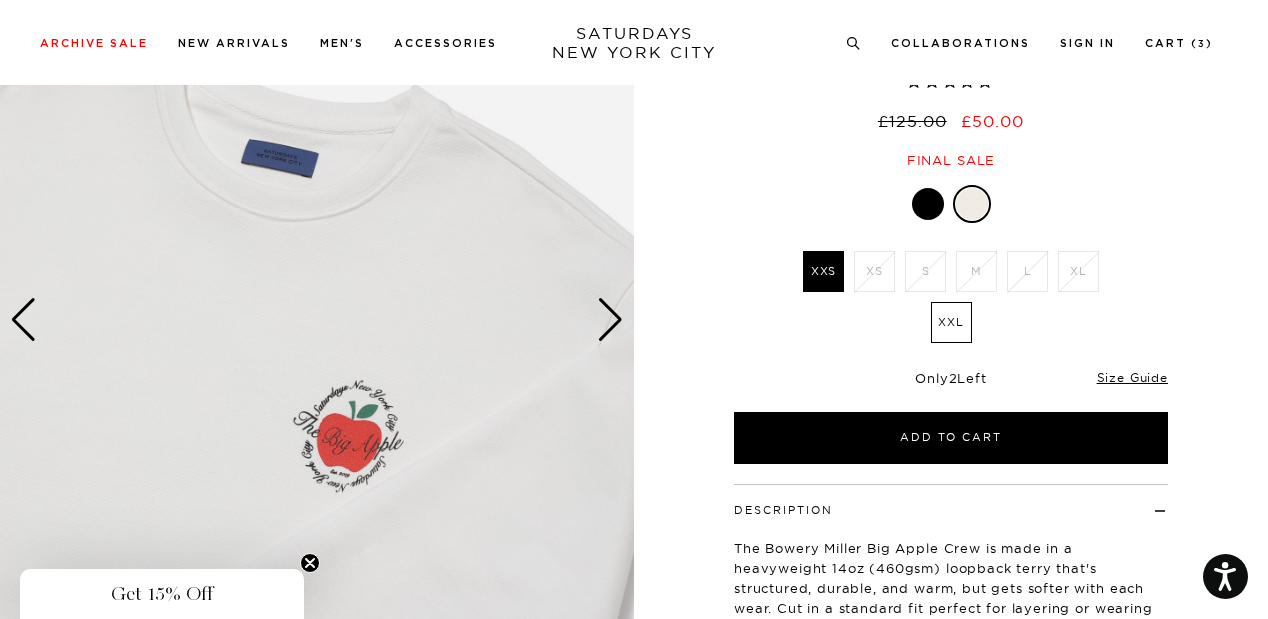 scroll, scrollTop: 196, scrollLeft: 0, axis: vertical 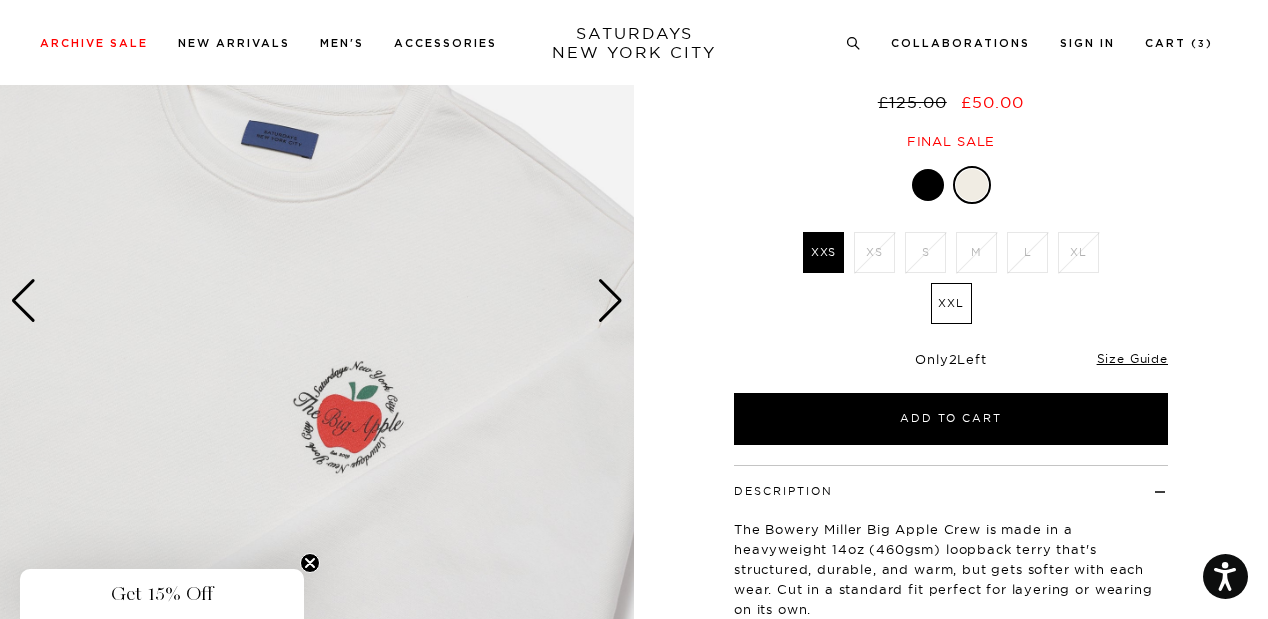 click at bounding box center [610, 301] 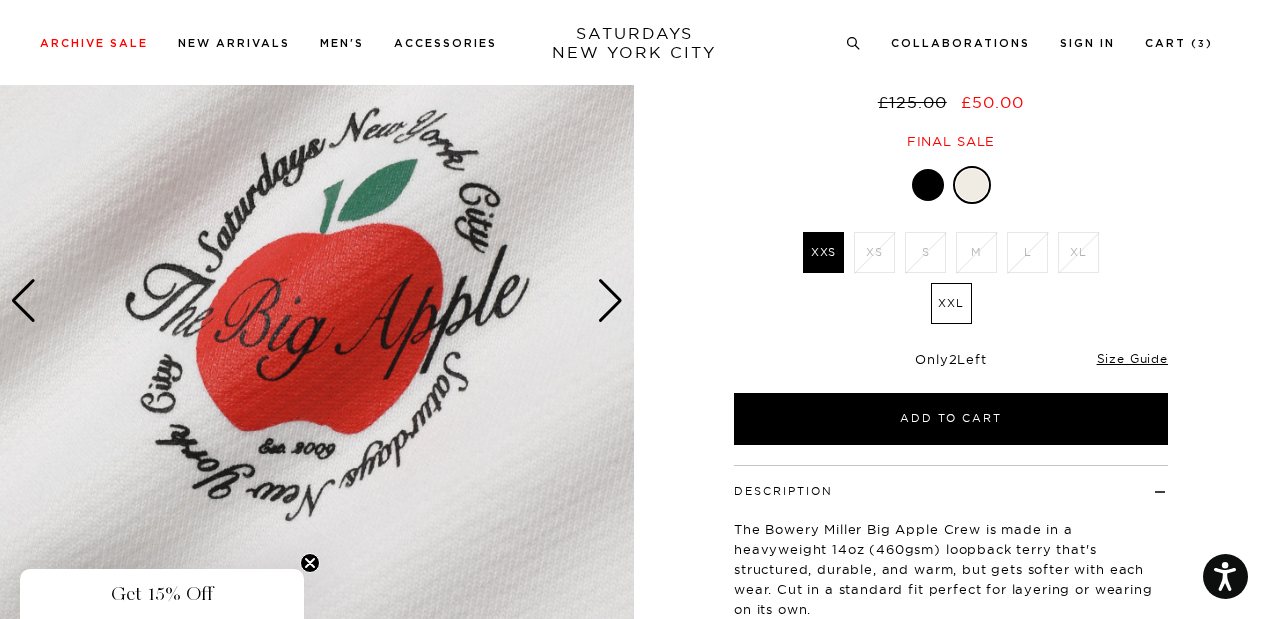 click at bounding box center (610, 301) 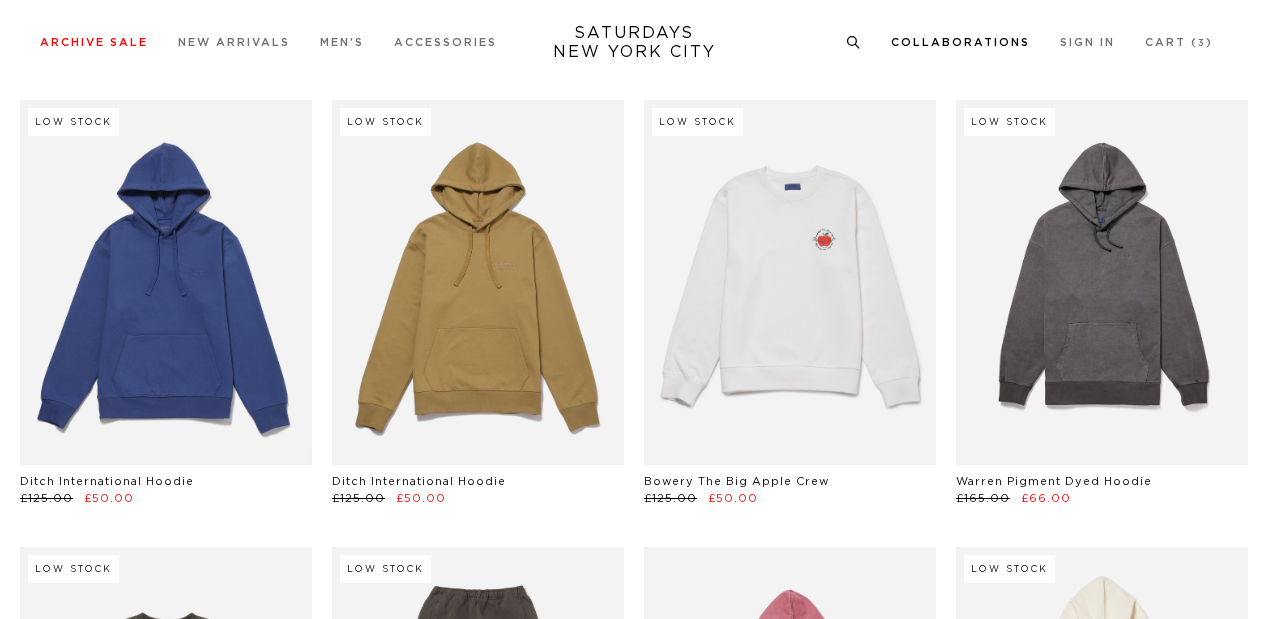 scroll, scrollTop: 4576, scrollLeft: 0, axis: vertical 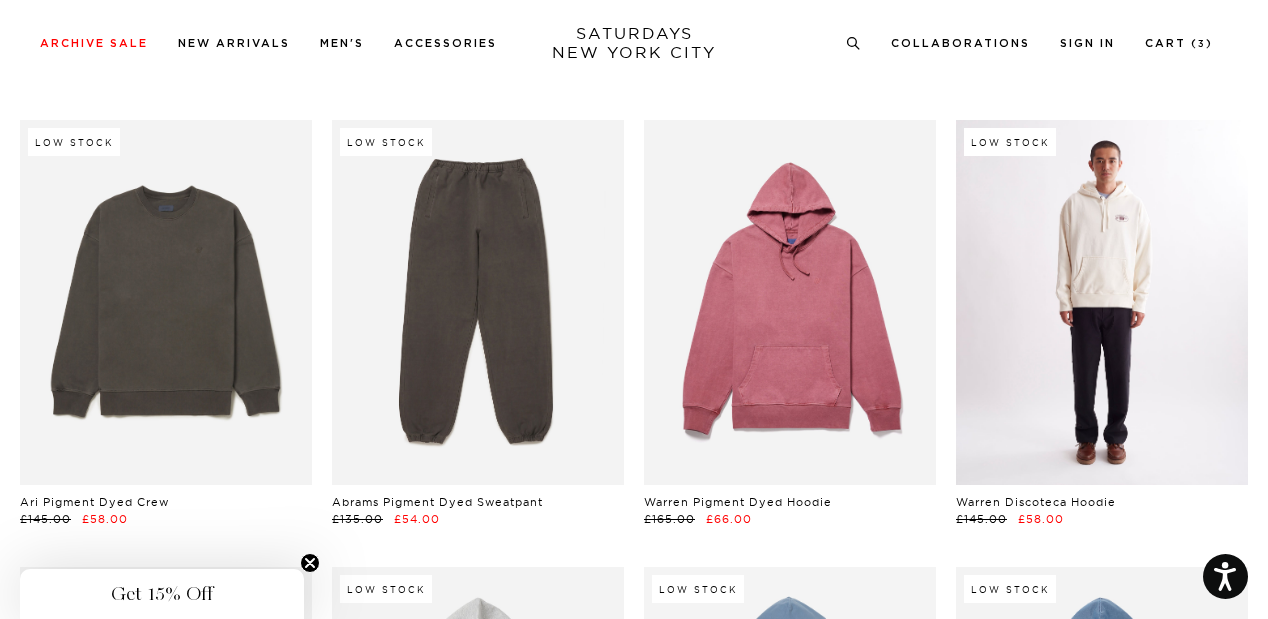 click at bounding box center [1102, 302] 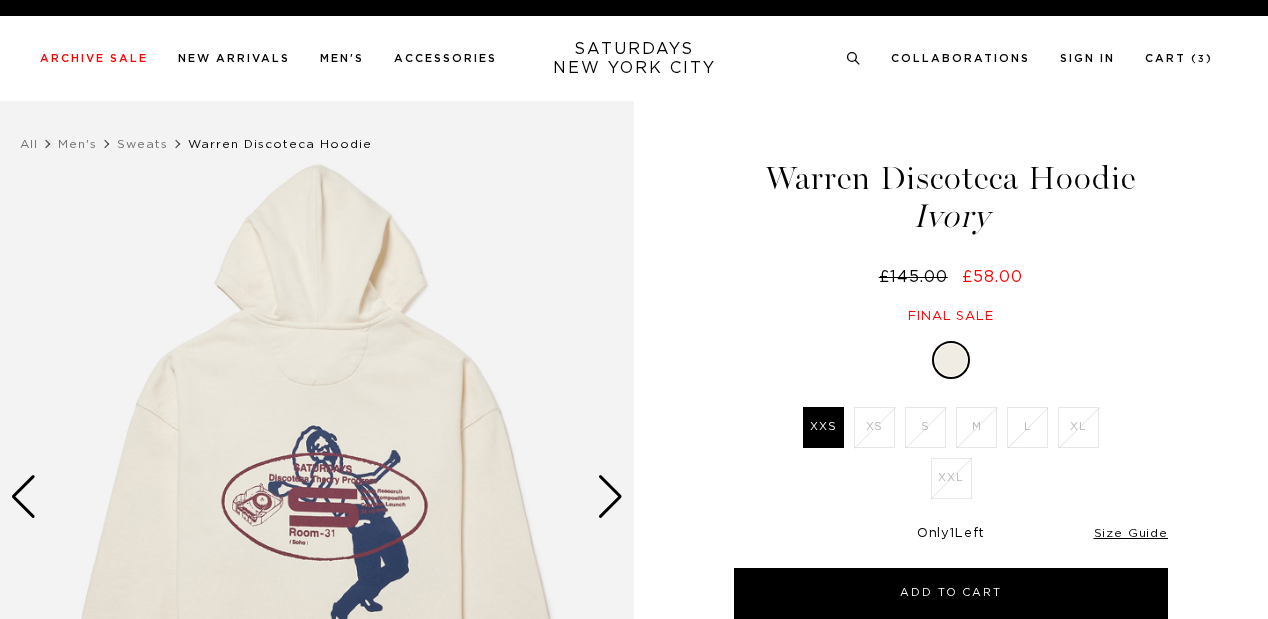 scroll, scrollTop: 0, scrollLeft: 0, axis: both 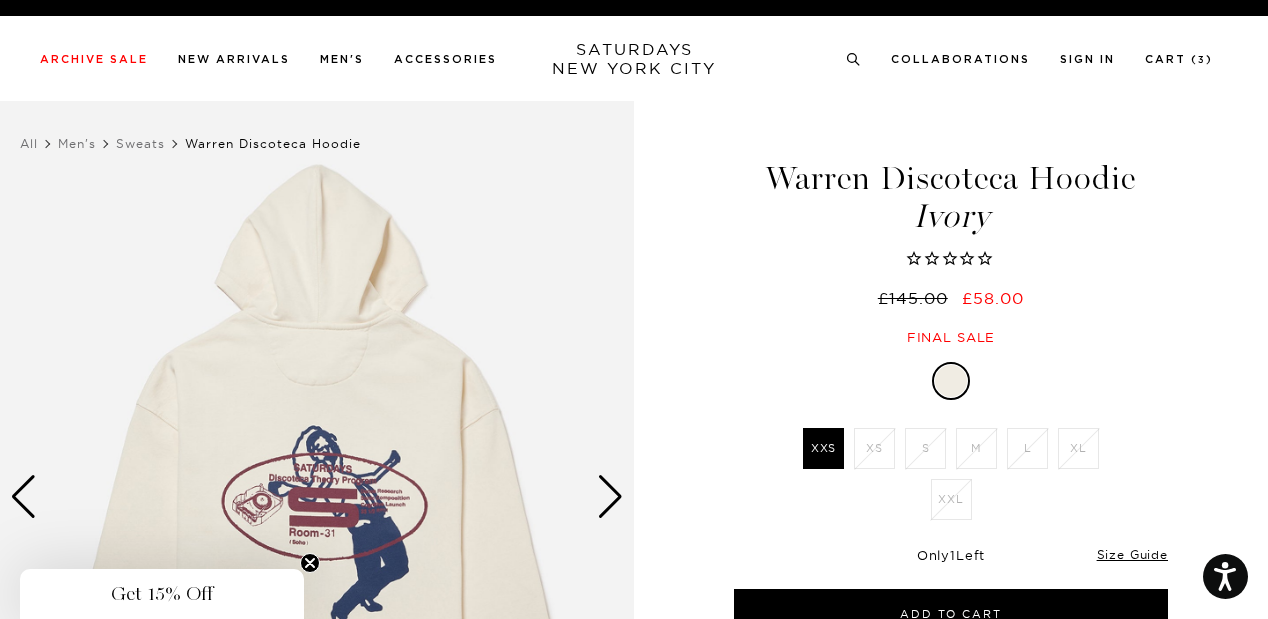 click at bounding box center (610, 497) 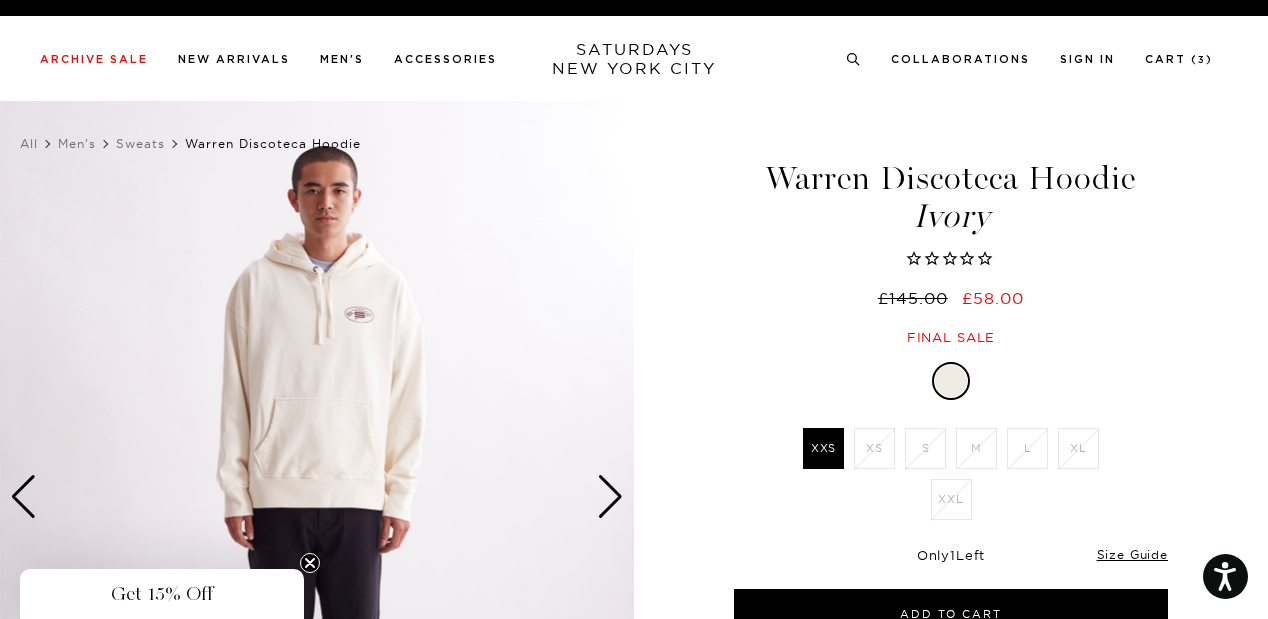 click at bounding box center (610, 497) 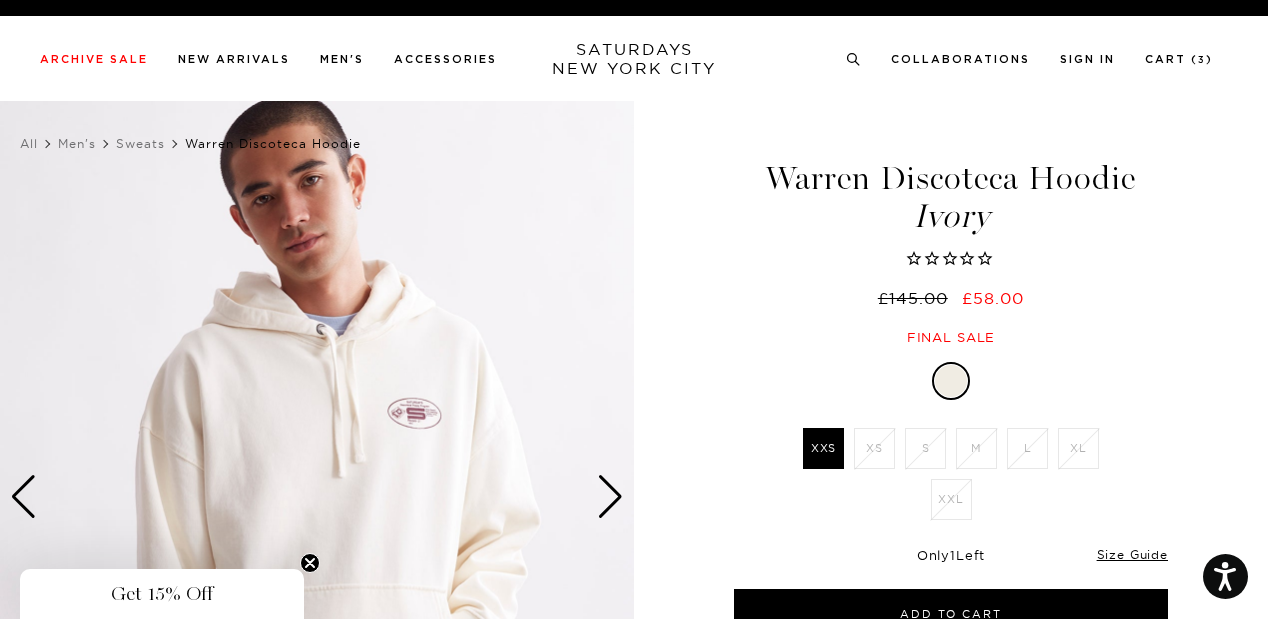 click at bounding box center [610, 497] 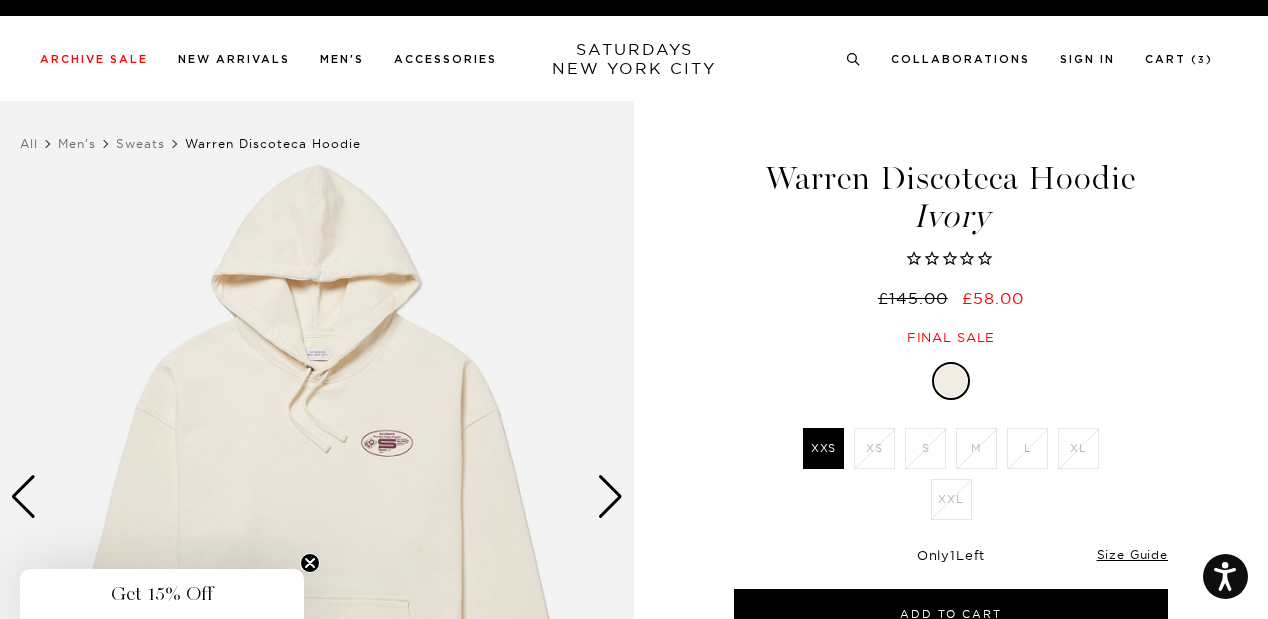 click at bounding box center (610, 497) 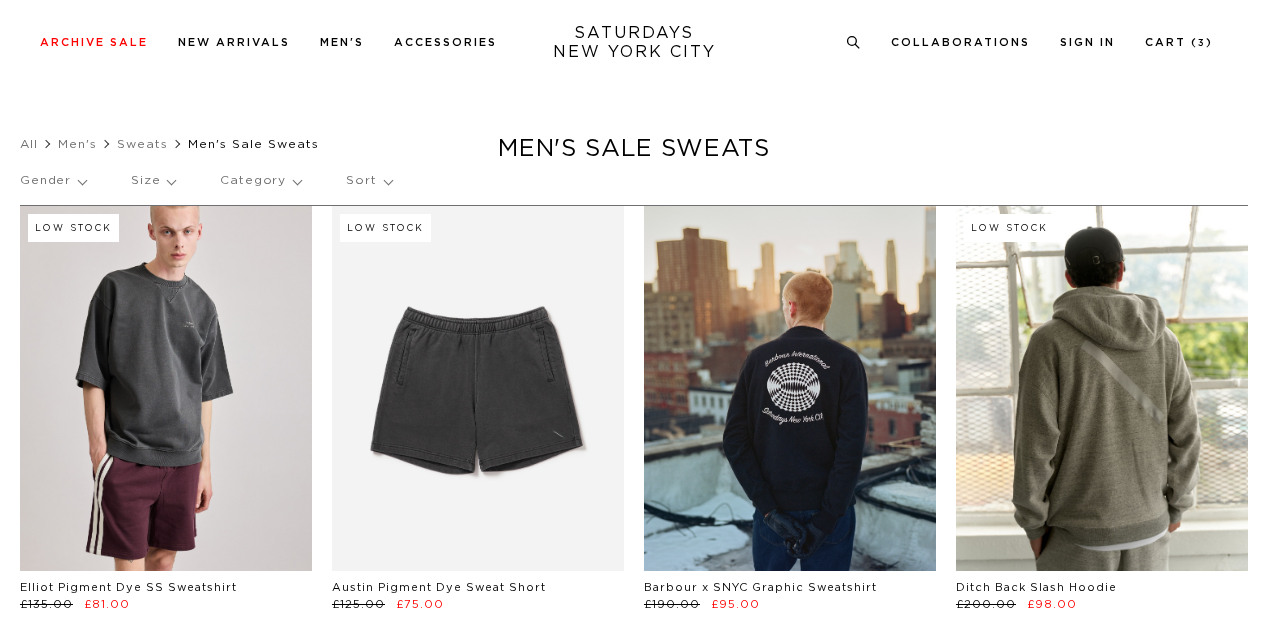 scroll, scrollTop: 5003, scrollLeft: 0, axis: vertical 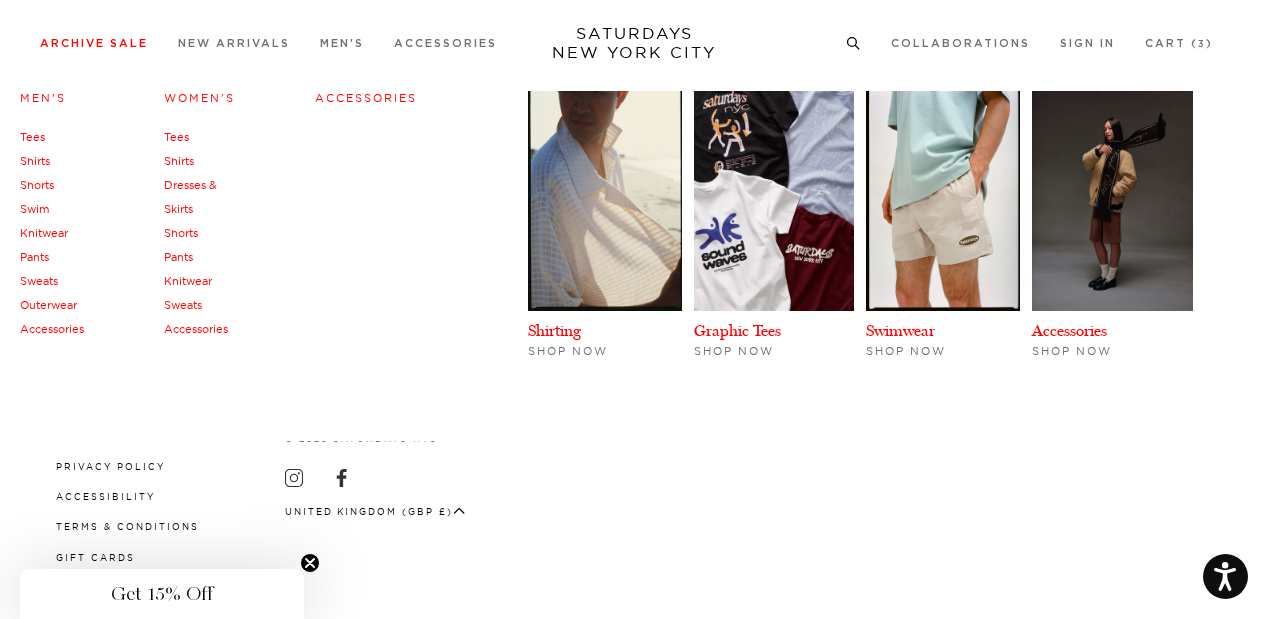 click on "Sweats" at bounding box center [183, 305] 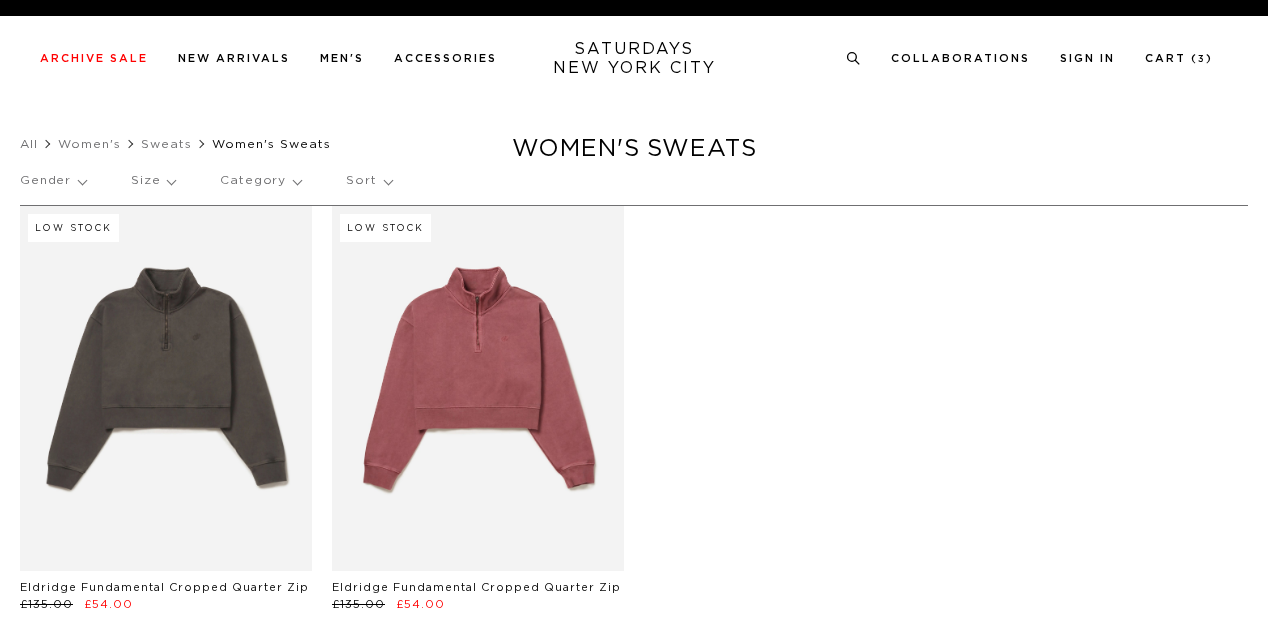 scroll, scrollTop: 0, scrollLeft: 0, axis: both 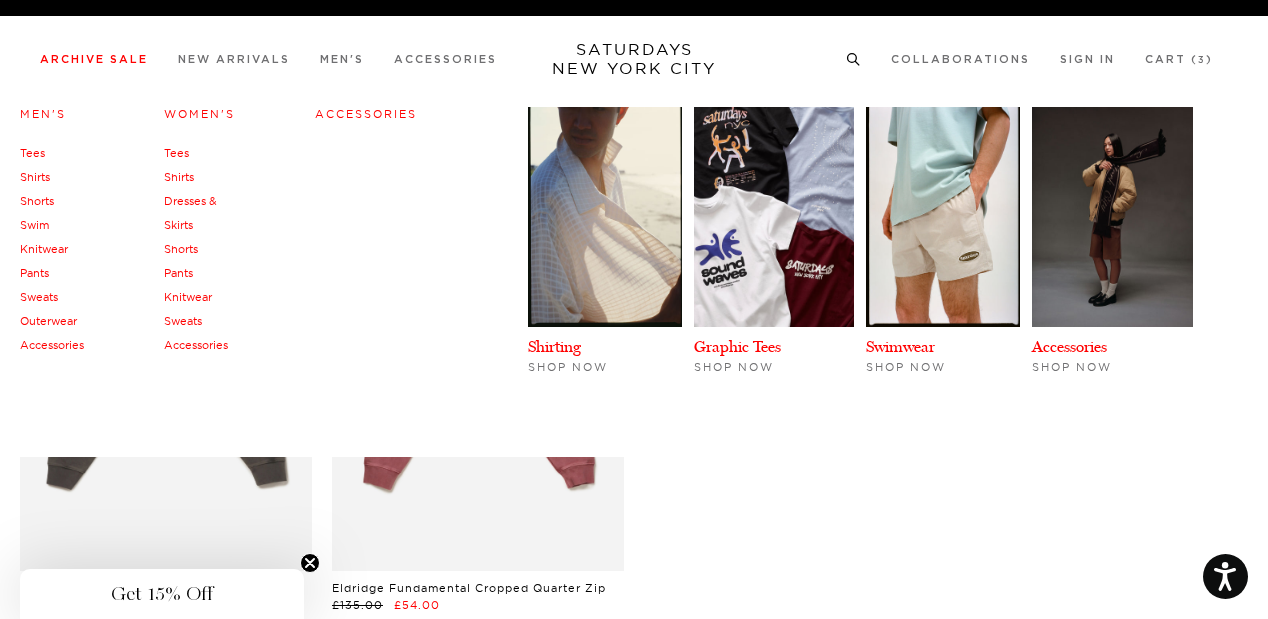 click on "Outerwear" at bounding box center [48, 321] 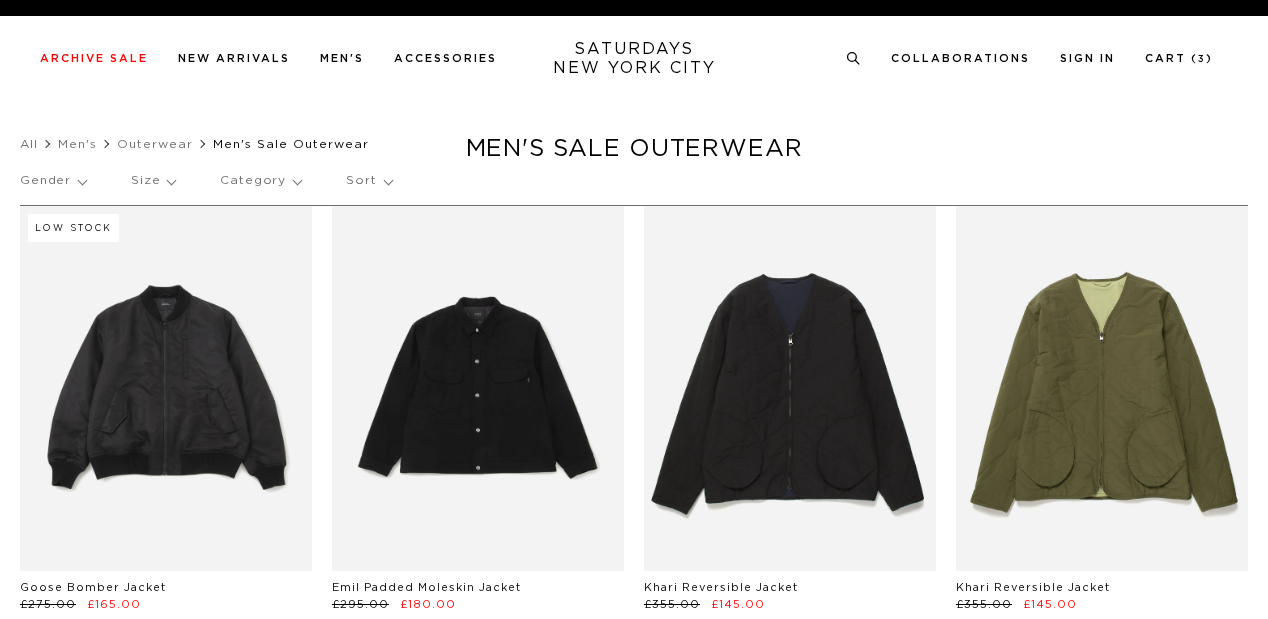 scroll, scrollTop: 0, scrollLeft: 0, axis: both 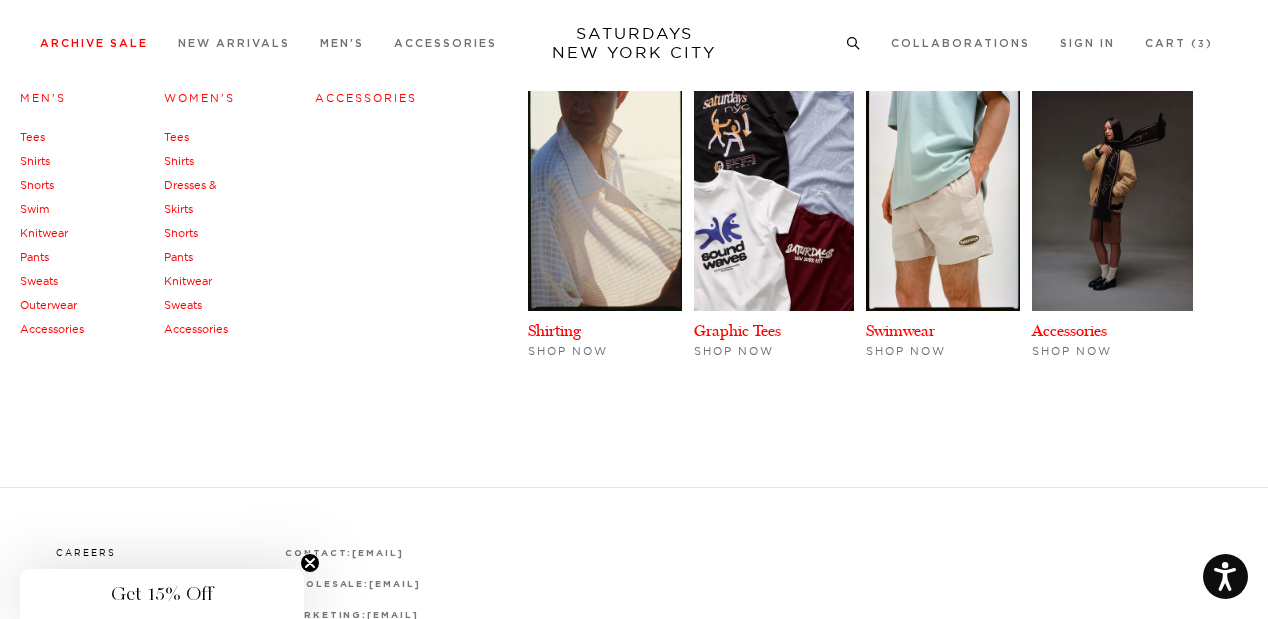 click on "Pants" at bounding box center [178, 257] 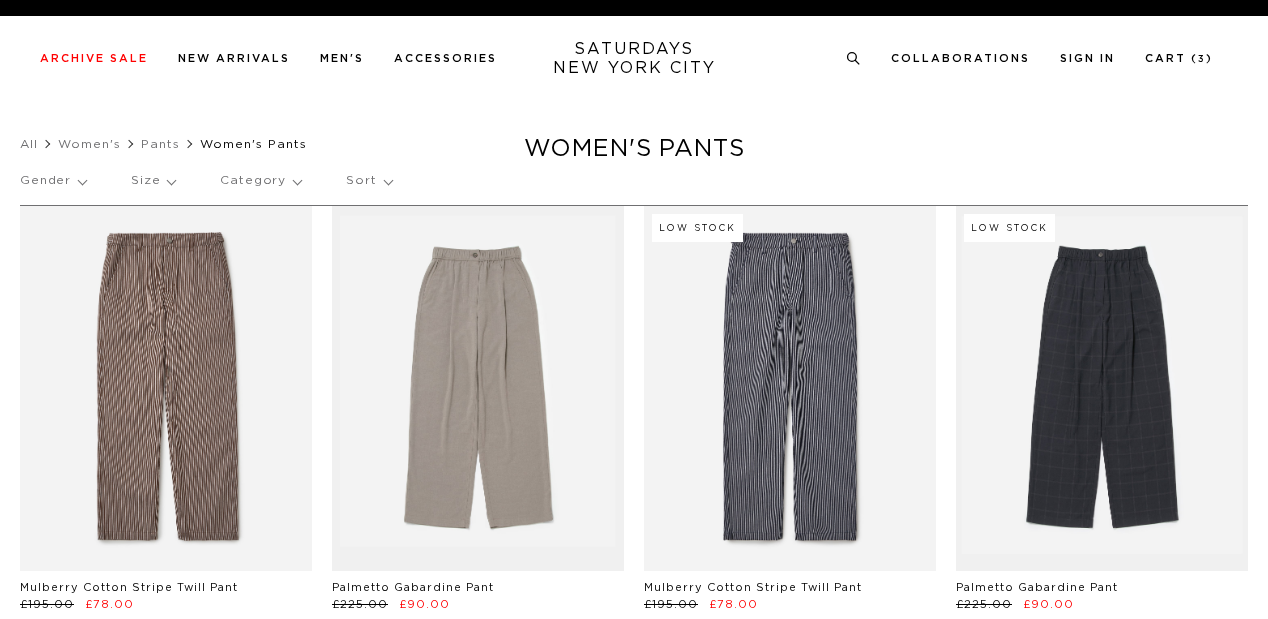 scroll, scrollTop: 0, scrollLeft: 0, axis: both 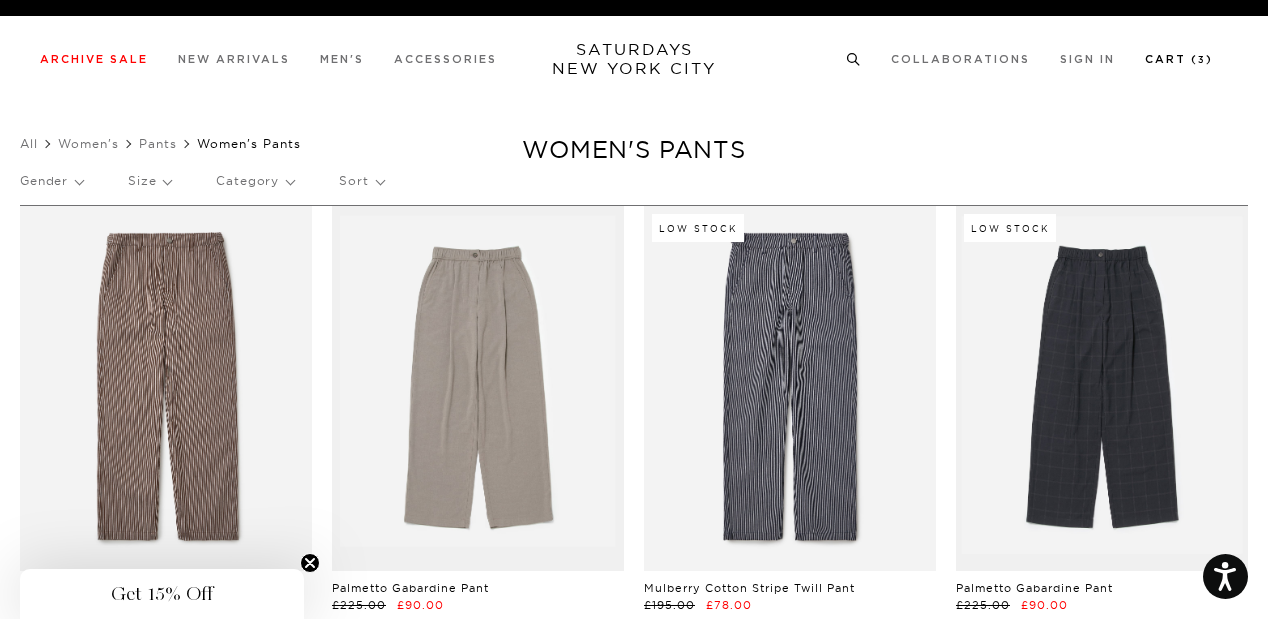 click on "Cart ( 3 )" at bounding box center (1179, 59) 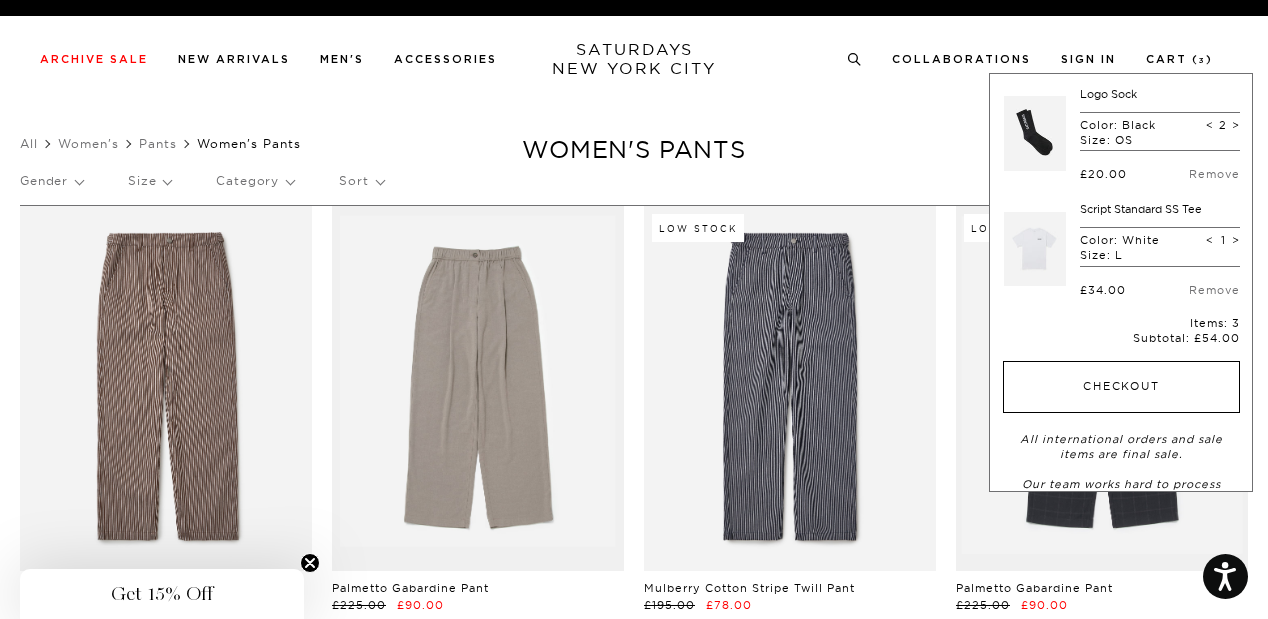 click on "Checkout" at bounding box center [1121, 387] 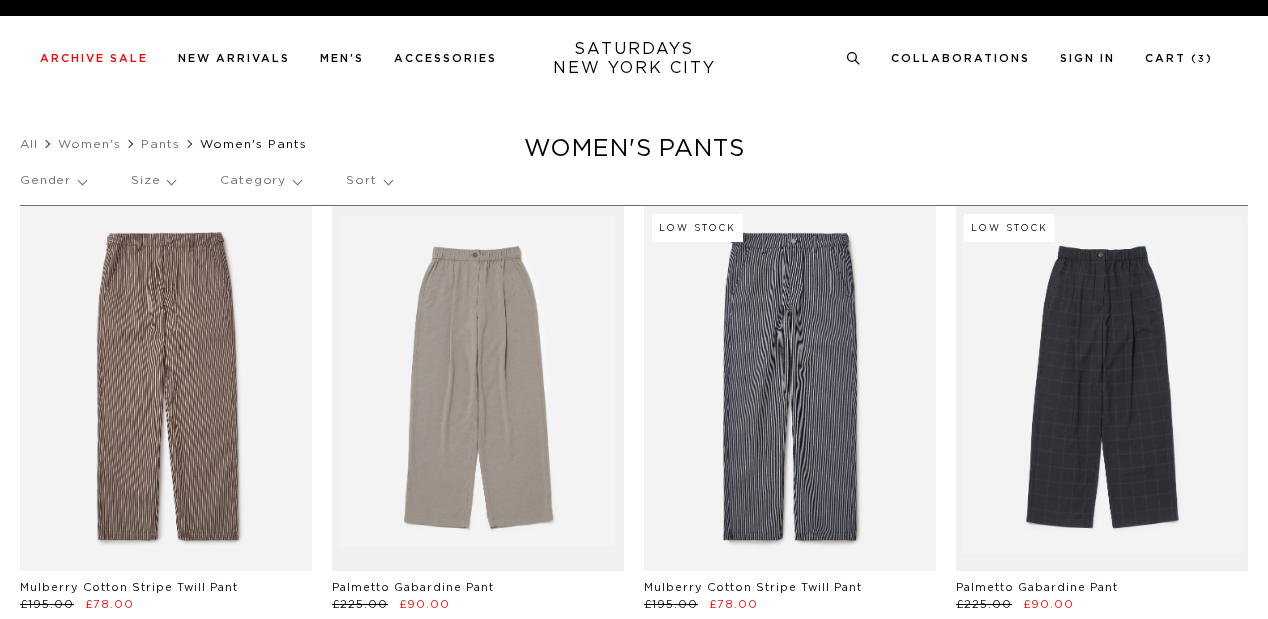 scroll, scrollTop: 0, scrollLeft: 0, axis: both 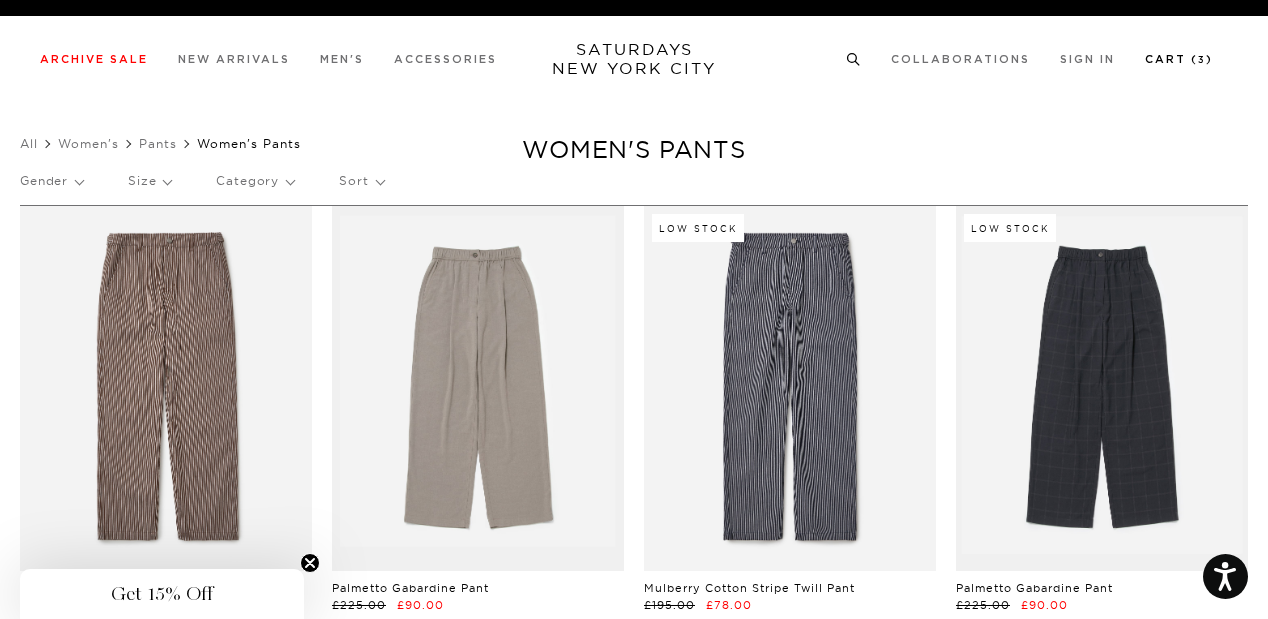 click on "Cart ( 3 )" at bounding box center (1179, 59) 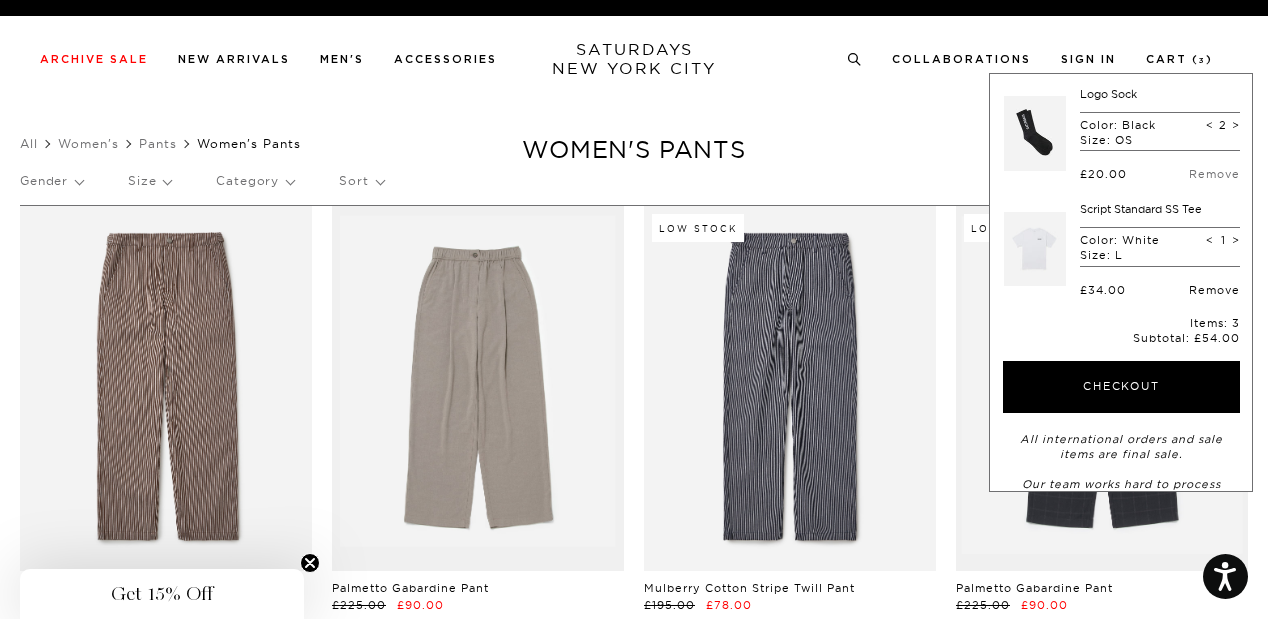 click on "Remove" at bounding box center [1214, 290] 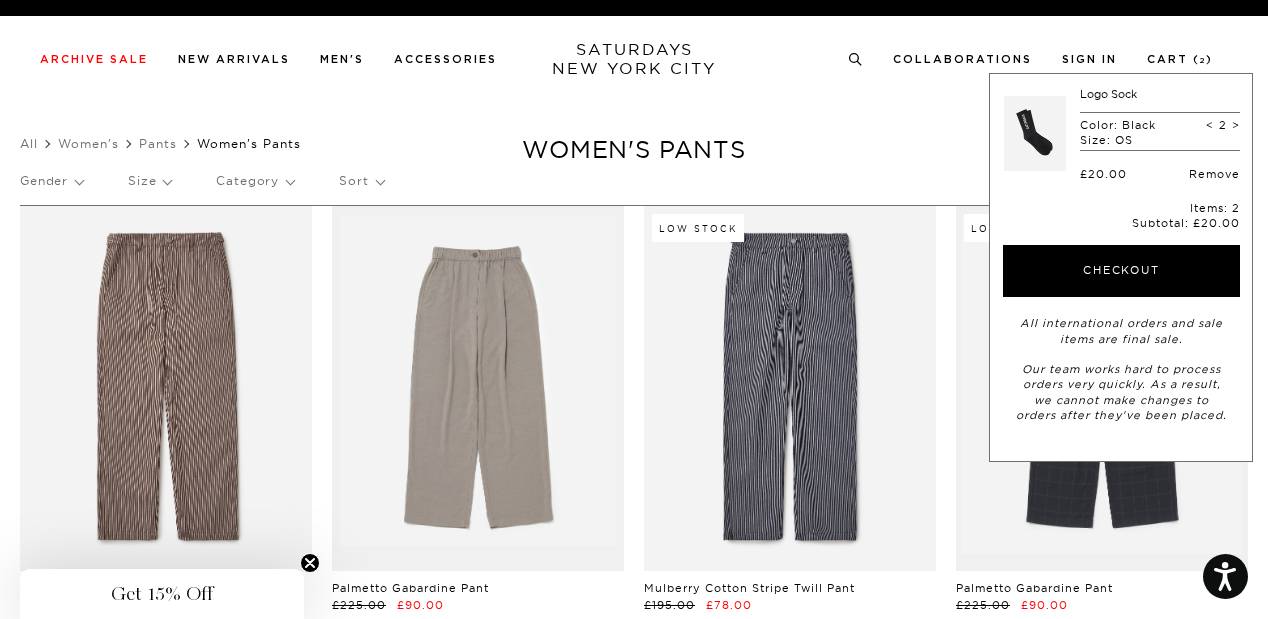 click on "Remove" at bounding box center [1214, 174] 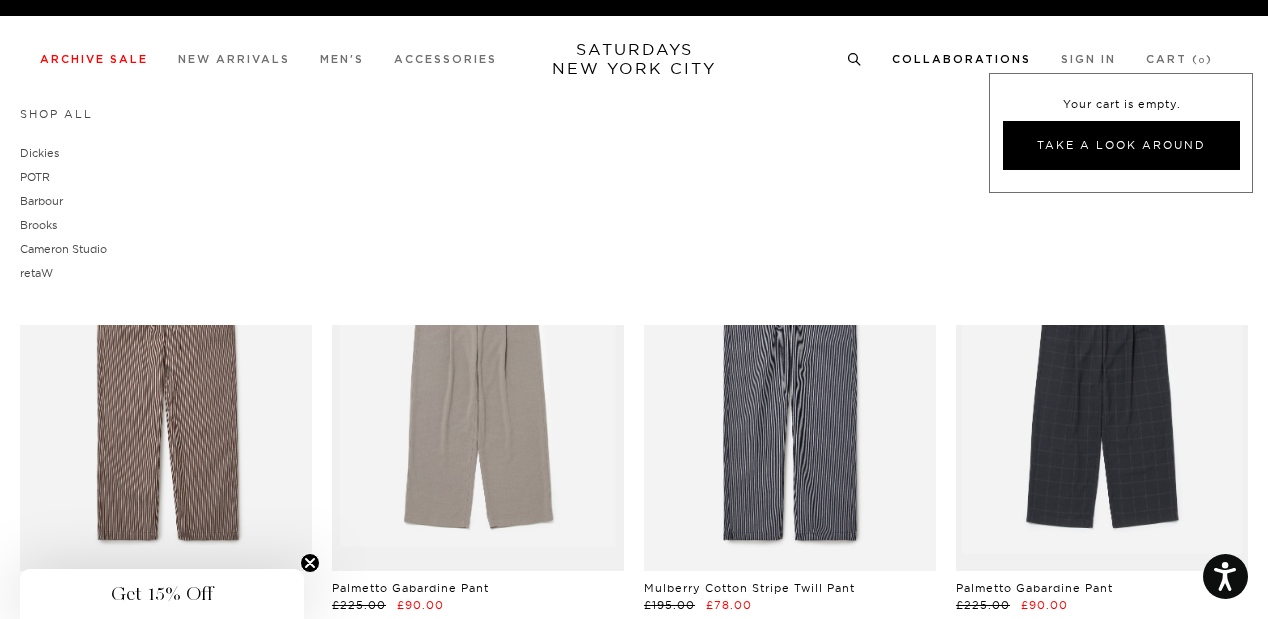 click on "Collaborations" at bounding box center (961, 59) 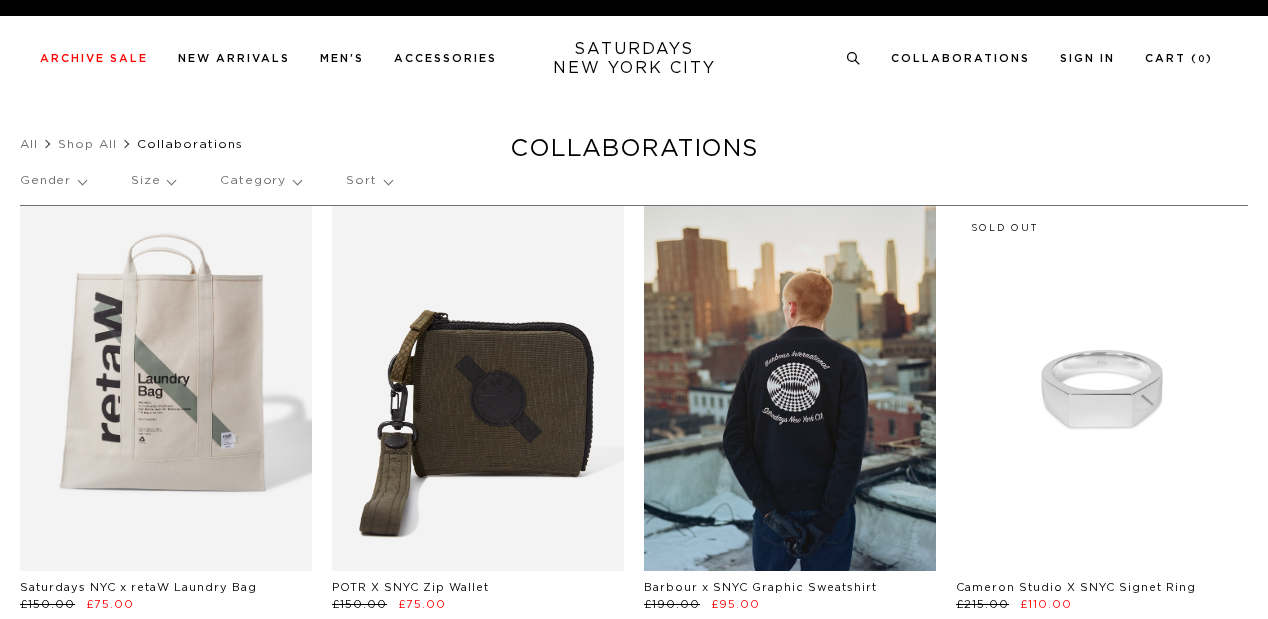 scroll, scrollTop: 0, scrollLeft: 0, axis: both 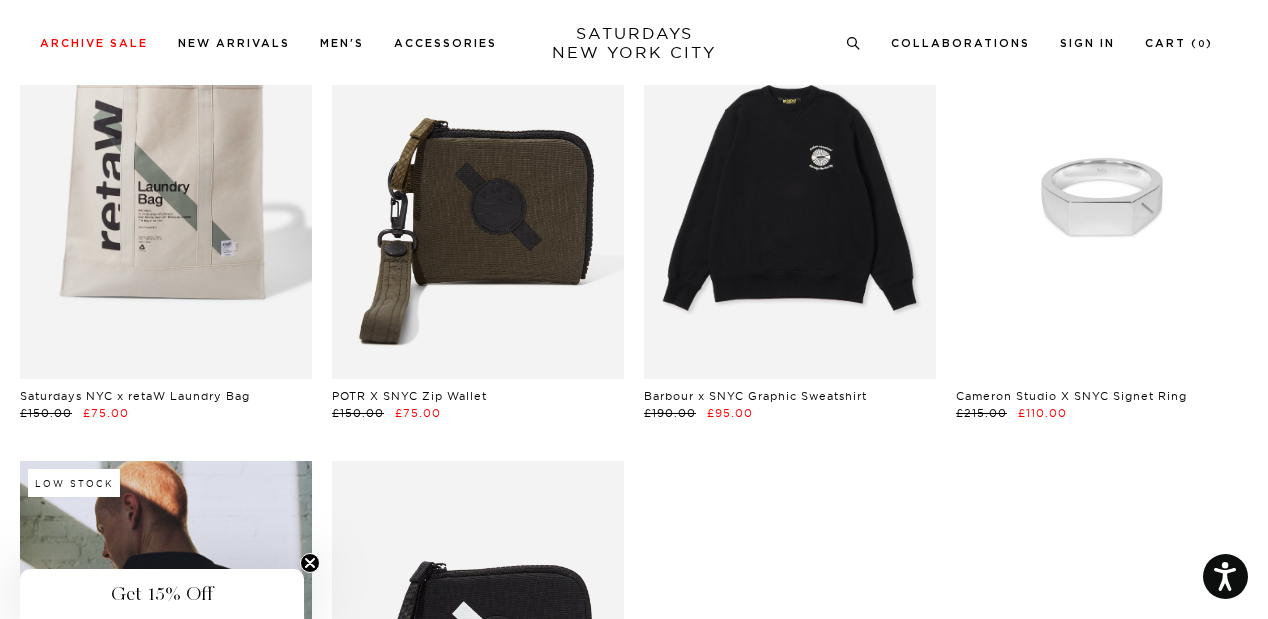 click at bounding box center (790, 196) 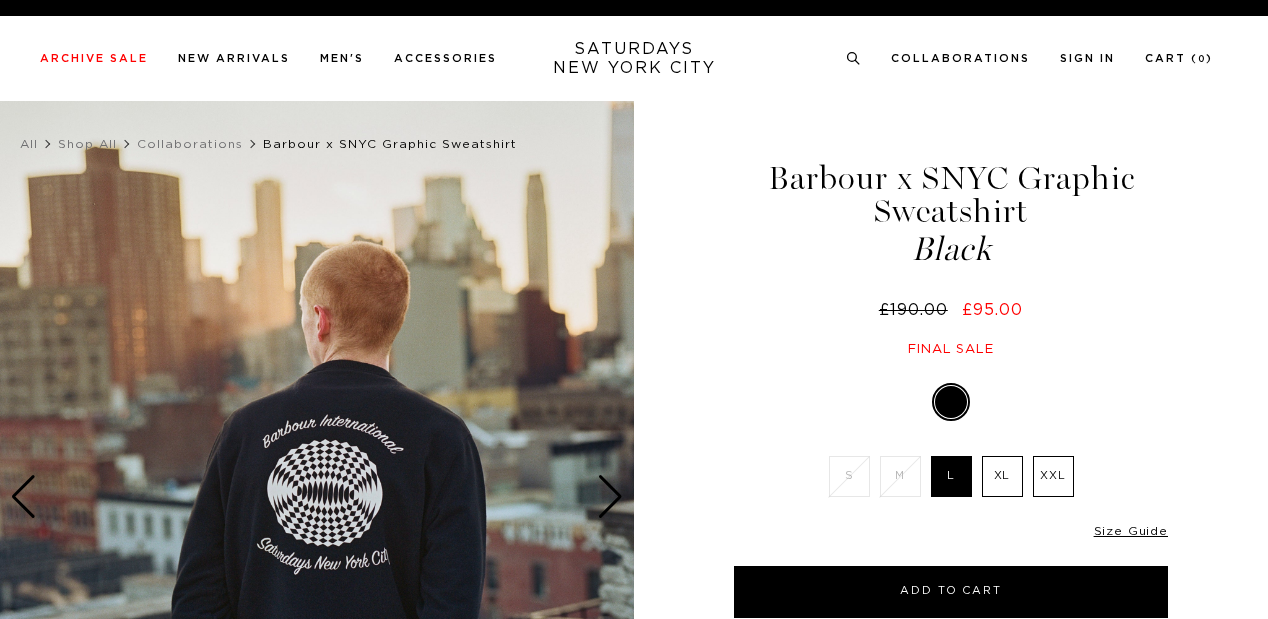 scroll, scrollTop: 0, scrollLeft: 0, axis: both 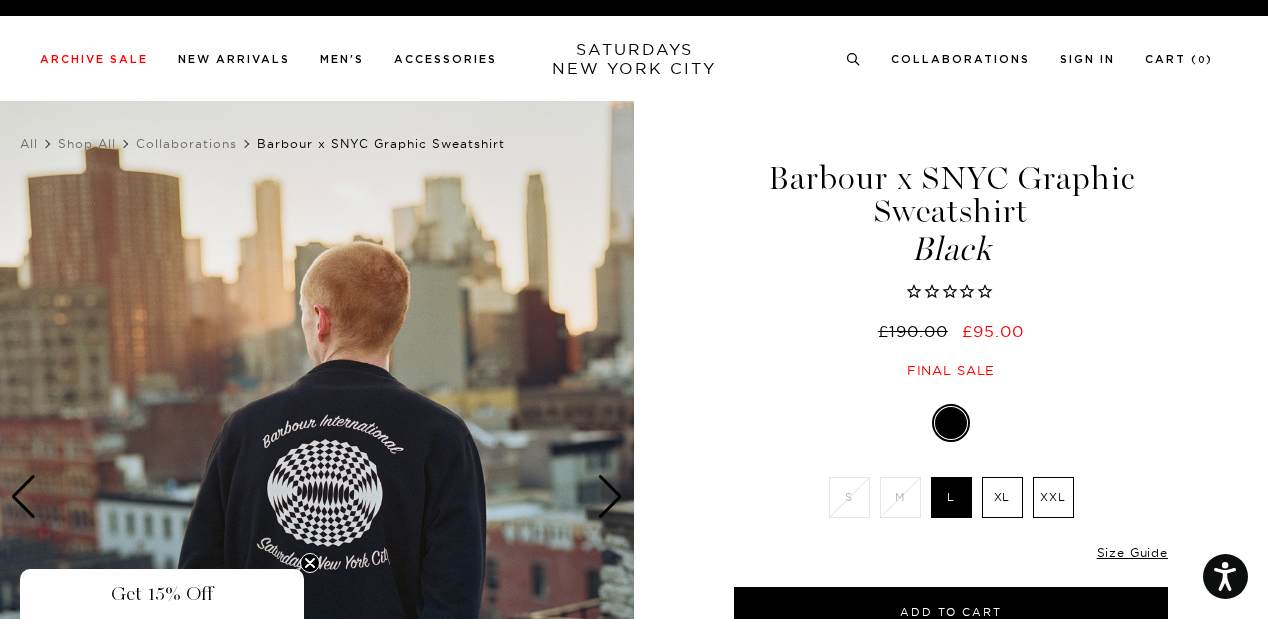 click at bounding box center (610, 497) 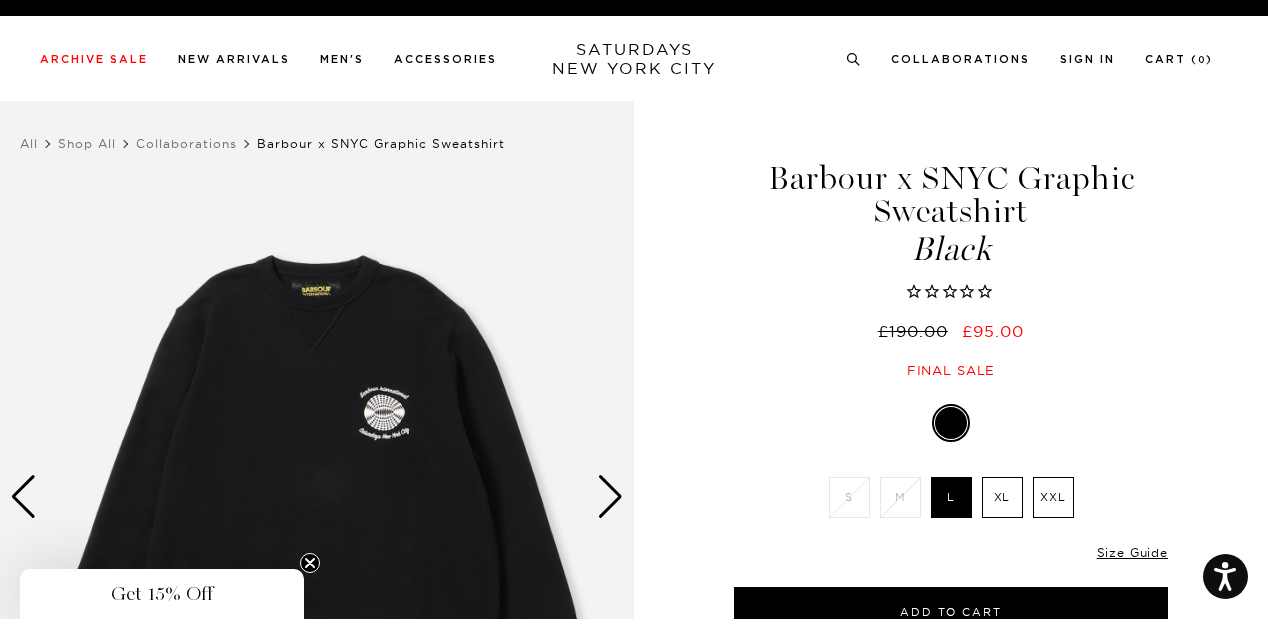 click at bounding box center (610, 497) 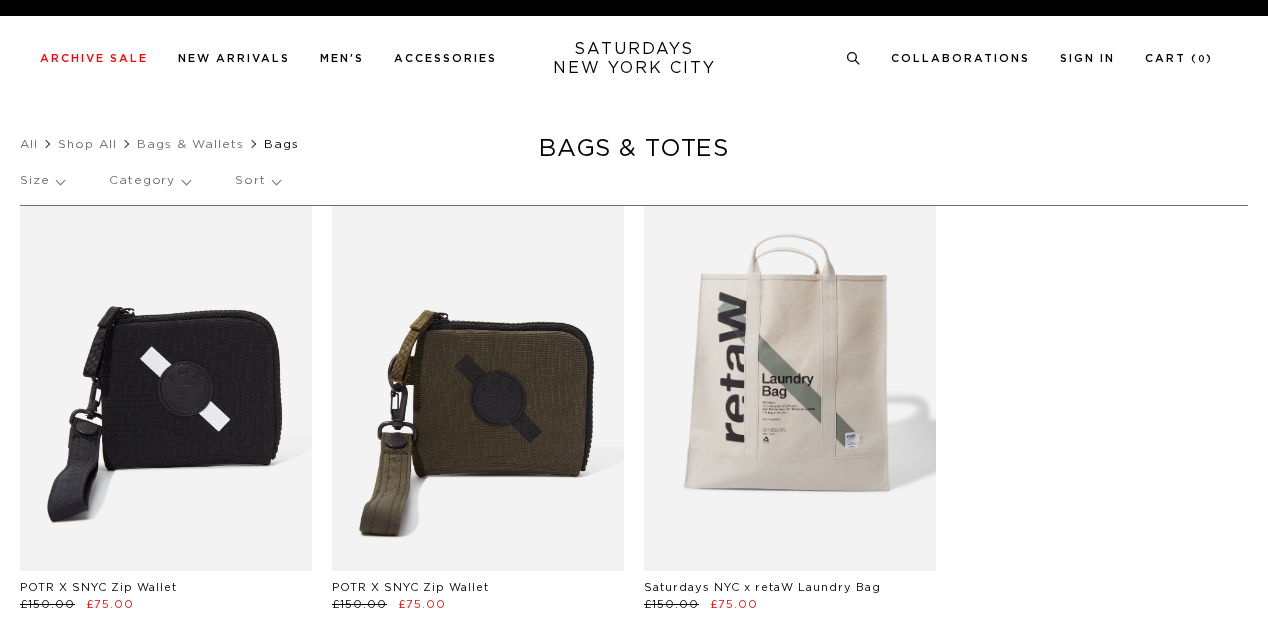 scroll, scrollTop: 0, scrollLeft: 0, axis: both 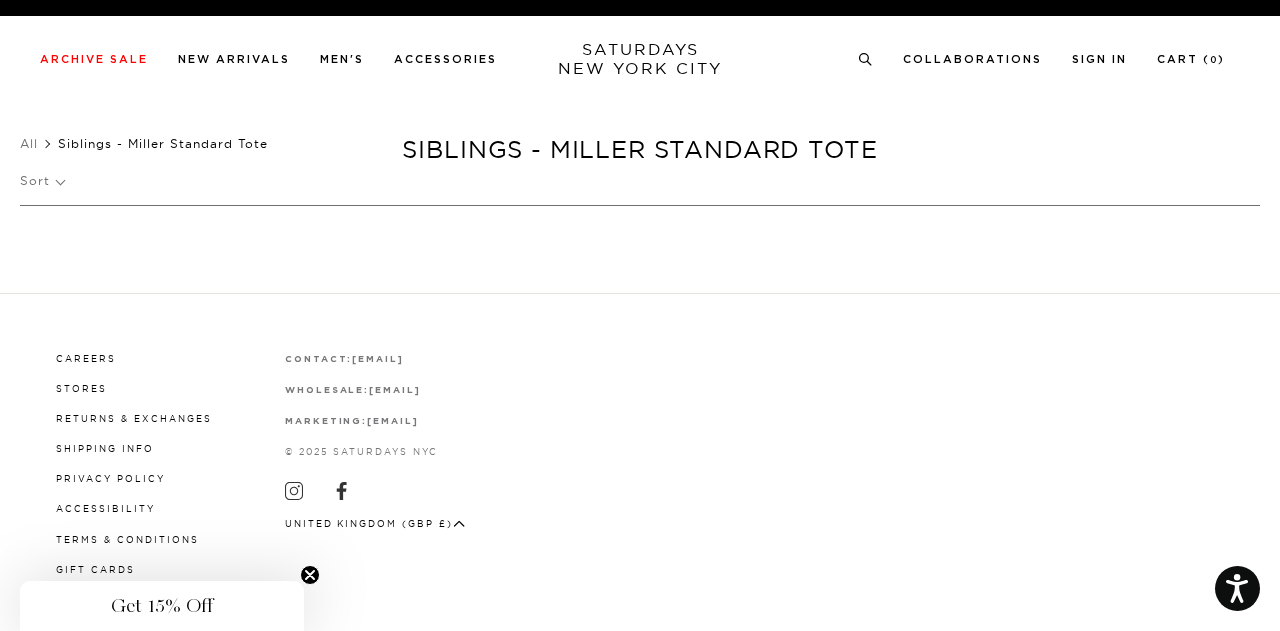 click on "Sort" at bounding box center [640, 181] 